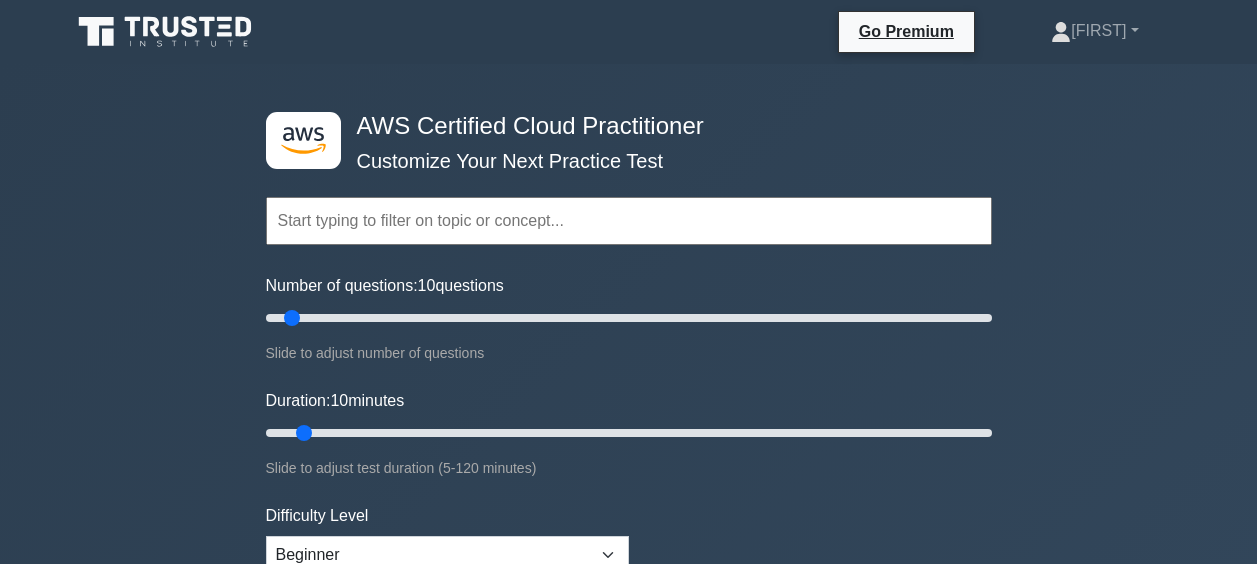 scroll, scrollTop: 4871, scrollLeft: 0, axis: vertical 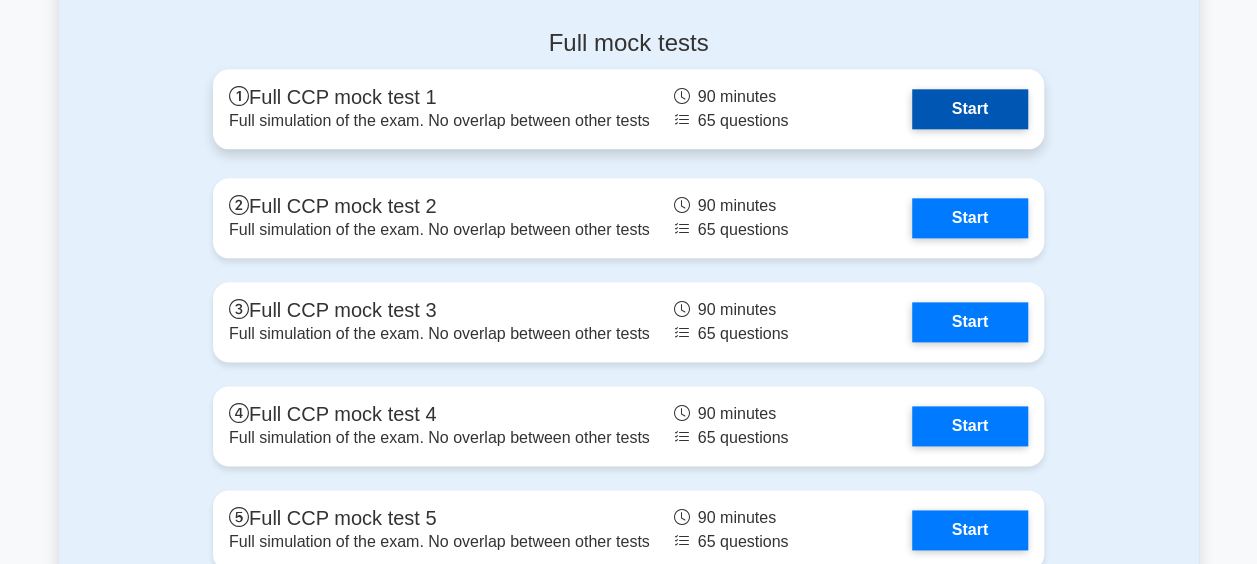 drag, startPoint x: 0, startPoint y: 0, endPoint x: 968, endPoint y: 98, distance: 972.9481 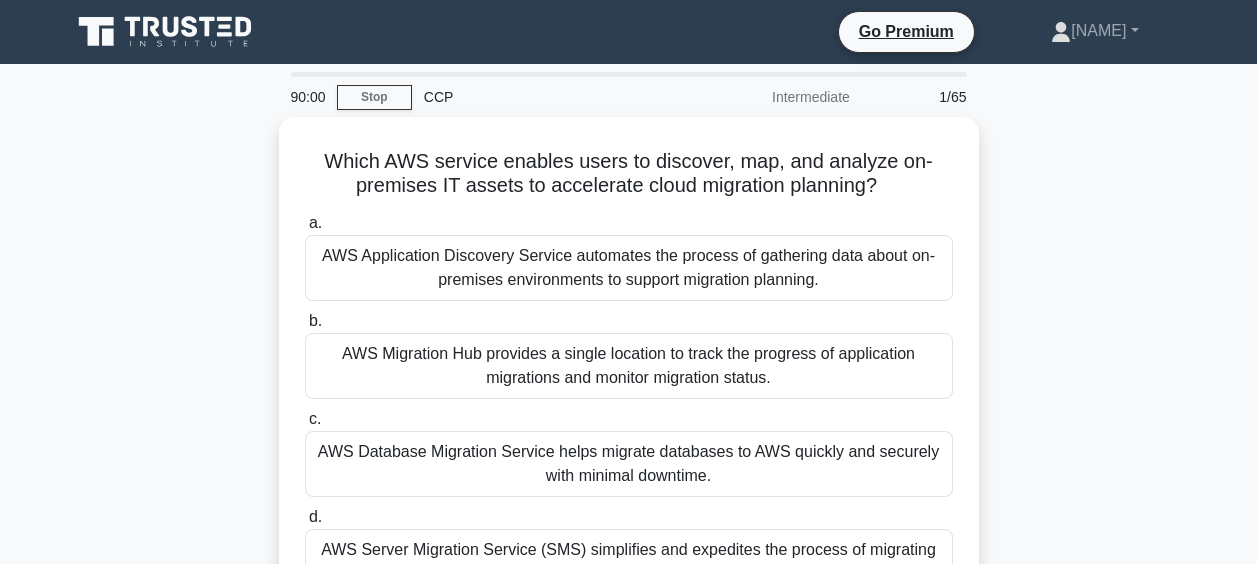 scroll, scrollTop: 0, scrollLeft: 0, axis: both 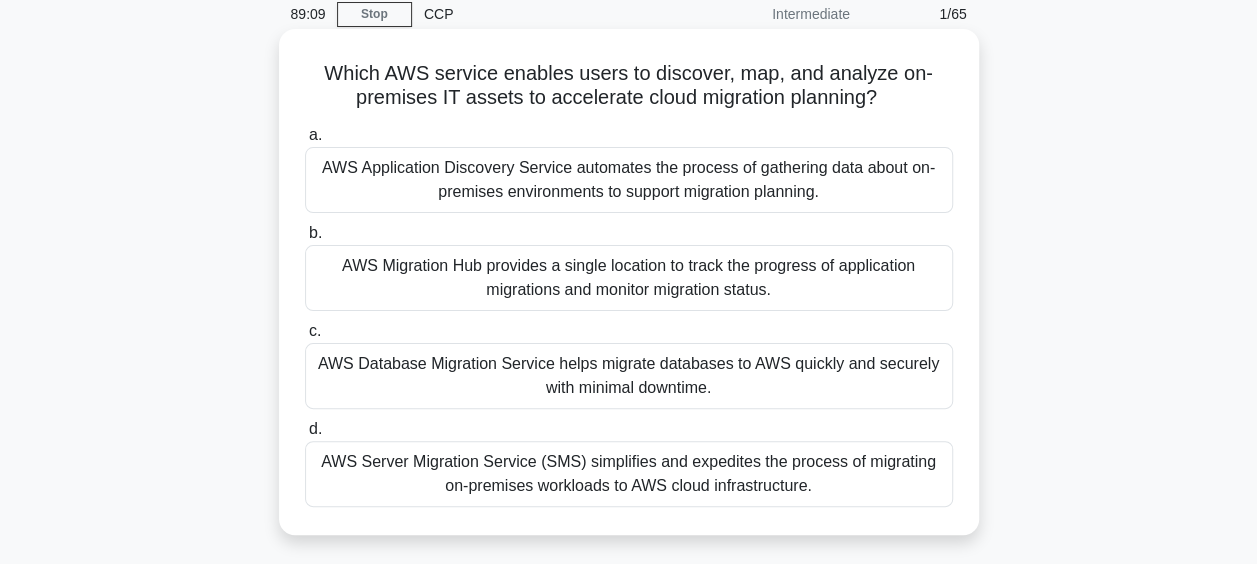 drag, startPoint x: 309, startPoint y: 61, endPoint x: 860, endPoint y: 490, distance: 698.31366 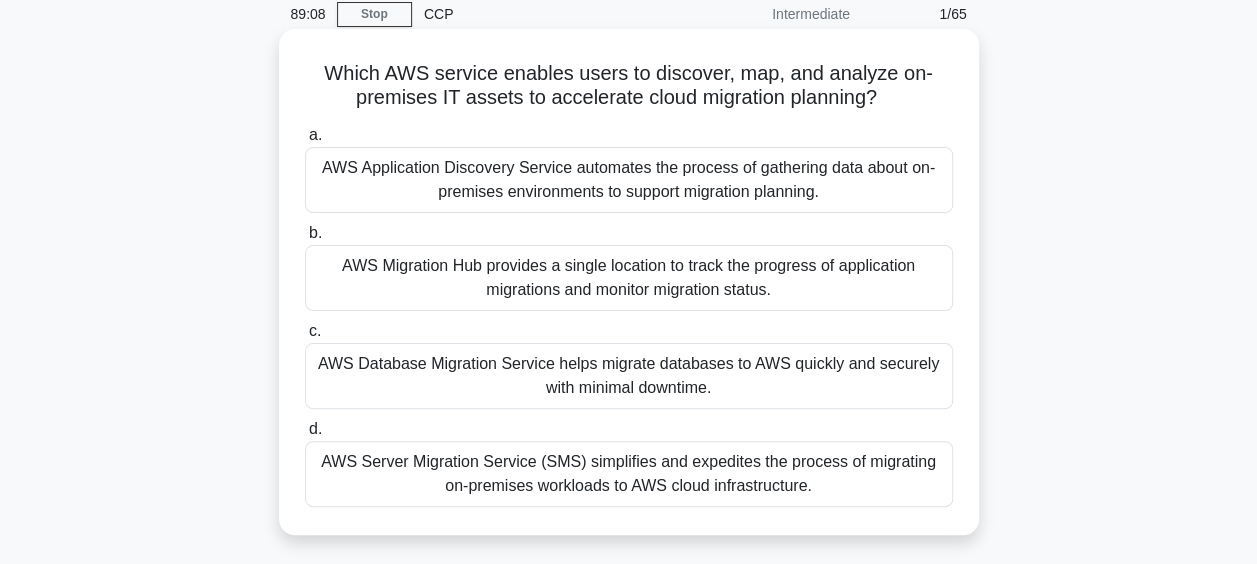 copy on "Which AWS service enables users to discover, map, and analyze on-premises IT assets to accelerate cloud migration planning?
.spinner_0XTQ{transform-origin:center;animation:spinner_y6GP .75s linear infinite}@keyframes spinner_y6GP{100%{transform:rotate(360deg)}}
a.
AWS Application Discovery Service automates the process of gathering data about on-premises environments to support migration planning.
b.
AWS Migration Hub provides a single location to track the progress of application migrations and monitor migration status.
c.
AWS Database Migration Service helps migrate databases to AWS quickly and securely with minimal downtime.
d.
AWS Server Migration Service (SMS) simplifies and expedites the process of m..." 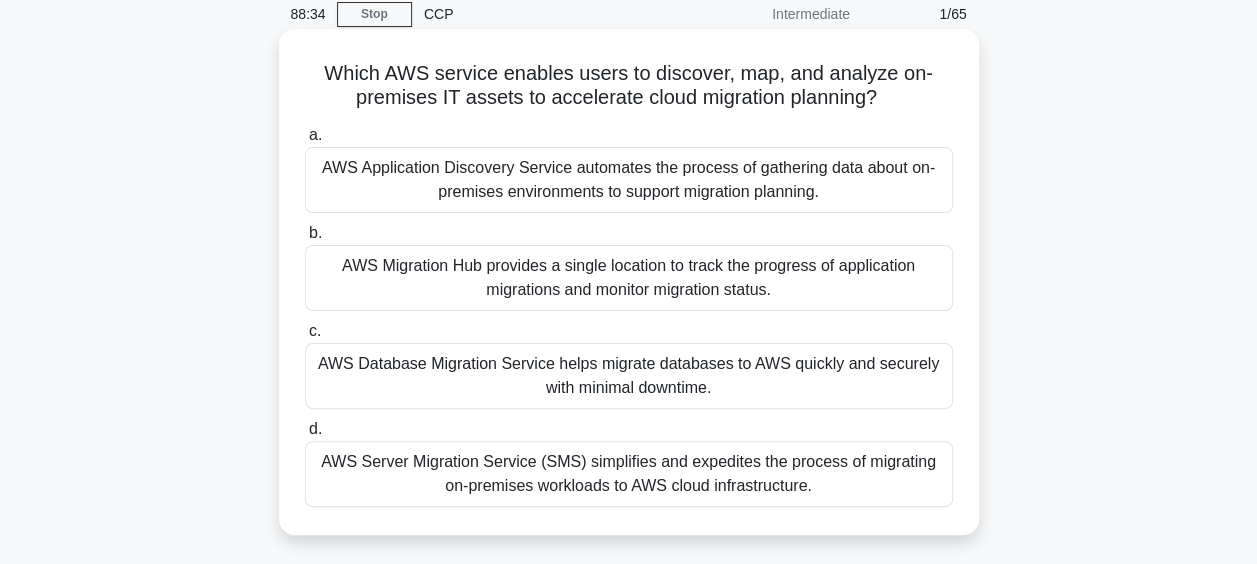 click on "AWS Application Discovery Service automates the process of gathering data about on-premises environments to support migration planning." at bounding box center [629, 180] 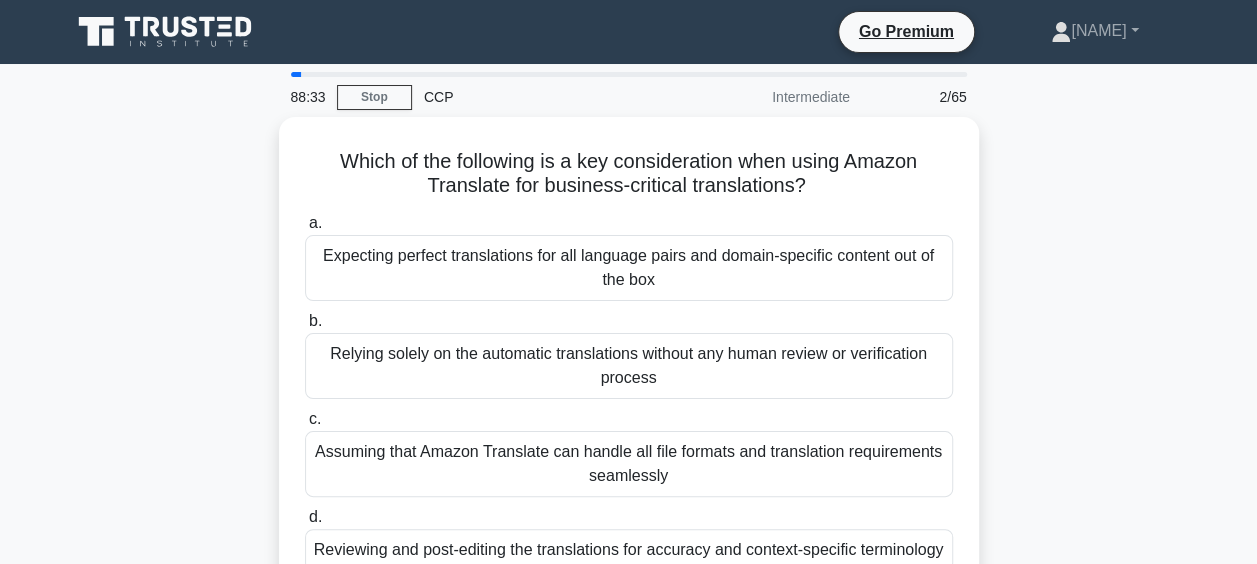 scroll, scrollTop: 0, scrollLeft: 0, axis: both 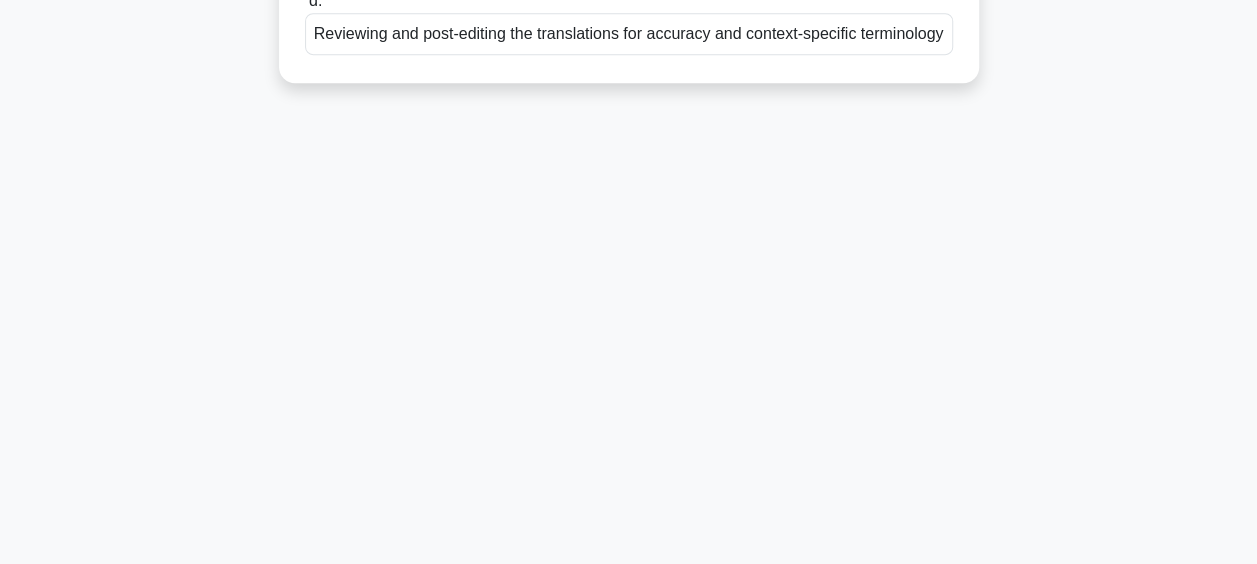 drag, startPoint x: 312, startPoint y: 155, endPoint x: 821, endPoint y: 257, distance: 519.11945 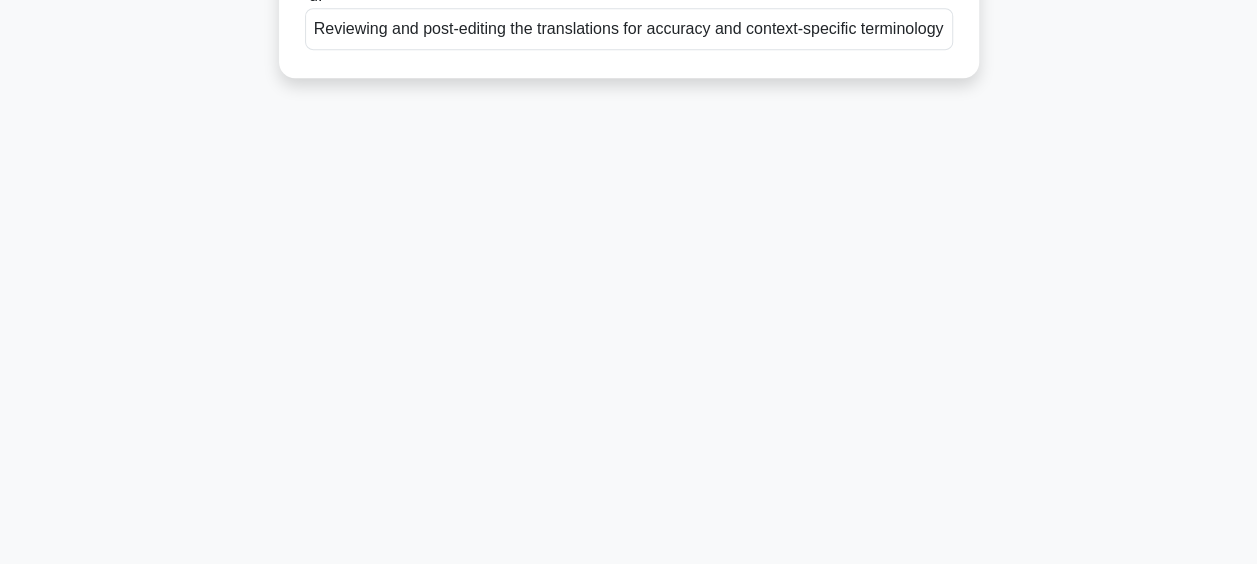 click on "Reviewing and post-editing the translations for accuracy and context-specific terminology" at bounding box center (629, 29) 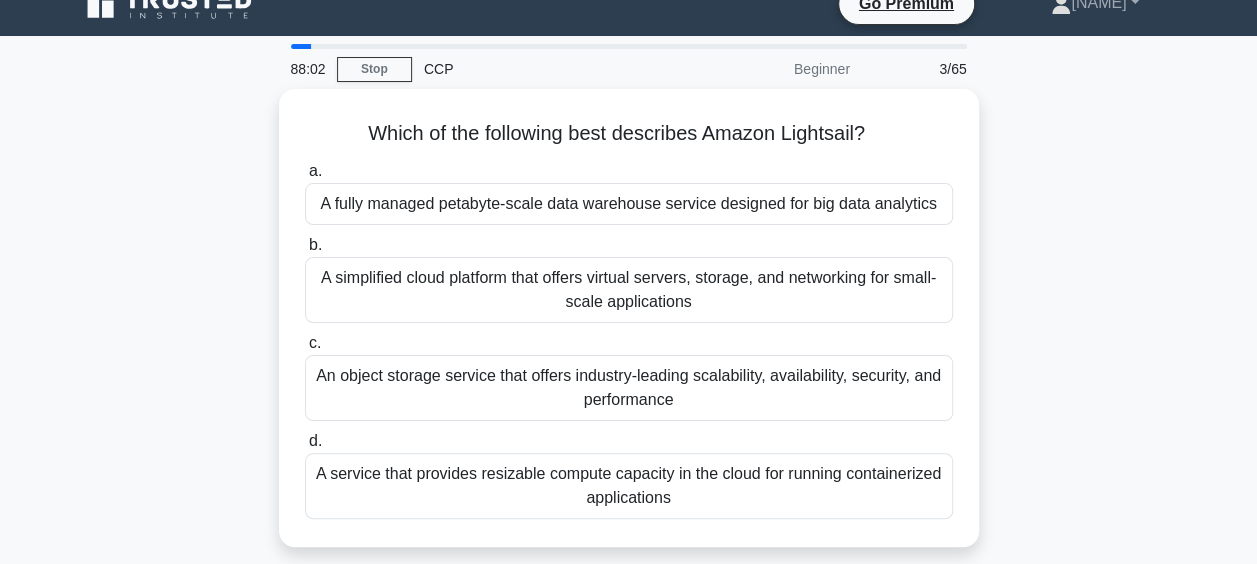 scroll, scrollTop: 0, scrollLeft: 0, axis: both 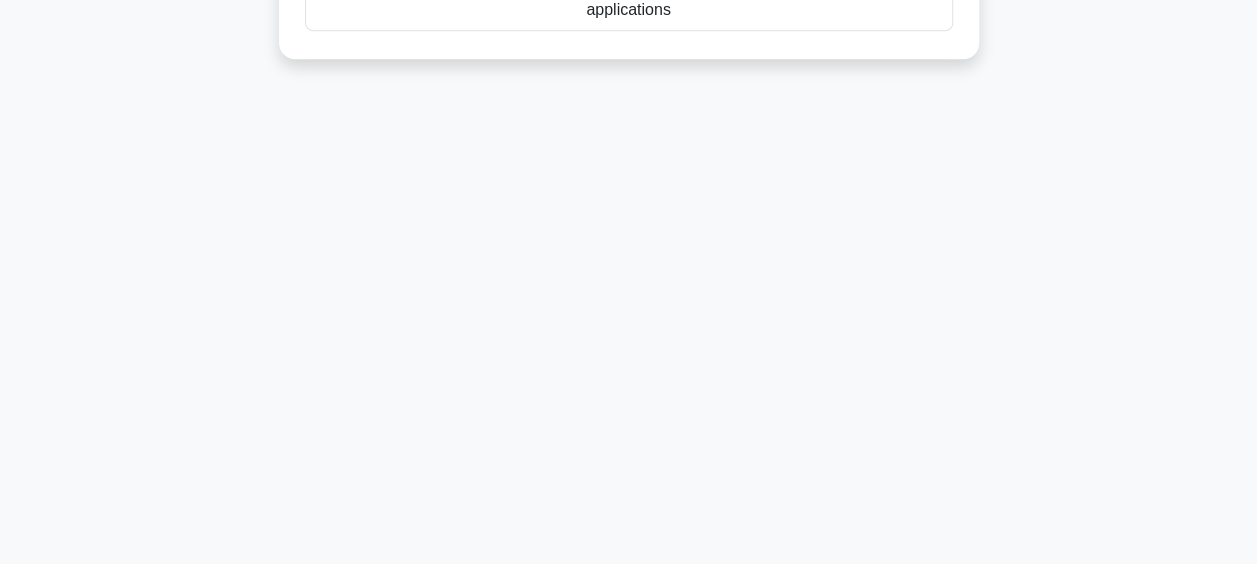 drag, startPoint x: 326, startPoint y: 153, endPoint x: 678, endPoint y: 296, distance: 379.93814 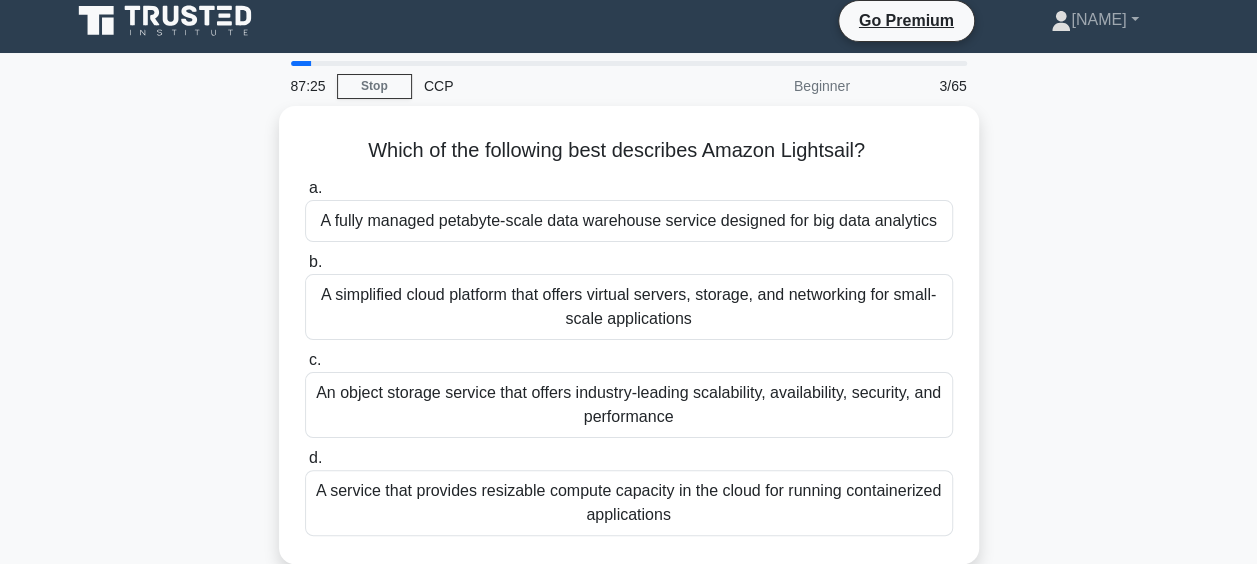 scroll, scrollTop: 0, scrollLeft: 0, axis: both 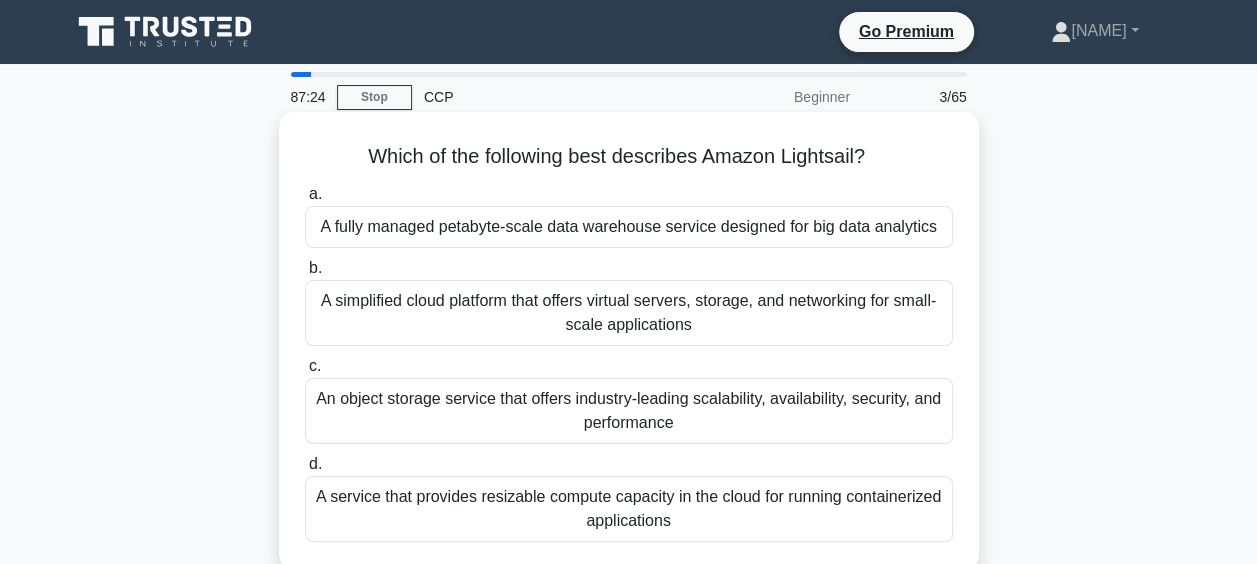 click on "A simplified cloud platform that offers virtual servers, storage, and networking for small-scale applications" at bounding box center [629, 313] 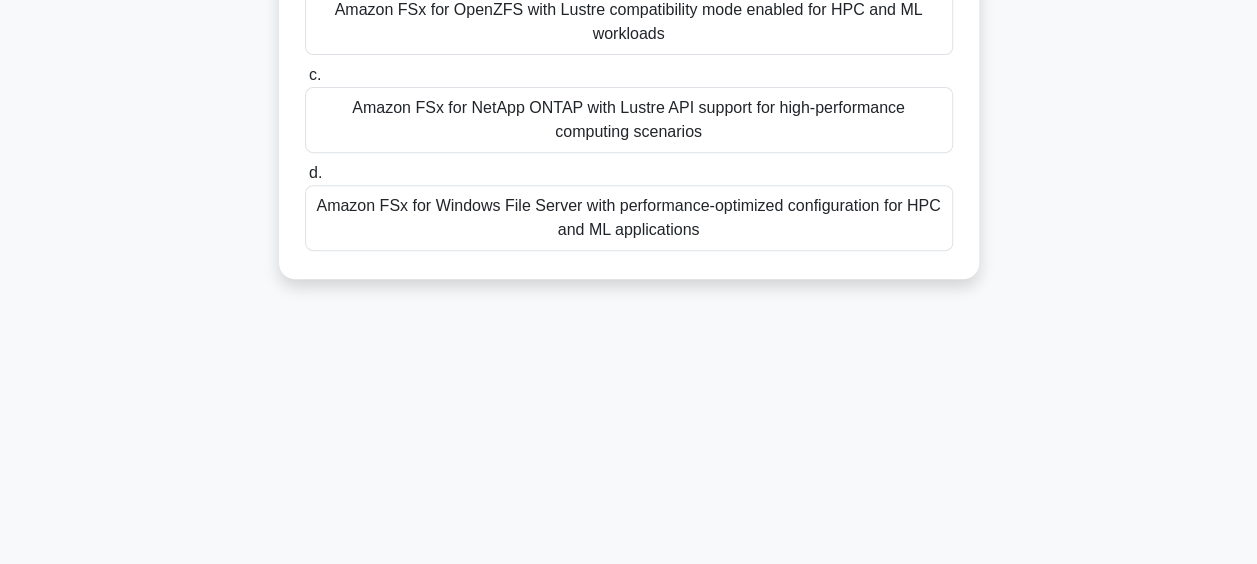 scroll, scrollTop: 437, scrollLeft: 0, axis: vertical 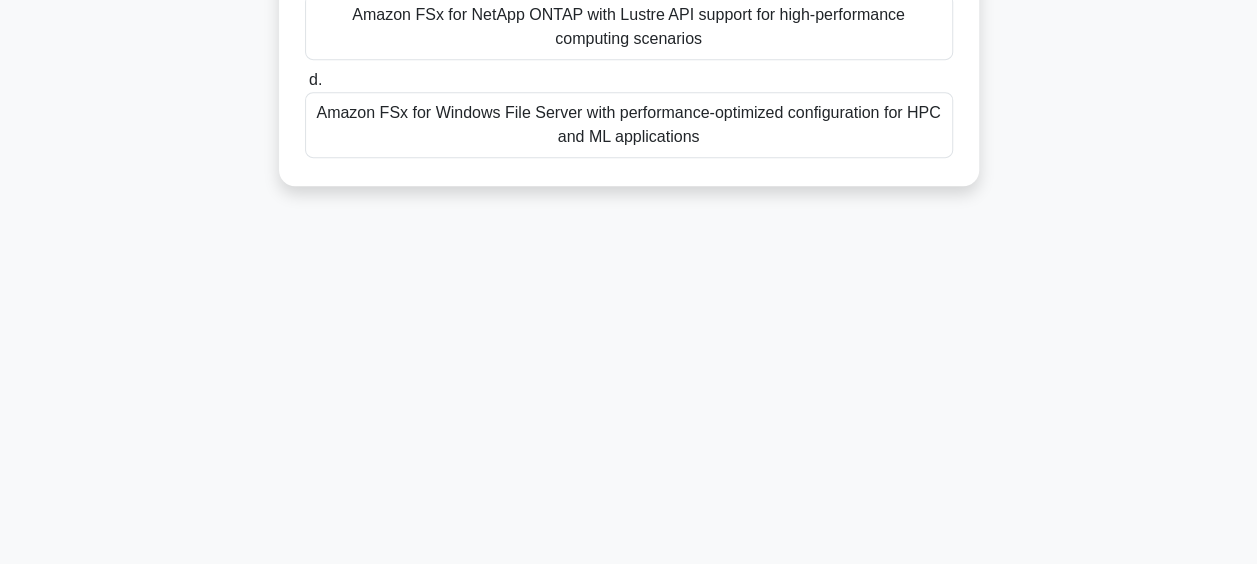 drag, startPoint x: 304, startPoint y: 151, endPoint x: 740, endPoint y: 362, distance: 484.3728 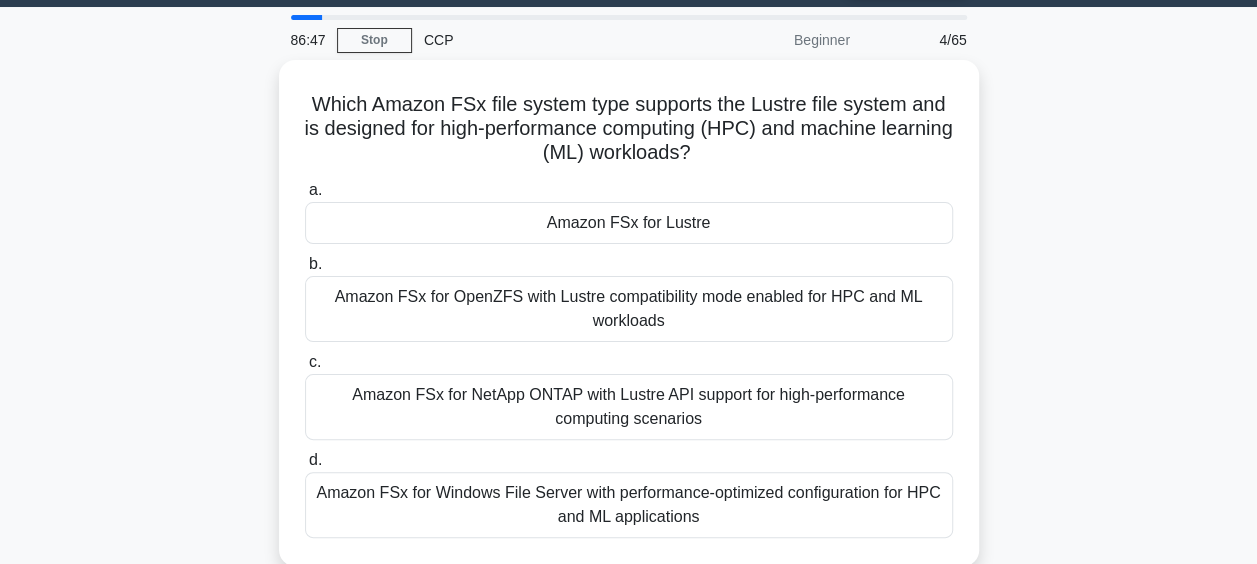 scroll, scrollTop: 20, scrollLeft: 0, axis: vertical 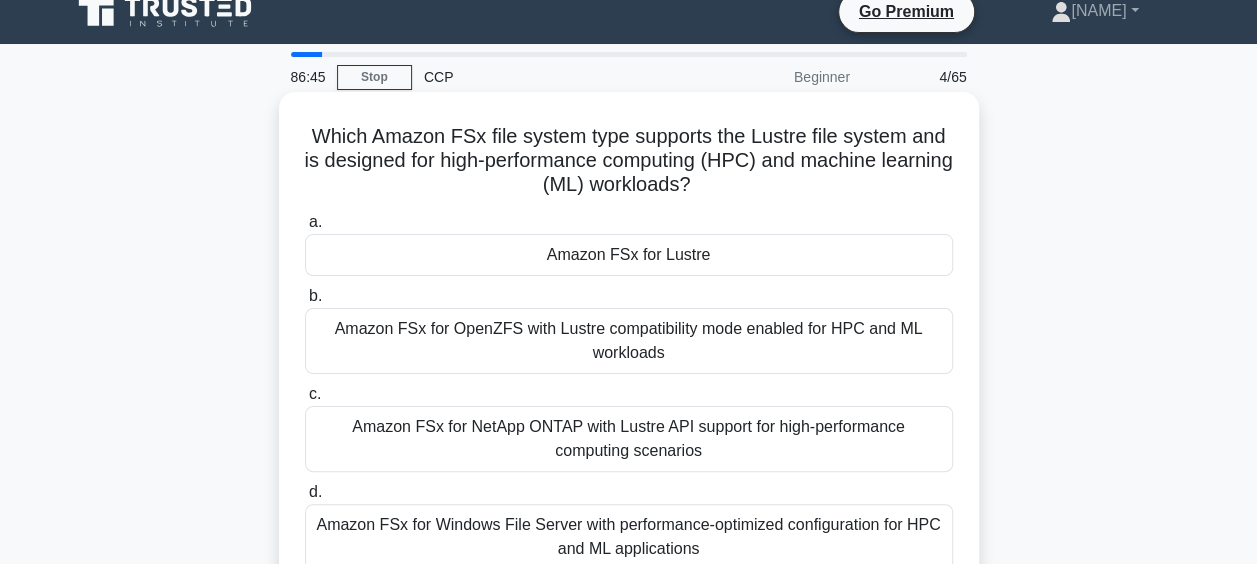click on "Amazon FSx for Lustre" at bounding box center [629, 255] 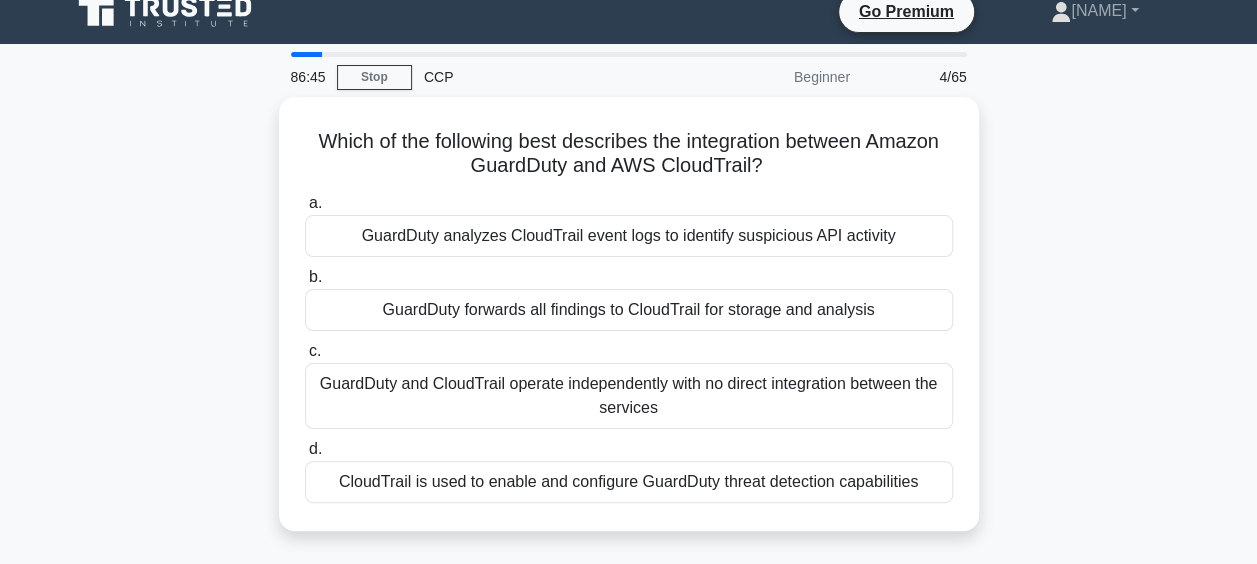 scroll, scrollTop: 0, scrollLeft: 0, axis: both 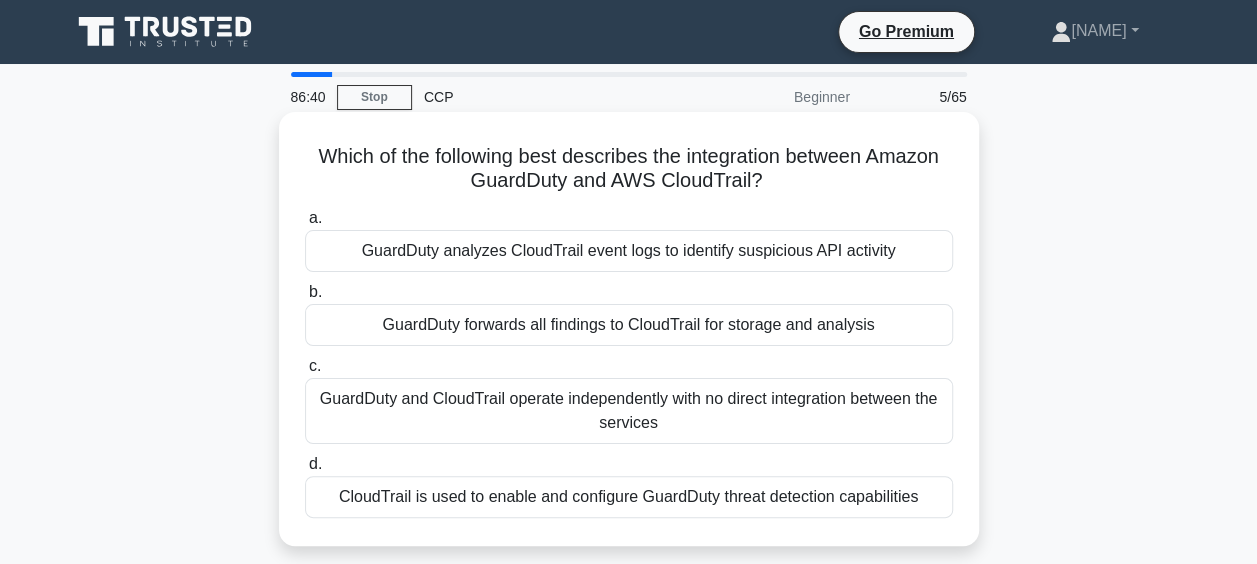 drag, startPoint x: 304, startPoint y: 142, endPoint x: 951, endPoint y: 492, distance: 735.60114 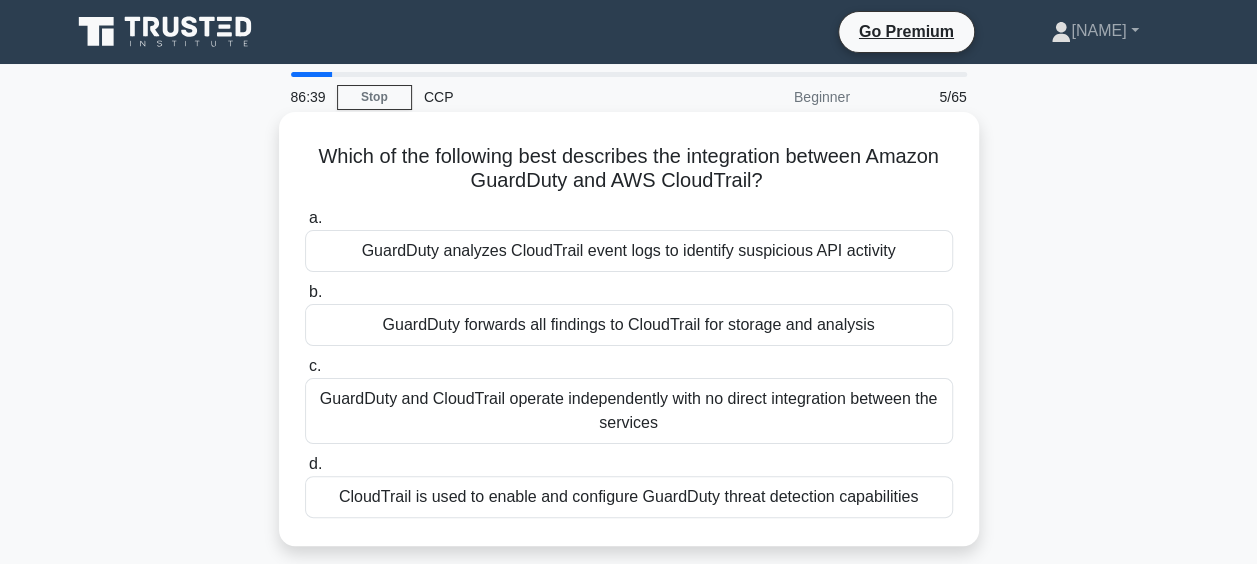 copy on "Which of the following best describes the integration between Amazon GuardDuty and AWS CloudTrail?
.spinner_0XTQ{transform-origin:center;animation:spinner_y6GP .75s linear infinite}@keyframes spinner_y6GP{100%{transform:rotate(360deg)}}
a.
GuardDuty analyzes CloudTrail event logs to identify suspicious API activity
b.
GuardDuty forwards all findings to CloudTrail for storage and analysis
c.
GuardDuty and CloudTrail operate independently with no direct integration between the services
d.
CloudTrail is used to enable and configure GuardDuty threat detection capabilities" 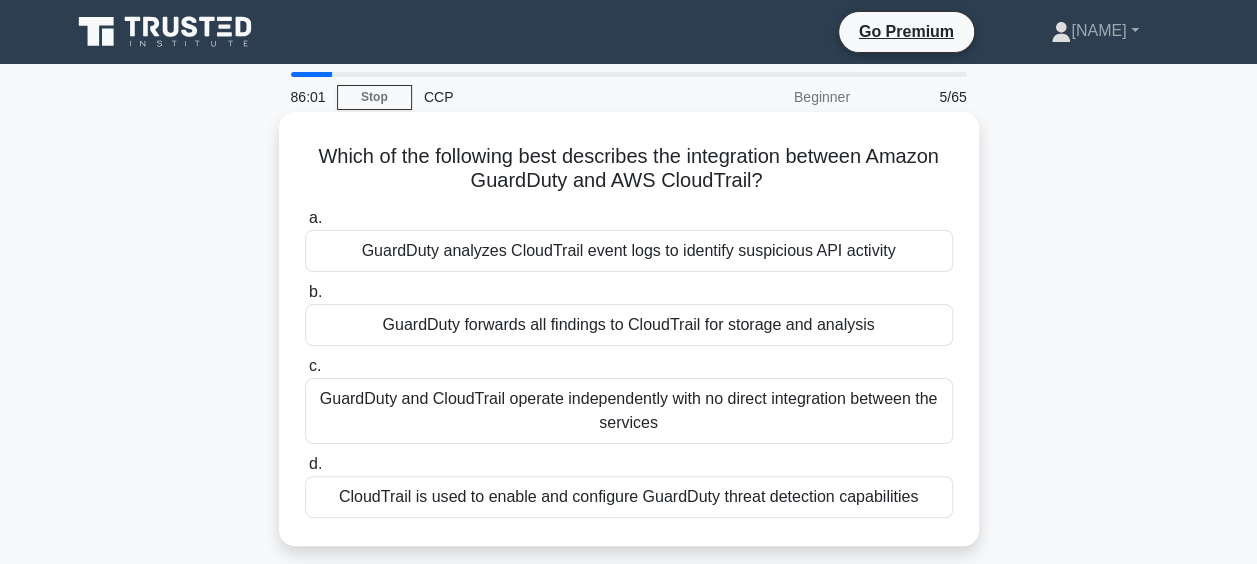 copy on "Which of the following best describes the integration between Amazon GuardDuty and AWS CloudTrail?
.spinner_0XTQ{transform-origin:center;animation:spinner_y6GP .75s linear infinite}@keyframes spinner_y6GP{100%{transform:rotate(360deg)}}
a.
GuardDuty analyzes CloudTrail event logs to identify suspicious API activity
b.
GuardDuty forwards all findings to CloudTrail for storage and analysis
c.
GuardDuty and CloudTrail operate independently with no direct integration between the services
d.
CloudTrail is used to enable and configure GuardDuty threat detection capabilities" 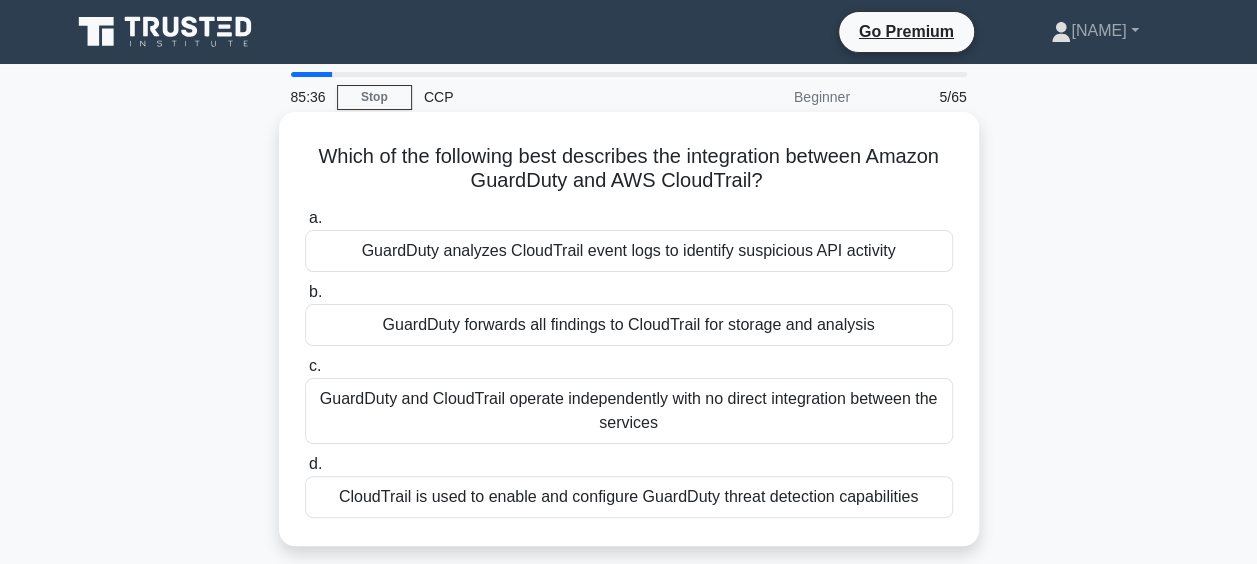 click on "GuardDuty analyzes CloudTrail event logs to identify suspicious API activity" at bounding box center [629, 251] 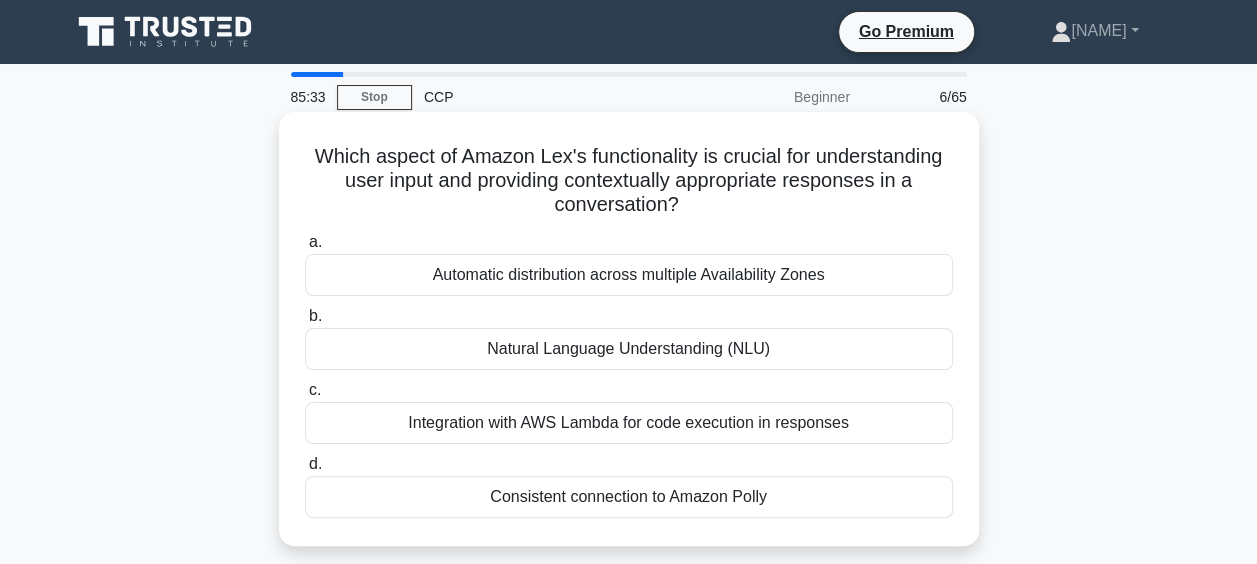 drag, startPoint x: 298, startPoint y: 152, endPoint x: 844, endPoint y: 507, distance: 651.2611 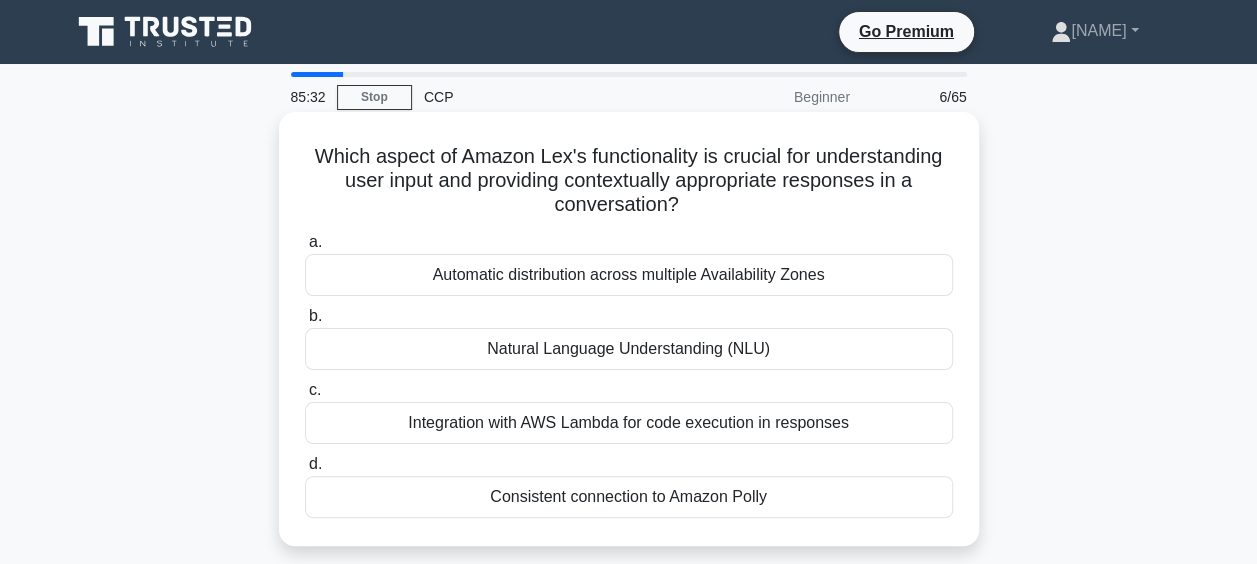 copy on "Which aspect of Amazon Lex's functionality is crucial for understanding user input and providing contextually appropriate responses in a conversation?
.spinner_0XTQ{transform-origin:center;animation:spinner_y6GP .75s linear infinite}@keyframes spinner_y6GP{100%{transform:rotate(360deg)}}
a.
Automatic distribution across multiple Availability Zones
b.
Natural Language Understanding (NLU)
c.
Integration with AWS Lambda for code execution in responses
d.
Consistent connection to Amazon Polly" 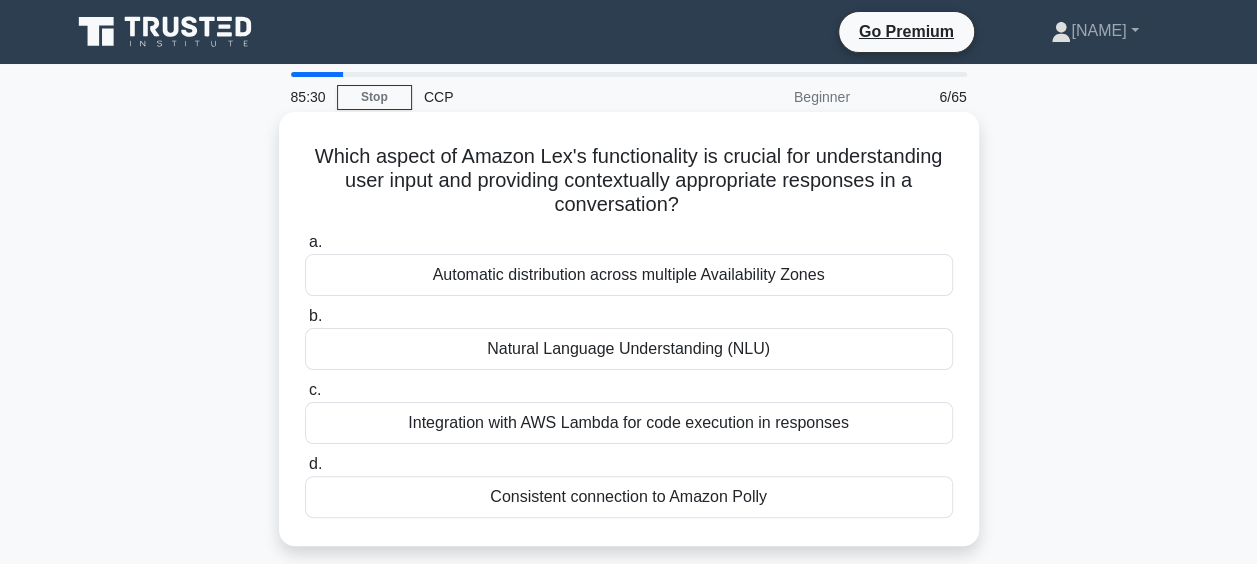 click on "Which aspect of Amazon Lex's functionality is crucial for understanding user input and providing contextually appropriate responses in a conversation?
.spinner_0XTQ{transform-origin:center;animation:spinner_y6GP .75s linear infinite}@keyframes spinner_y6GP{100%{transform:rotate(360deg)}}" at bounding box center [629, 181] 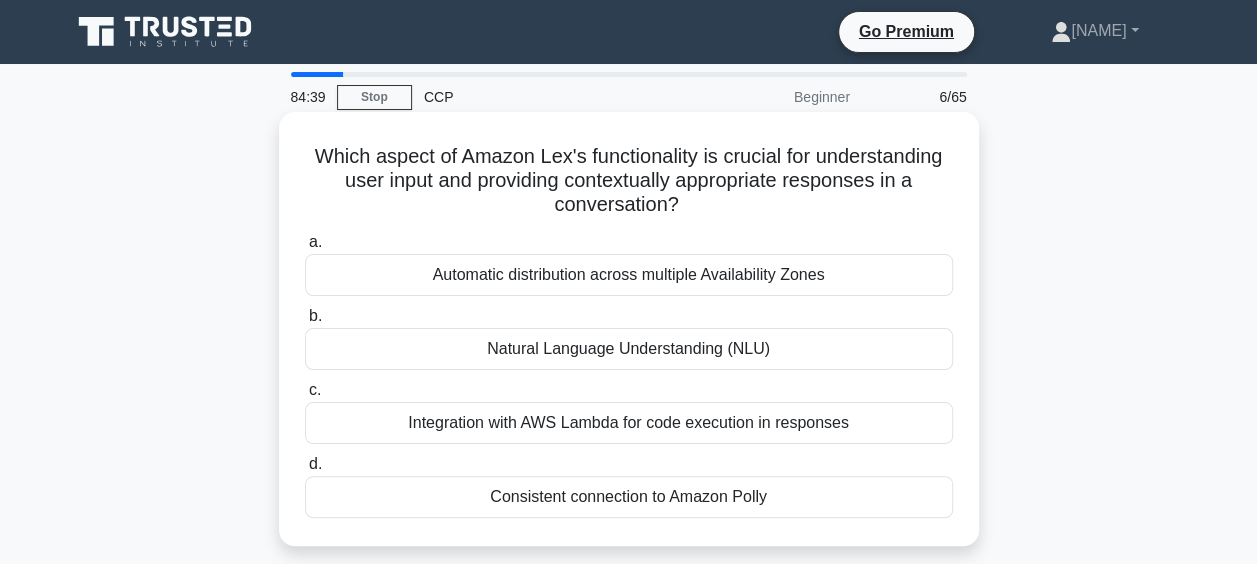 click on "Natural Language Understanding (NLU)" at bounding box center (629, 349) 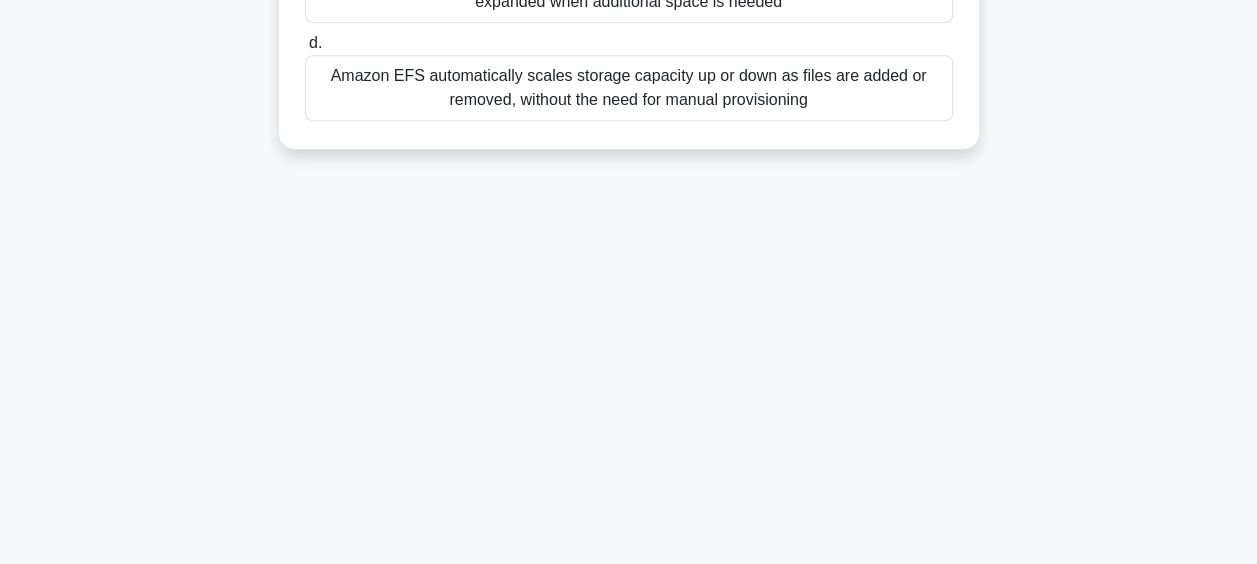 scroll, scrollTop: 516, scrollLeft: 0, axis: vertical 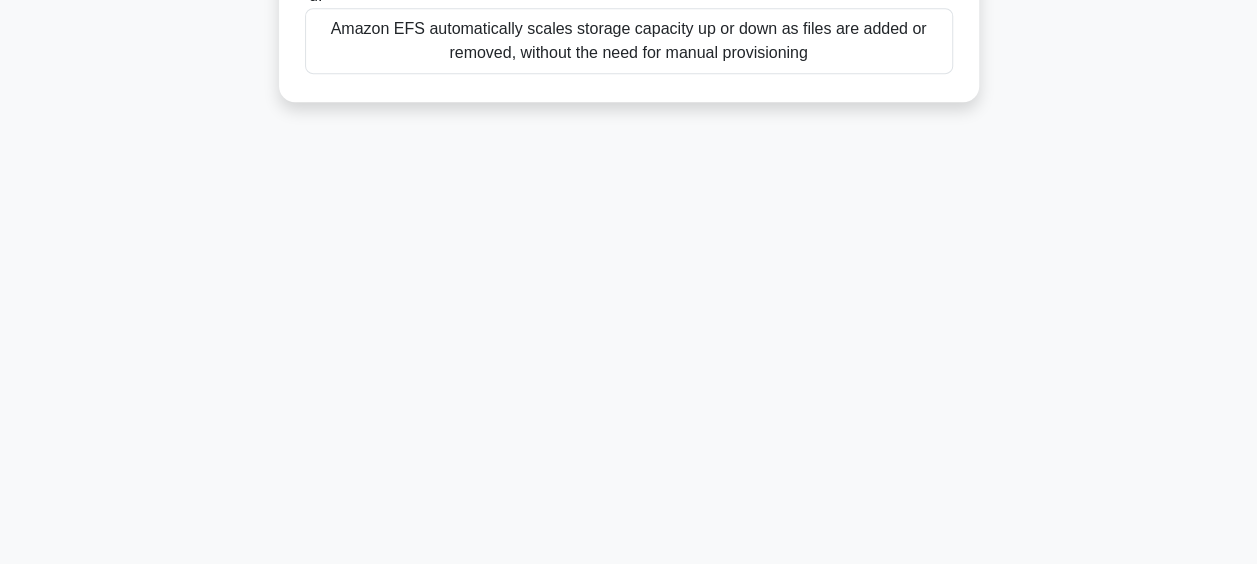 drag, startPoint x: 327, startPoint y: 153, endPoint x: 918, endPoint y: 103, distance: 593.11127 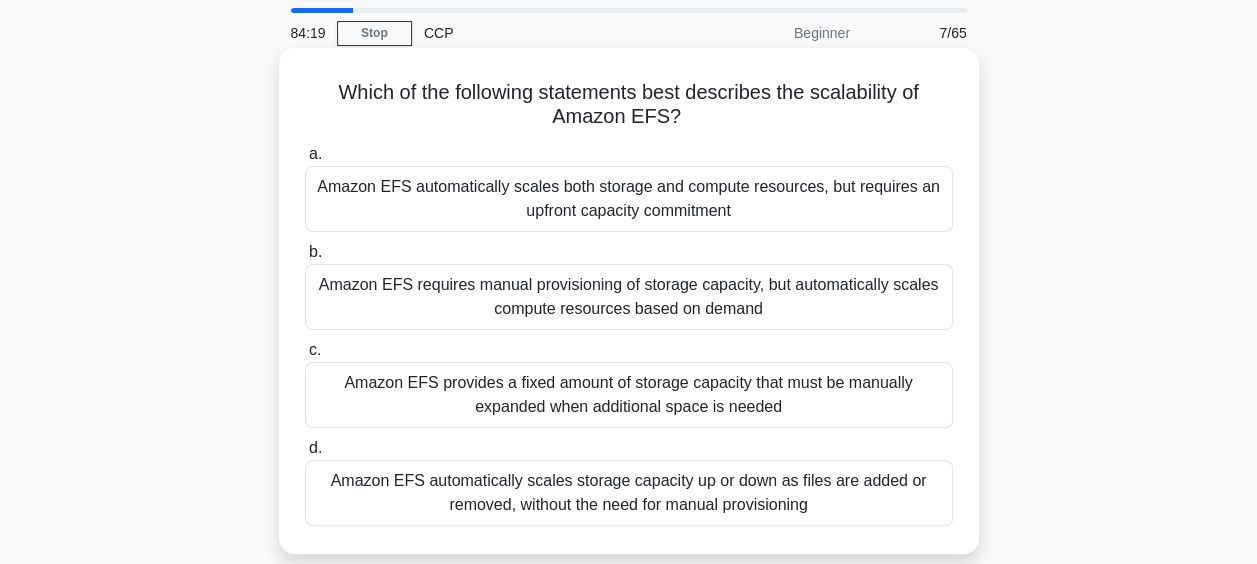 scroll, scrollTop: 0, scrollLeft: 0, axis: both 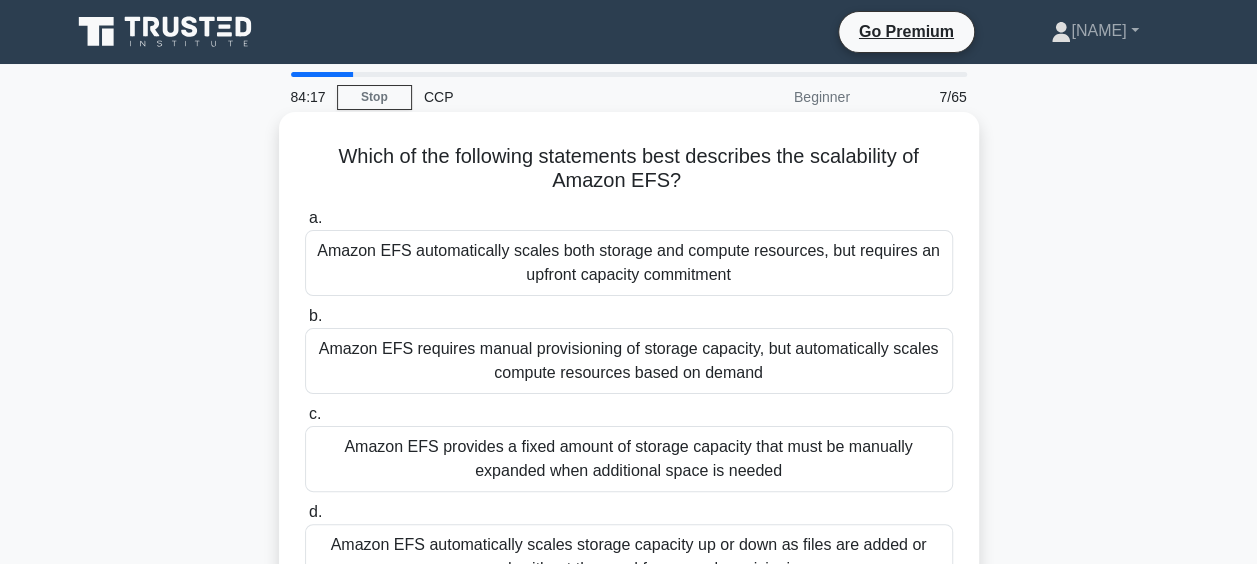 copy on "Which of the following statements best describes the scalability of Amazon EFS?
.spinner_0XTQ{transform-origin:center;animation:spinner_y6GP .75s linear infinite}@keyframes spinner_y6GP{100%{transform:rotate(360deg)}}
a.
Amazon EFS automatically scales both storage and compute resources, but requires an upfront capacity commitment
b.
Amazon EFS requires manual provisioning of storage capacity, but automatically scales compute resources based on demand
c.
Amazon EFS provides a fixed amount of storage capacity that must be manually expanded when additional space is needed
d.
Amazon EFS automatically scales storage capacity up or down as files are added or removed, without the need for manual provisioning" 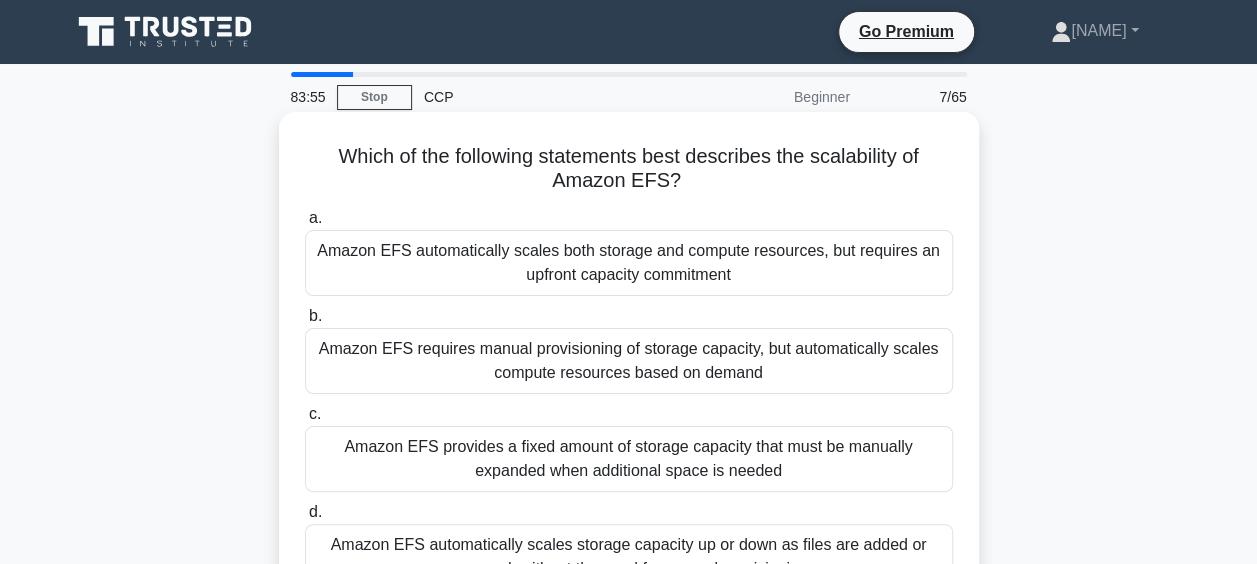 click on "a.
Amazon EFS automatically scales both storage and compute resources, but requires an upfront capacity commitment
b.
c.
d." at bounding box center (629, 398) 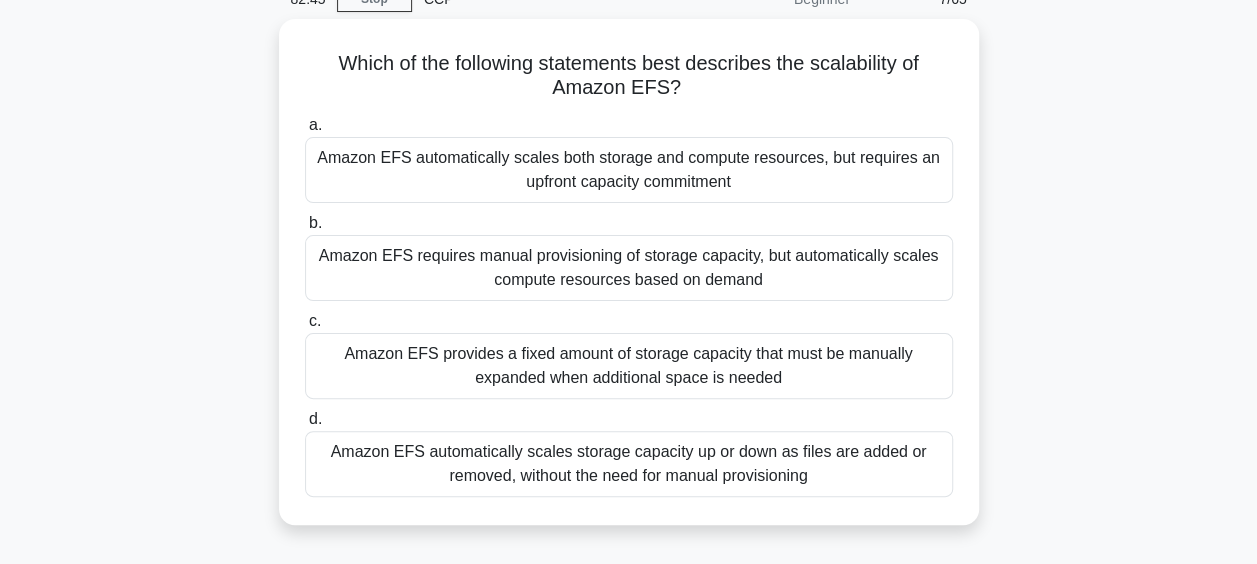 scroll, scrollTop: 108, scrollLeft: 0, axis: vertical 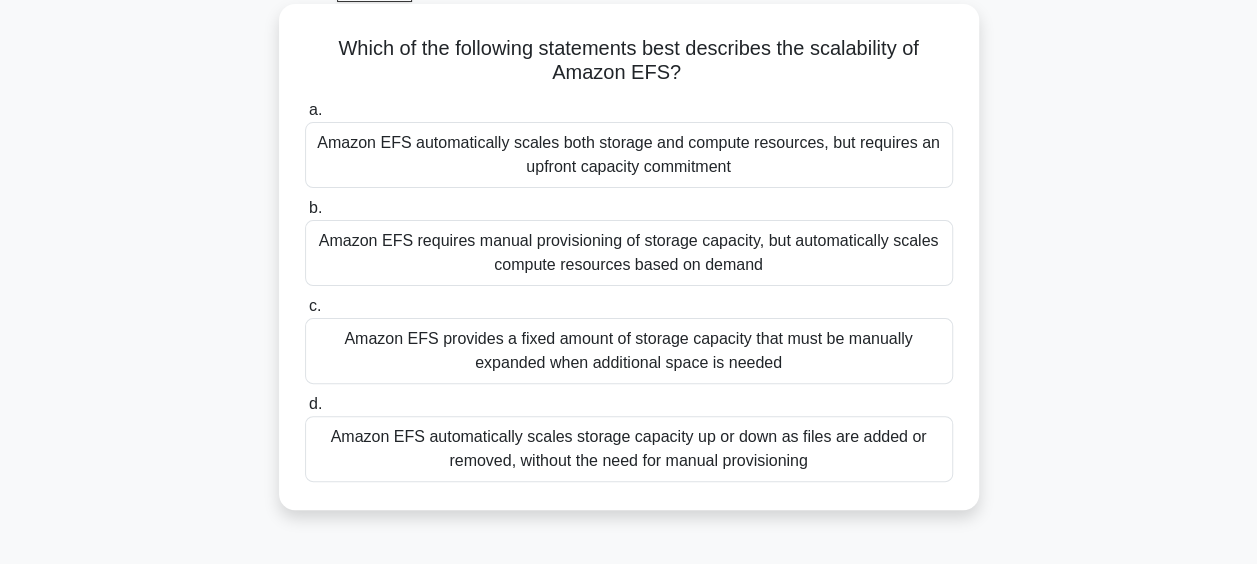 click on "Amazon EFS automatically scales storage capacity up or down as files are added or removed, without the need for manual provisioning" at bounding box center (629, 449) 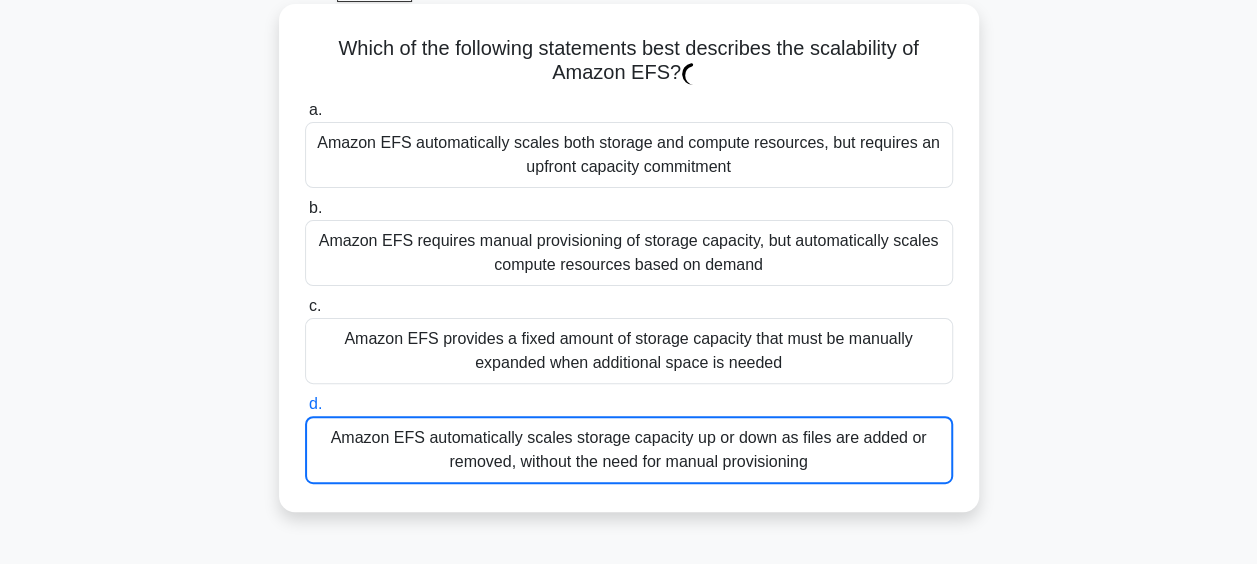 click on "Amazon EFS automatically scales storage capacity up or down as files are added or removed, without the need for manual provisioning" at bounding box center (629, 450) 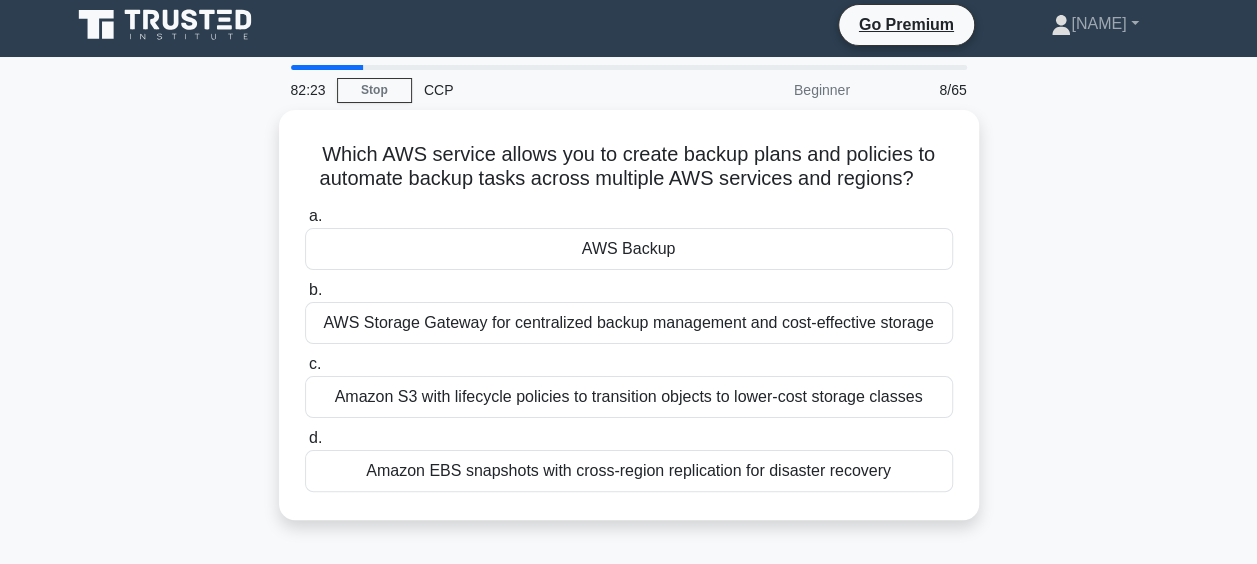 scroll, scrollTop: 0, scrollLeft: 0, axis: both 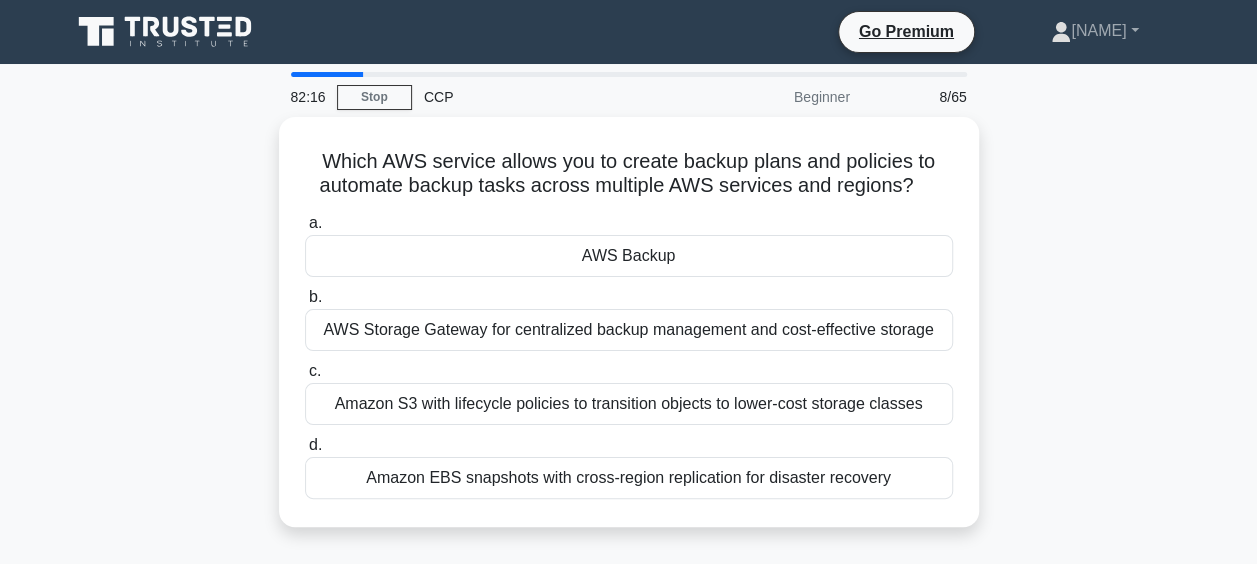 drag, startPoint x: 308, startPoint y: 148, endPoint x: 758, endPoint y: 530, distance: 590.27454 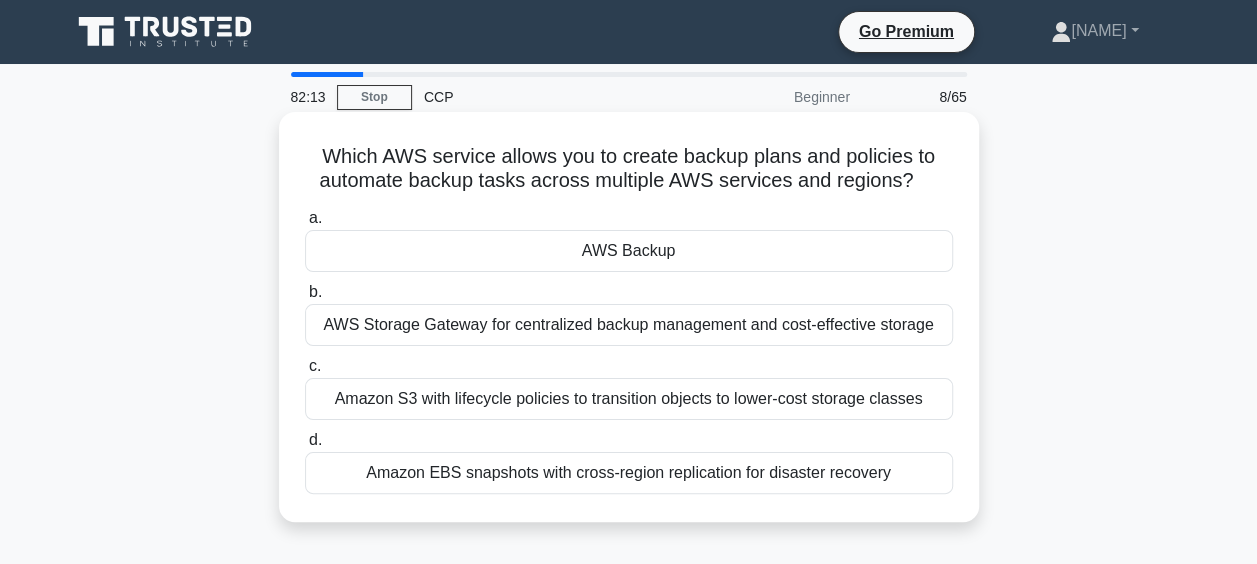 drag, startPoint x: 301, startPoint y: 144, endPoint x: 896, endPoint y: 510, distance: 698.5564 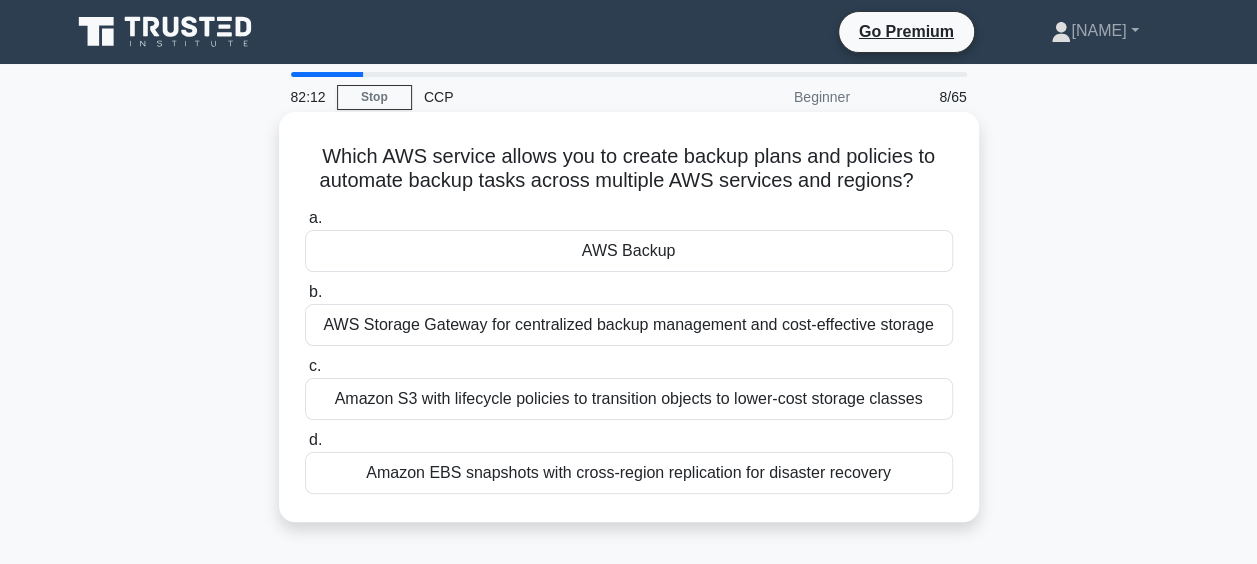 copy on "Which AWS service allows you to create backup plans and policies to automate backup tasks across multiple AWS services and regions?
.spinner_0XTQ{transform-origin:center;animation:spinner_y6GP .75s linear infinite}@keyframes spinner_y6GP{100%{transform:rotate(360deg)}}
a.
AWS Backup
b.
AWS Storage Gateway for centralized backup management and cost-effective storage
c.
Amazon S3 with lifecycle policies to transition objects to lower-cost storage classes
d.
Amazon EBS snapshots with cross-region replication for disaster recovery" 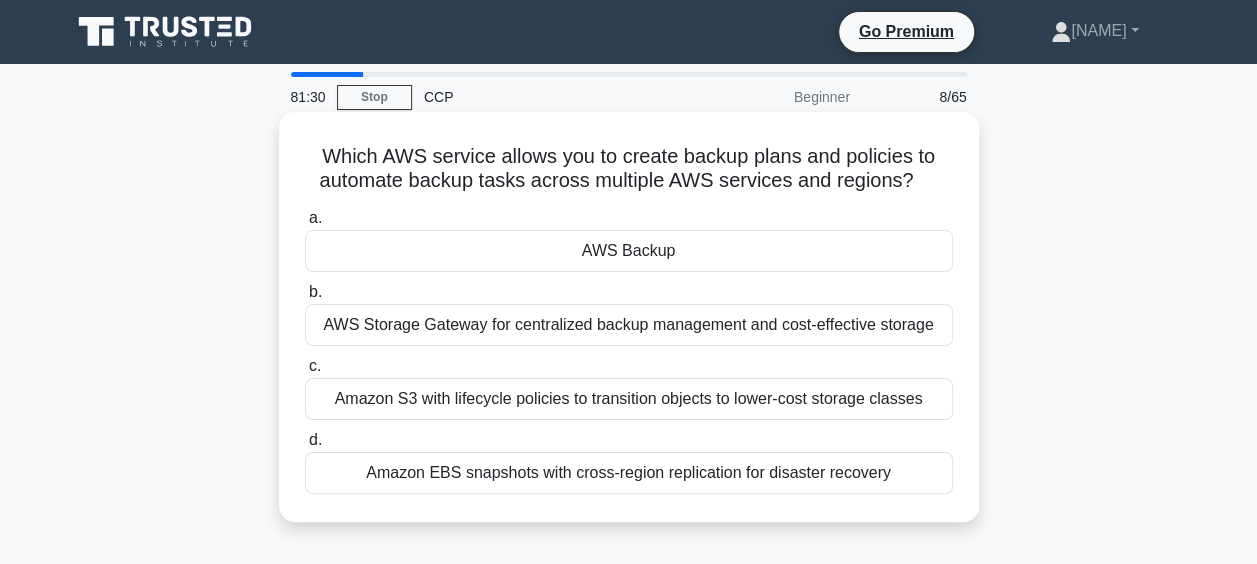 click on "a.
AWS Backup" at bounding box center (629, 239) 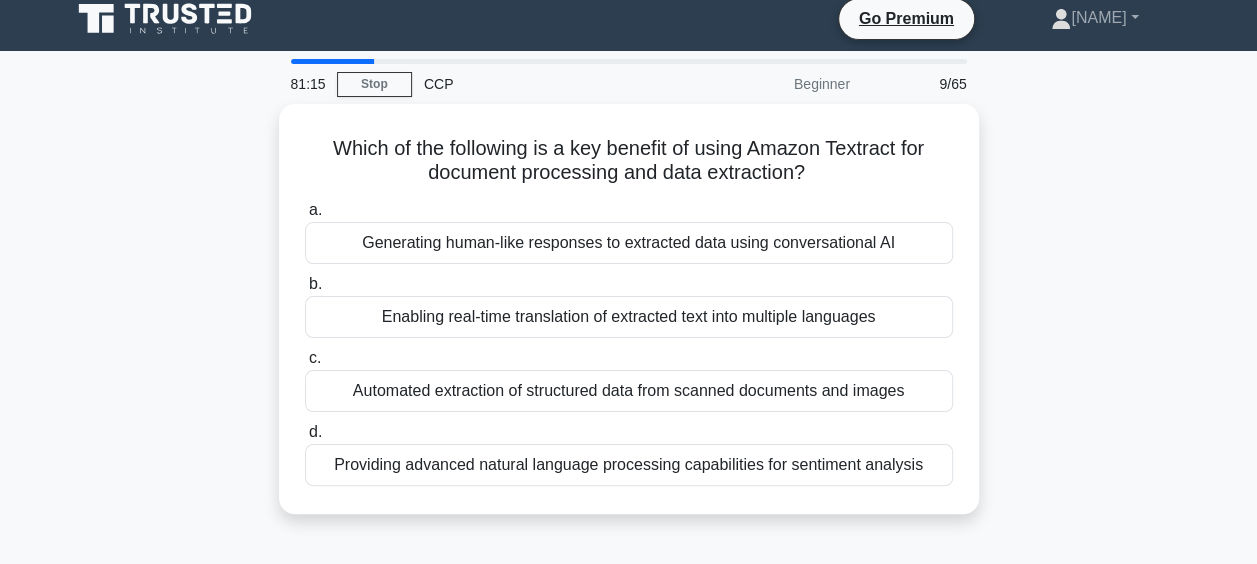 scroll, scrollTop: 20, scrollLeft: 0, axis: vertical 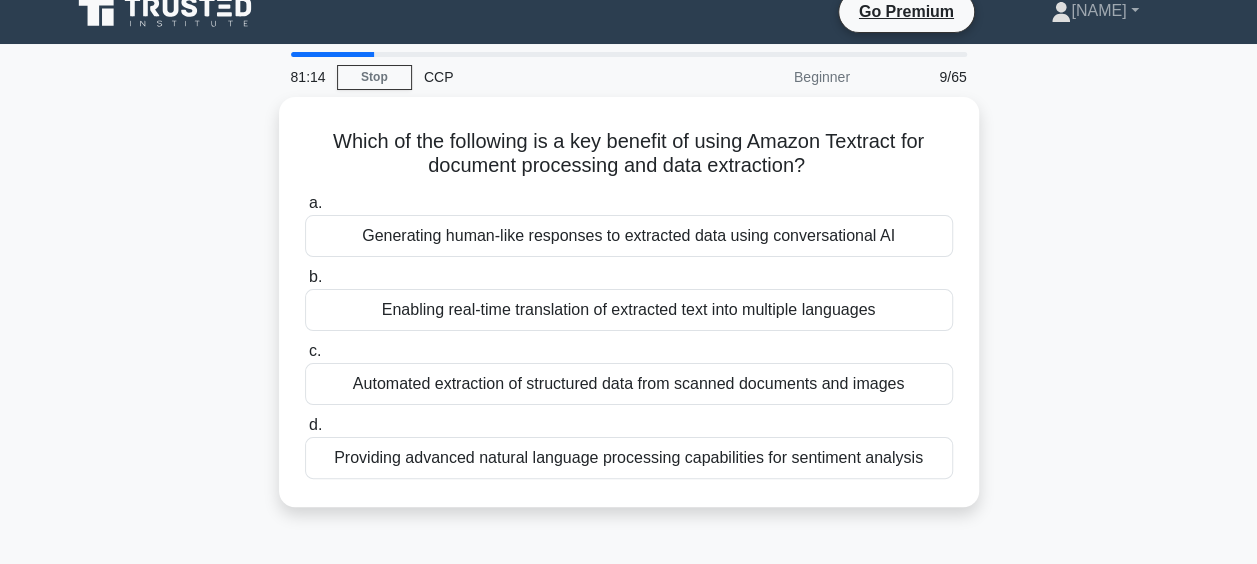 drag, startPoint x: 321, startPoint y: 145, endPoint x: 993, endPoint y: 486, distance: 753.5682 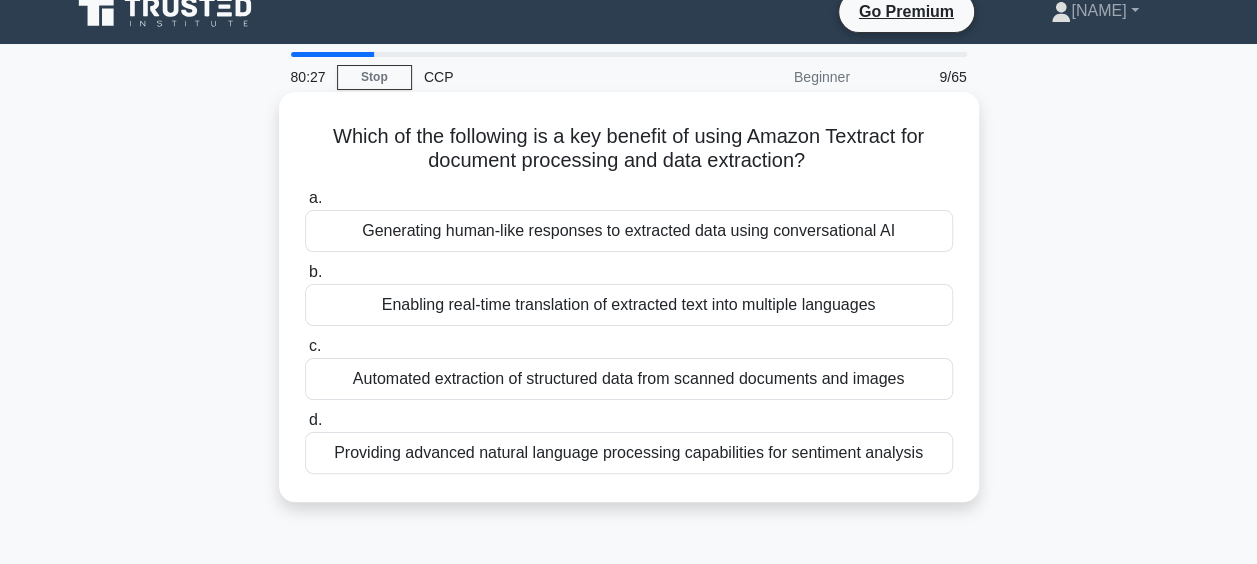 click on "Automated extraction of structured data from scanned documents and images" at bounding box center [629, 379] 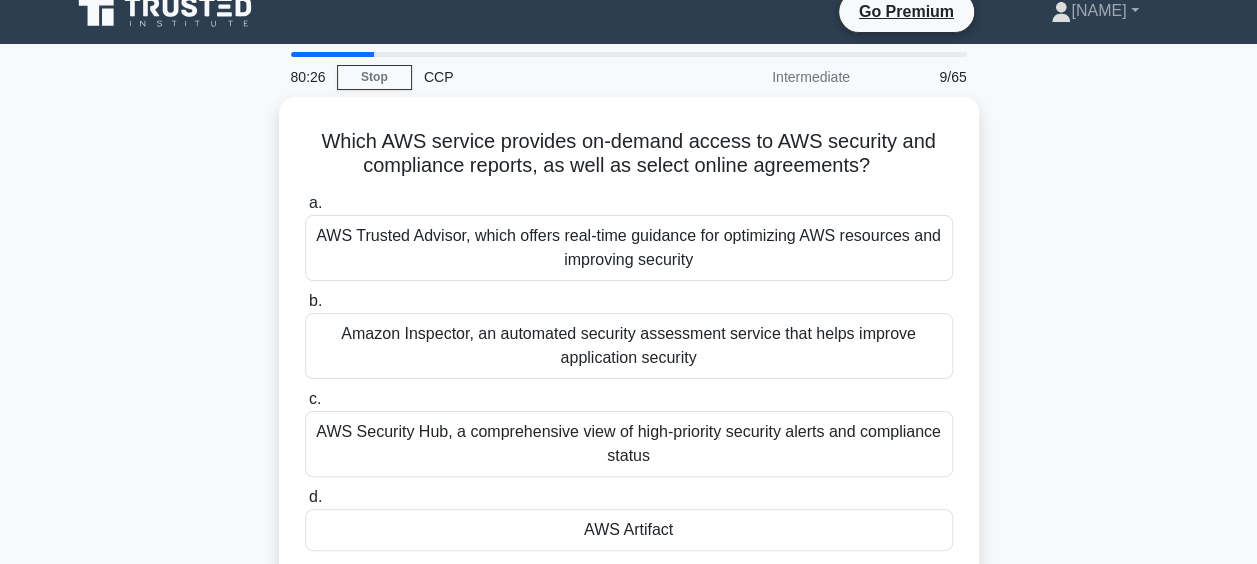 scroll, scrollTop: 0, scrollLeft: 0, axis: both 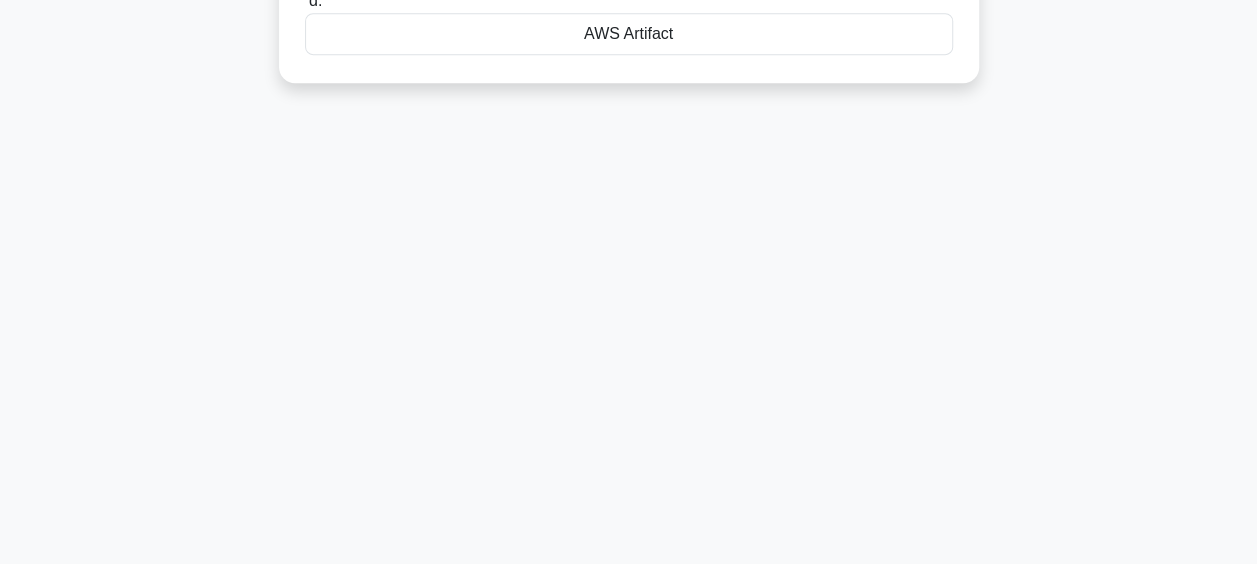 drag, startPoint x: 310, startPoint y: 152, endPoint x: 704, endPoint y: 130, distance: 394.61374 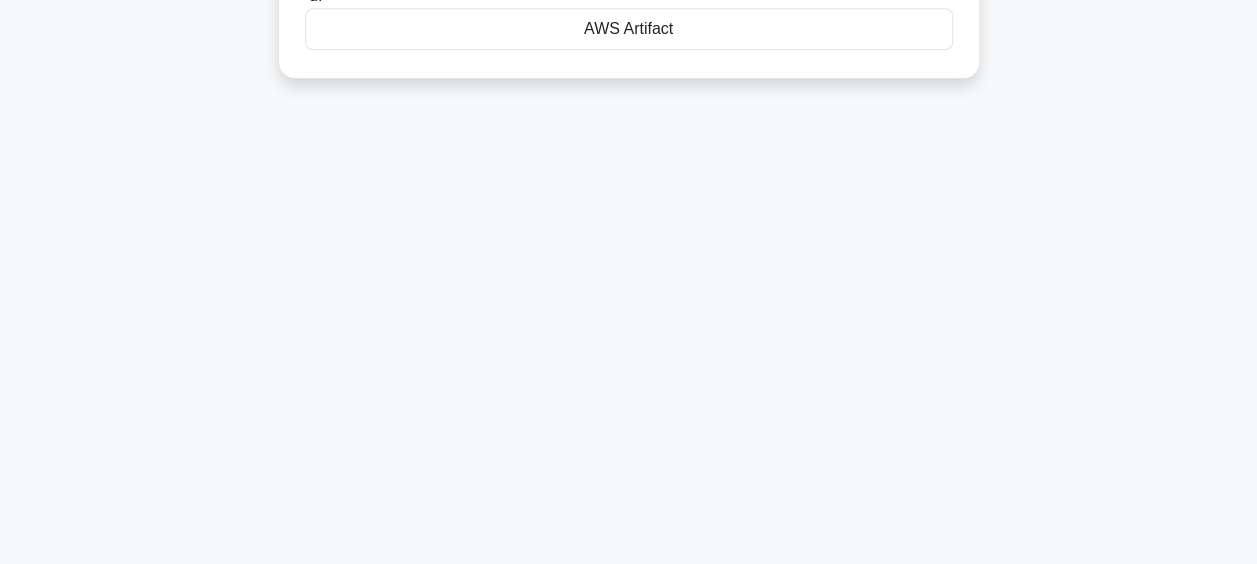 click on "AWS Artifact" at bounding box center (629, 29) 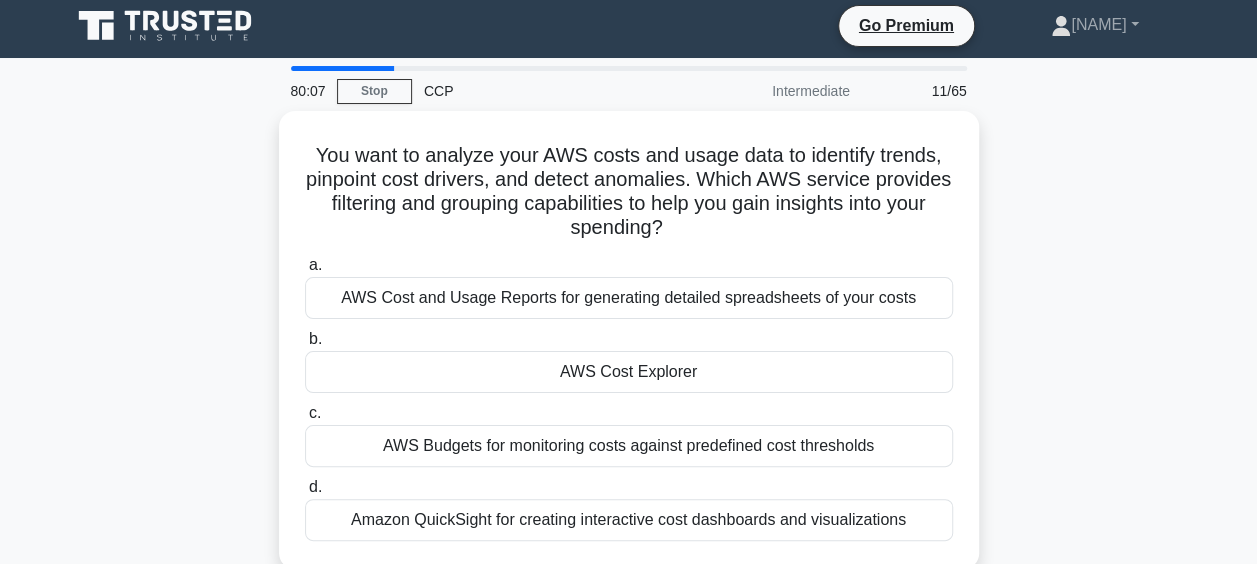 scroll, scrollTop: 0, scrollLeft: 0, axis: both 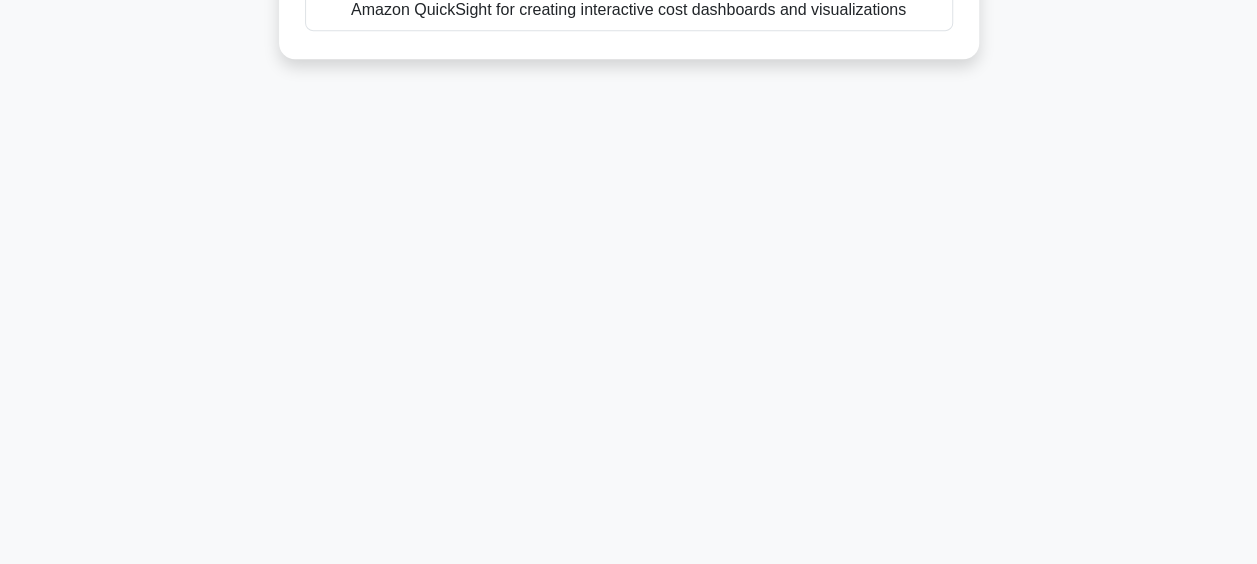 drag, startPoint x: 298, startPoint y: 162, endPoint x: 902, endPoint y: 123, distance: 605.2578 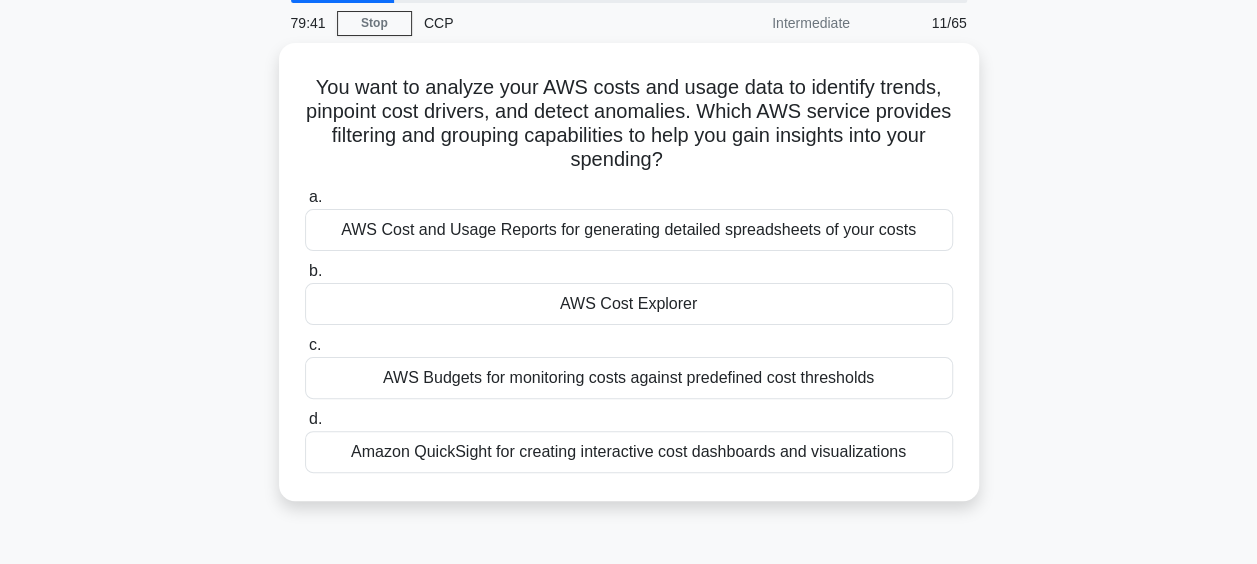 scroll, scrollTop: 57, scrollLeft: 0, axis: vertical 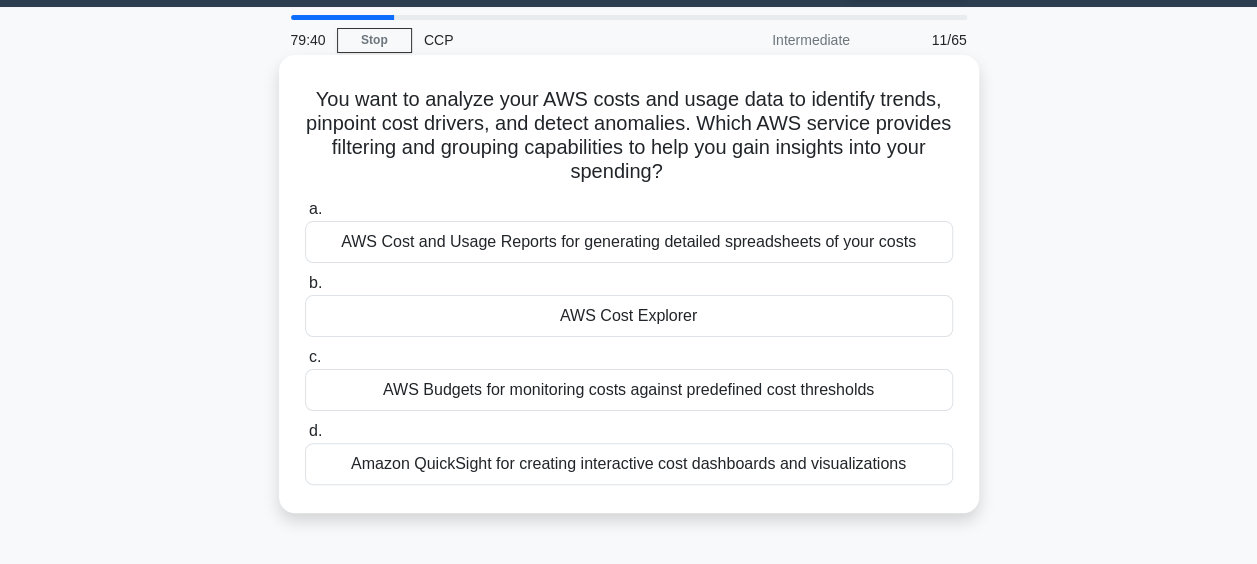 click on "AWS Cost Explorer" at bounding box center [629, 316] 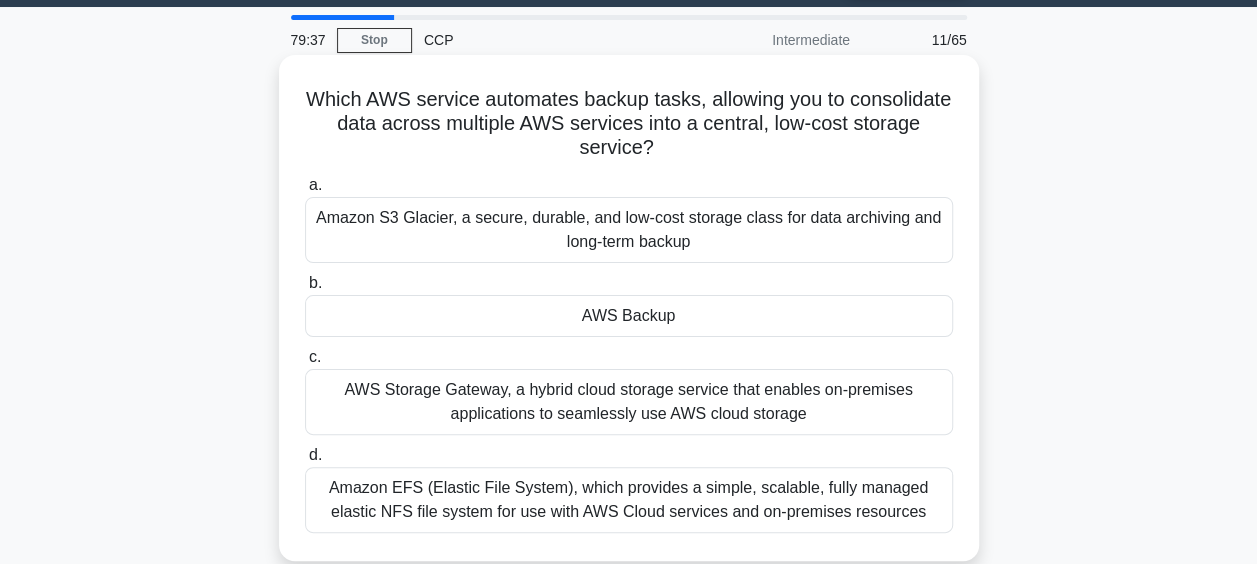 drag, startPoint x: 347, startPoint y: 107, endPoint x: 952, endPoint y: 513, distance: 728.6021 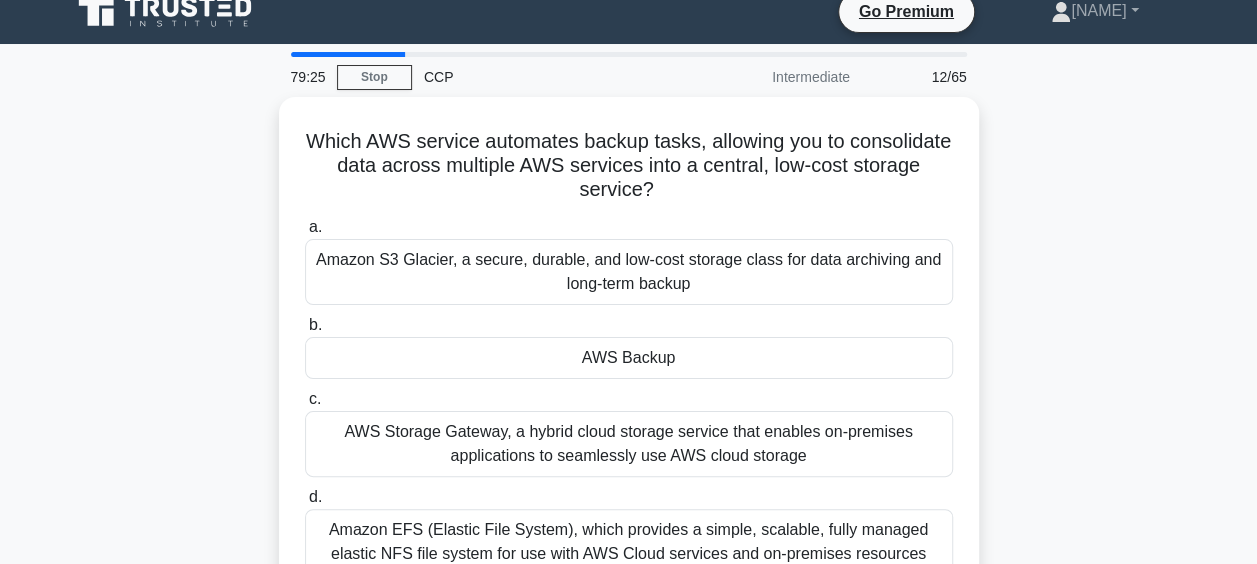 scroll, scrollTop: 0, scrollLeft: 0, axis: both 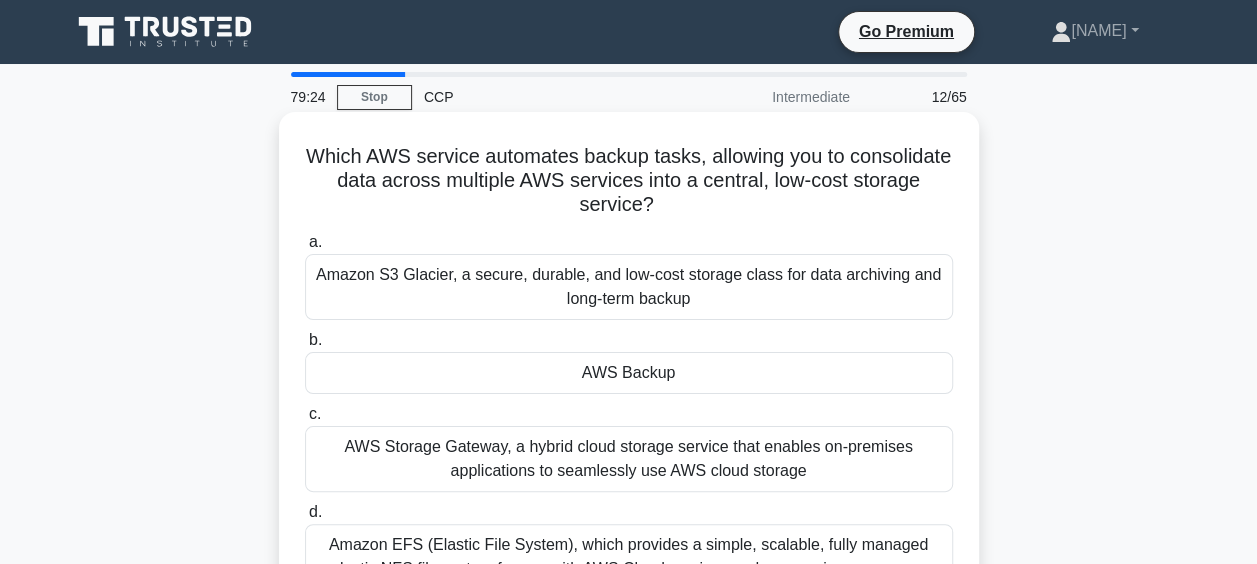 click on "AWS Backup" at bounding box center [629, 373] 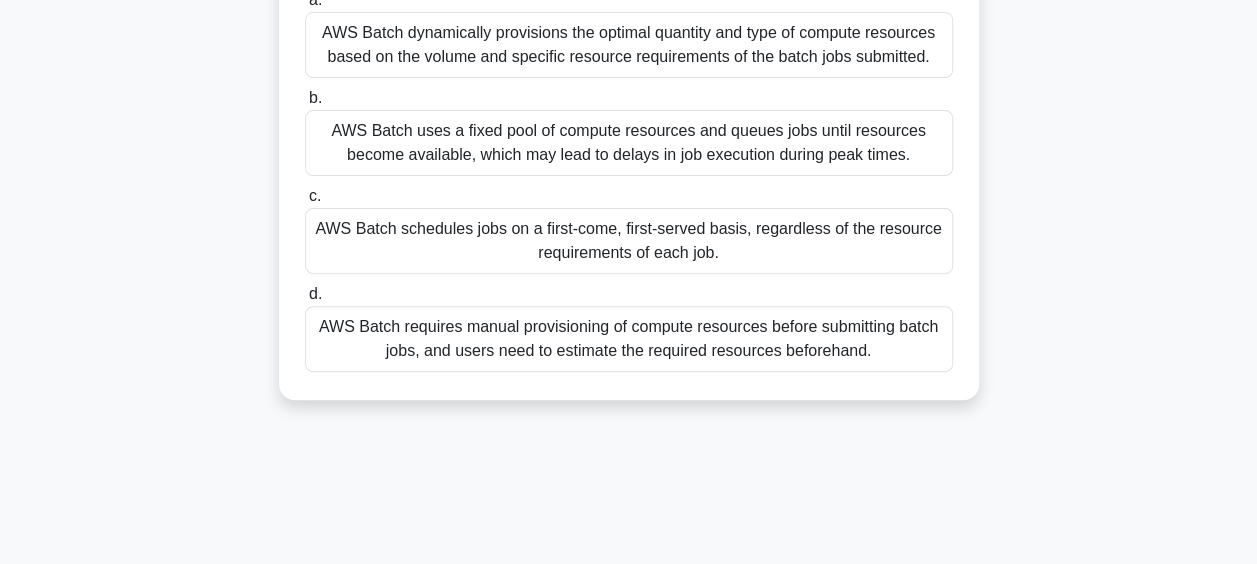 scroll, scrollTop: 370, scrollLeft: 0, axis: vertical 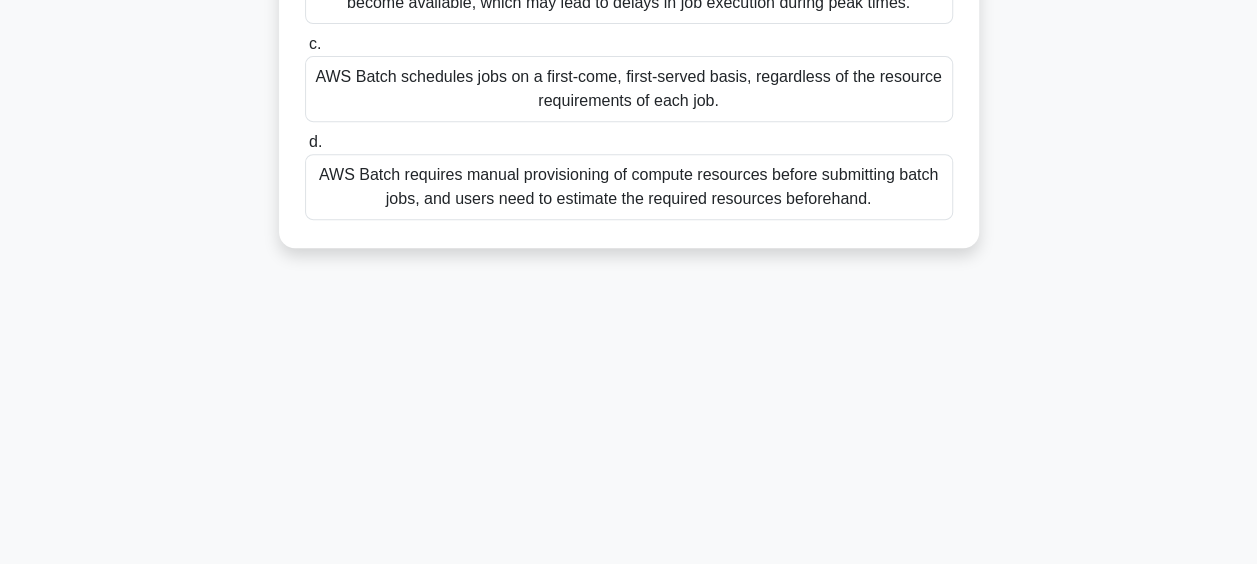 drag, startPoint x: 307, startPoint y: 152, endPoint x: 934, endPoint y: 226, distance: 631.35175 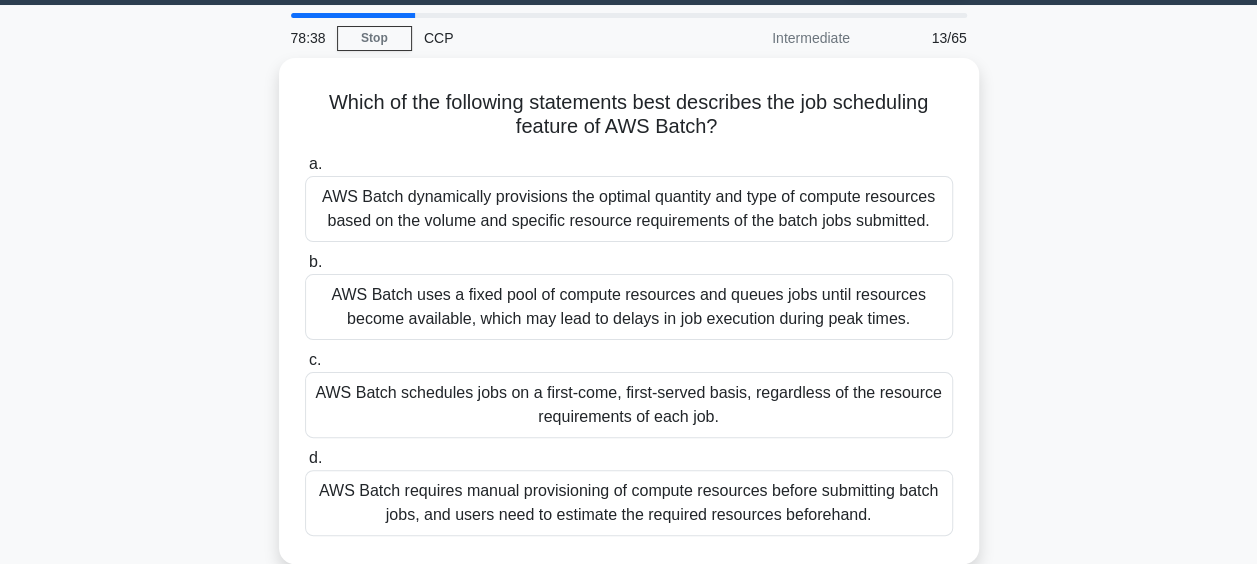 scroll, scrollTop: 0, scrollLeft: 0, axis: both 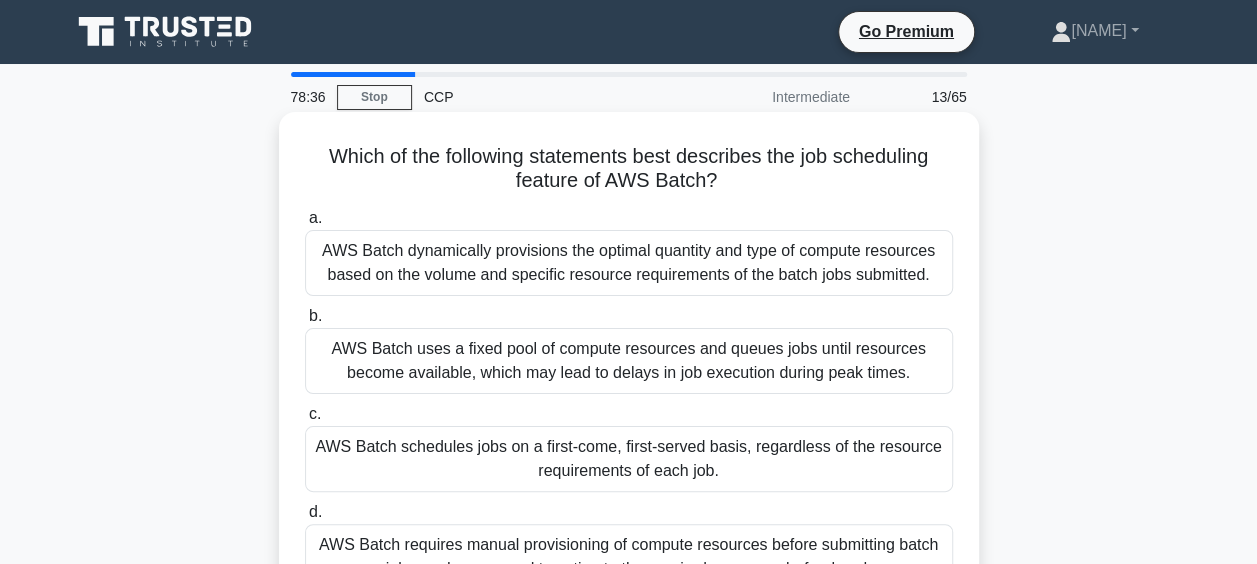 click on "AWS Batch dynamically provisions the optimal quantity and type of compute resources based on the volume and specific resource requirements of the batch jobs submitted." at bounding box center (629, 263) 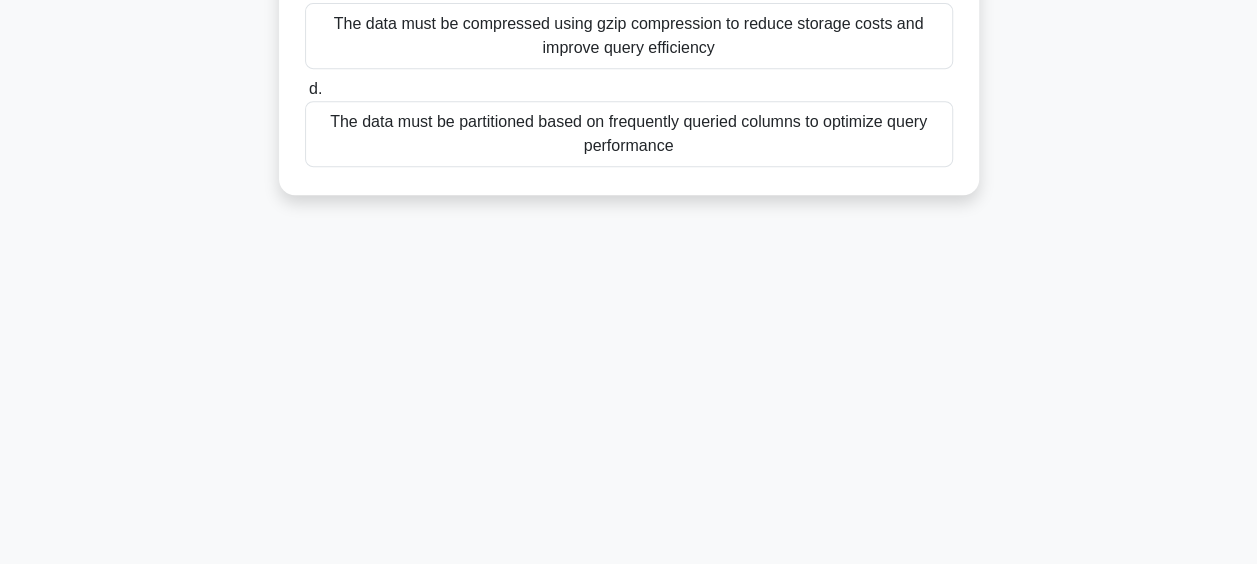scroll, scrollTop: 516, scrollLeft: 0, axis: vertical 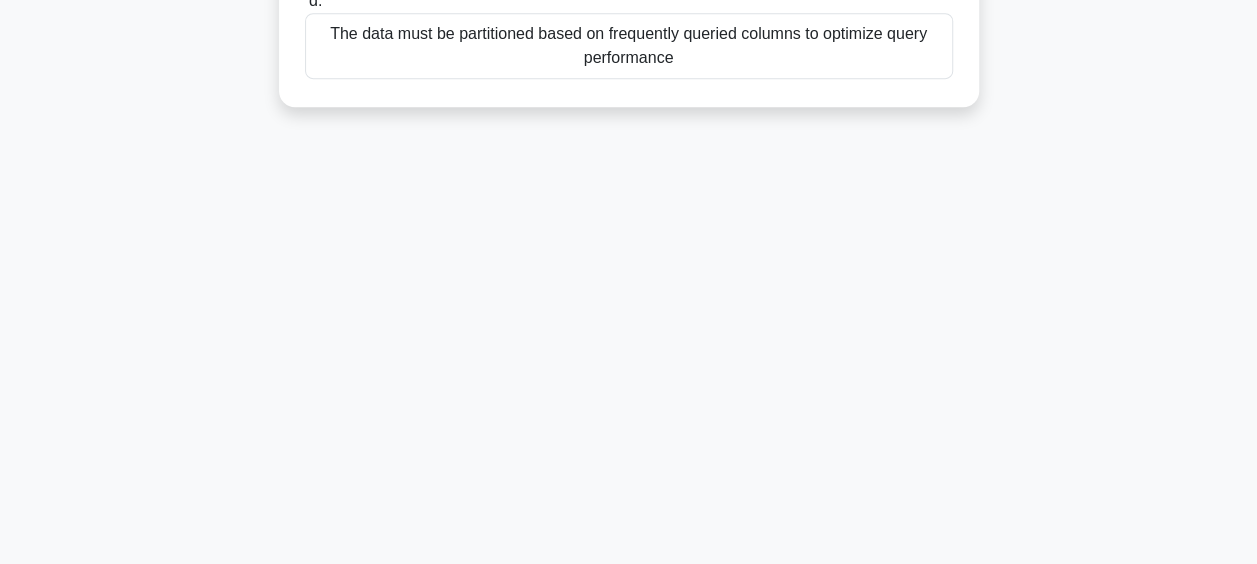 drag, startPoint x: 318, startPoint y: 150, endPoint x: 758, endPoint y: 236, distance: 448.32578 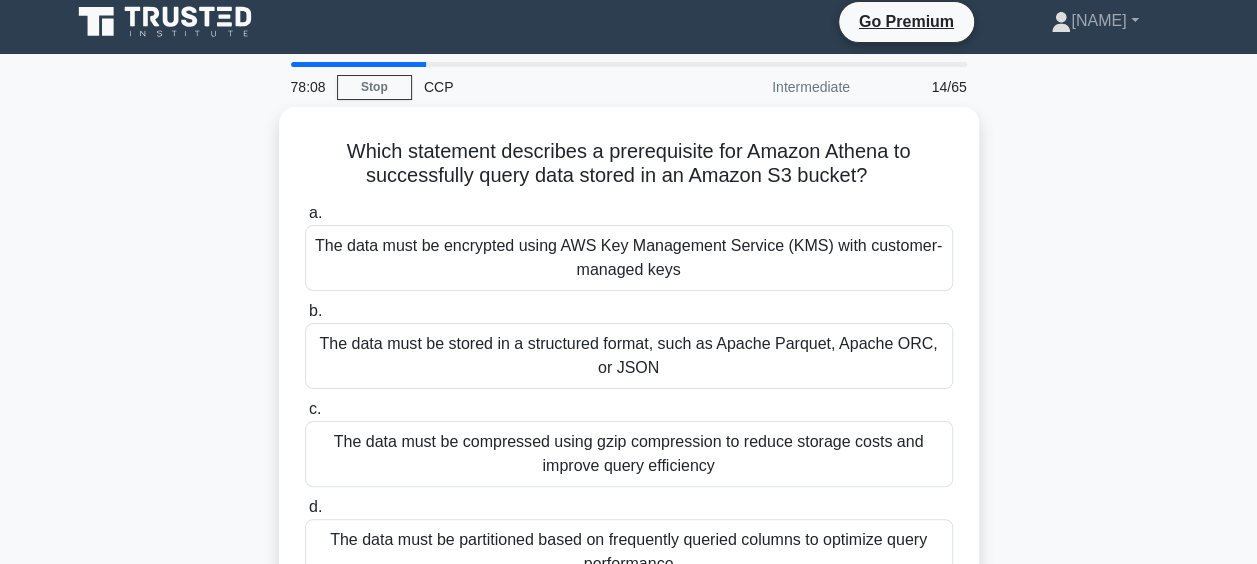 scroll, scrollTop: 5, scrollLeft: 0, axis: vertical 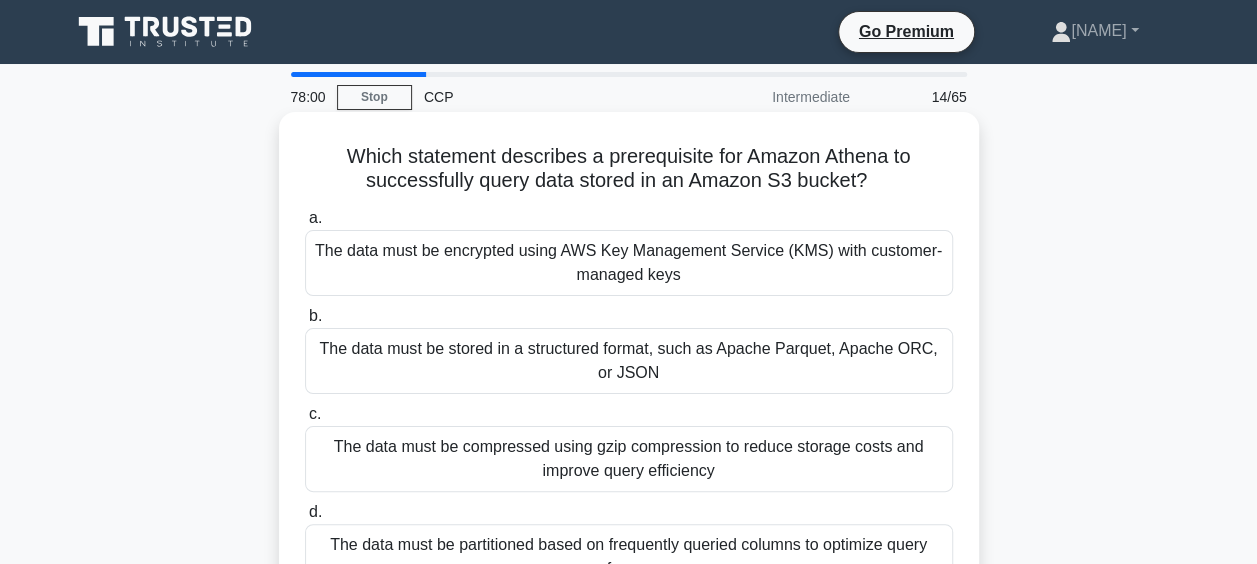 click on "The data must be stored in a structured format, such as Apache Parquet, Apache ORC, or JSON" at bounding box center (629, 361) 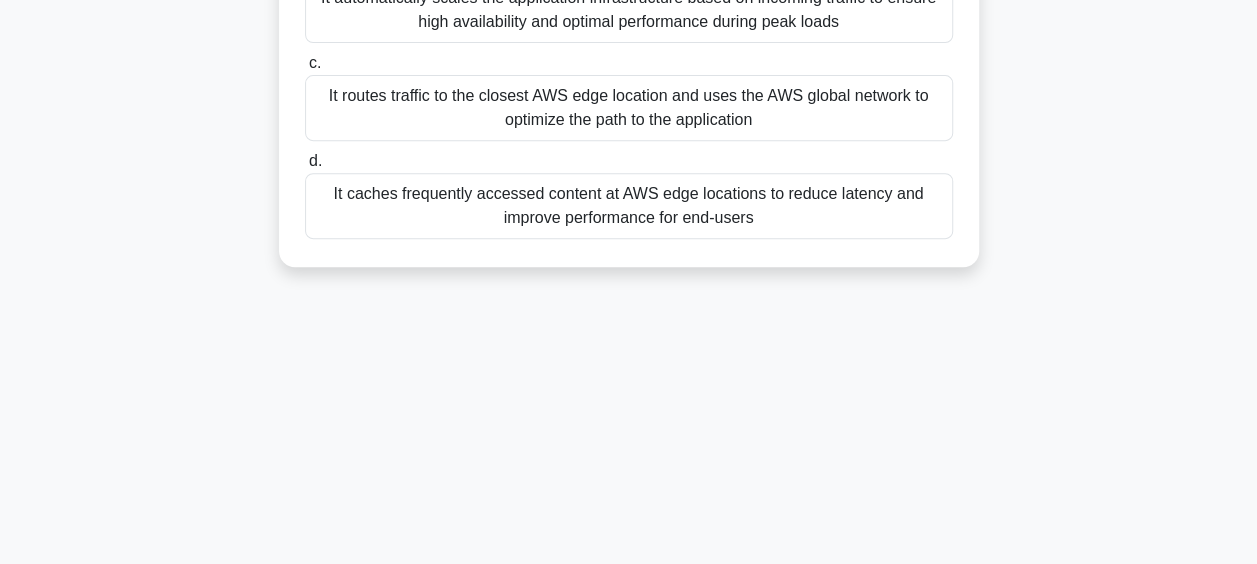 scroll, scrollTop: 516, scrollLeft: 0, axis: vertical 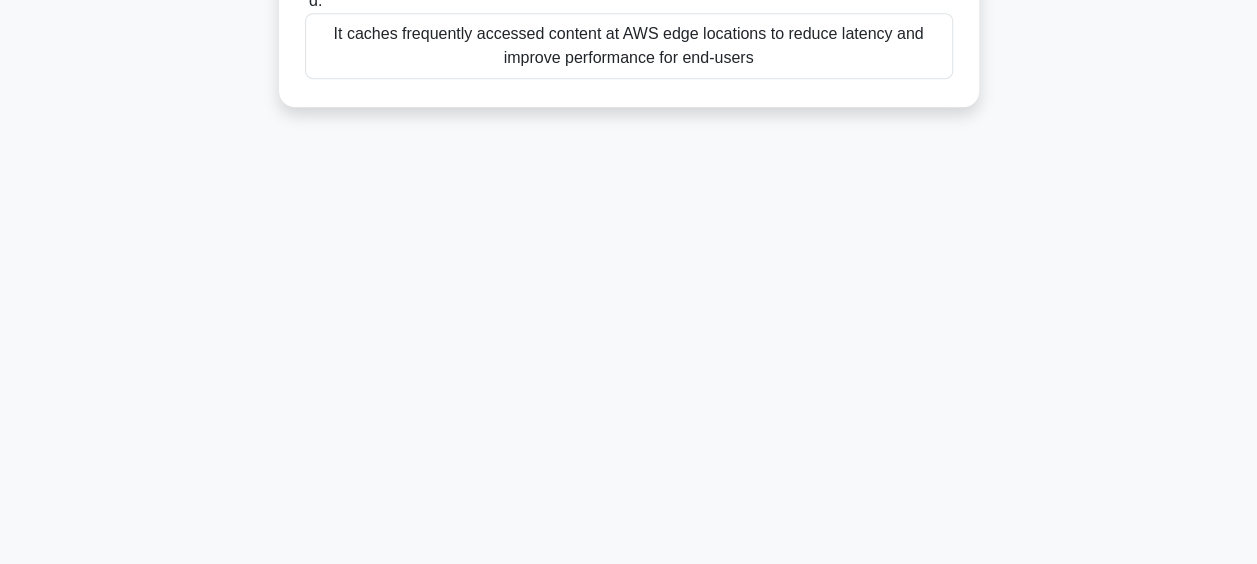 drag, startPoint x: 315, startPoint y: 150, endPoint x: 775, endPoint y: 269, distance: 475.14313 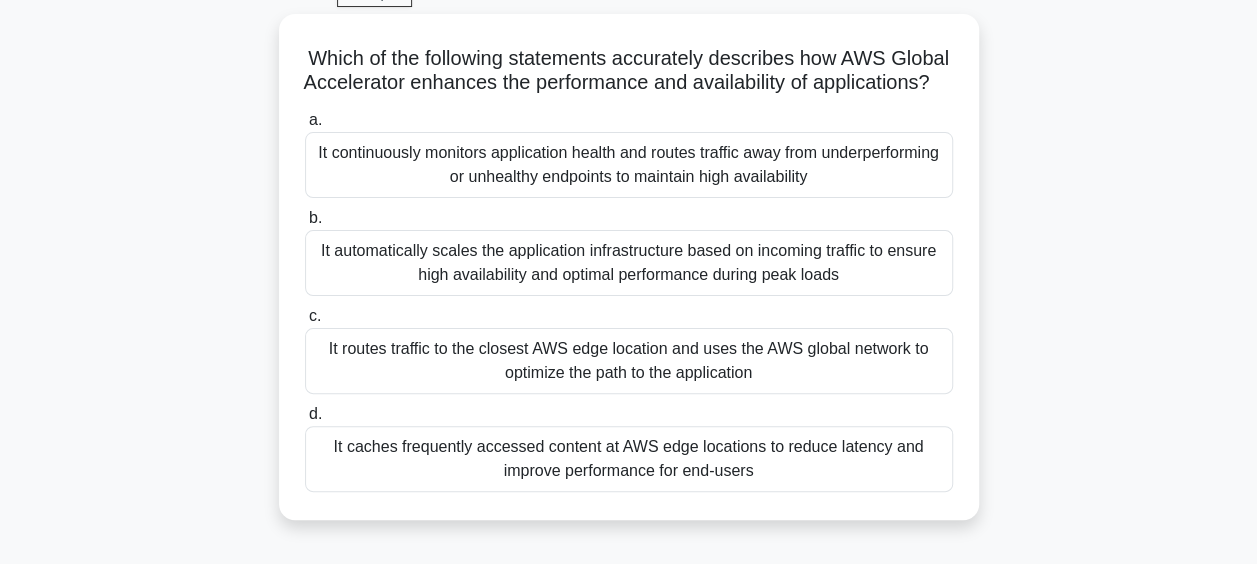 scroll, scrollTop: 0, scrollLeft: 0, axis: both 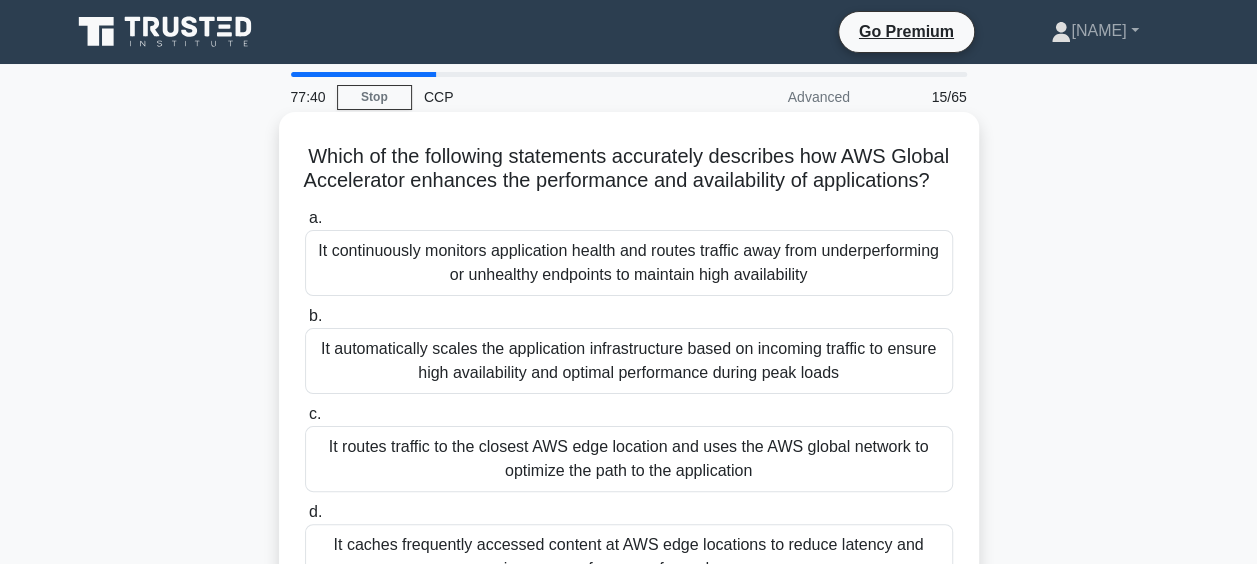 click on "It routes traffic to the closest AWS edge location and uses the AWS global network to optimize the path to the application" at bounding box center (629, 459) 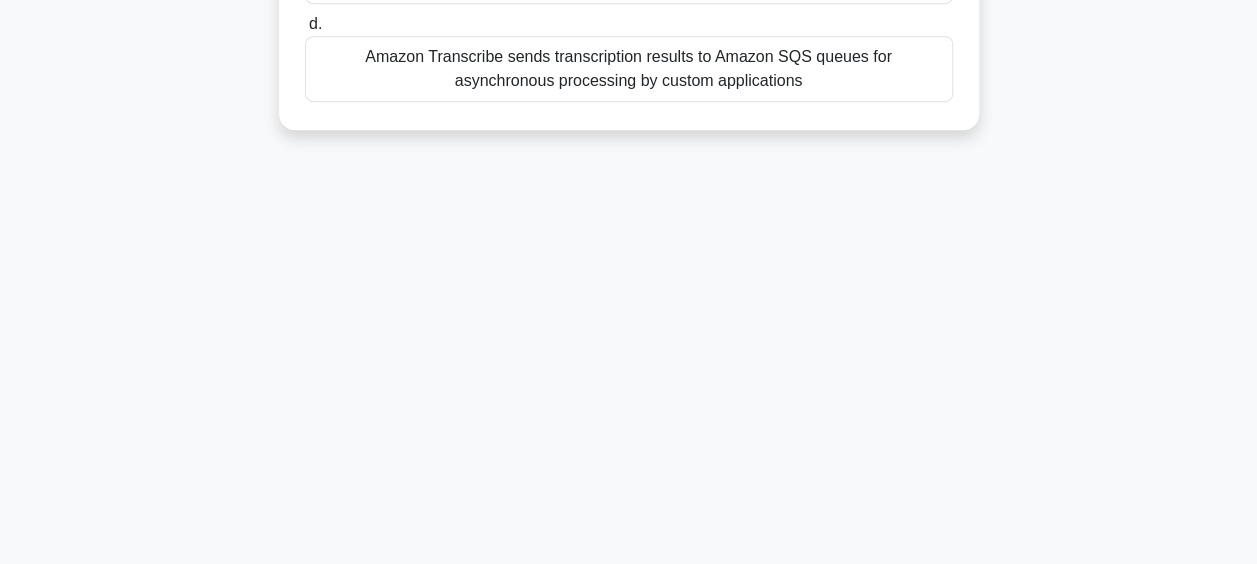 scroll, scrollTop: 516, scrollLeft: 0, axis: vertical 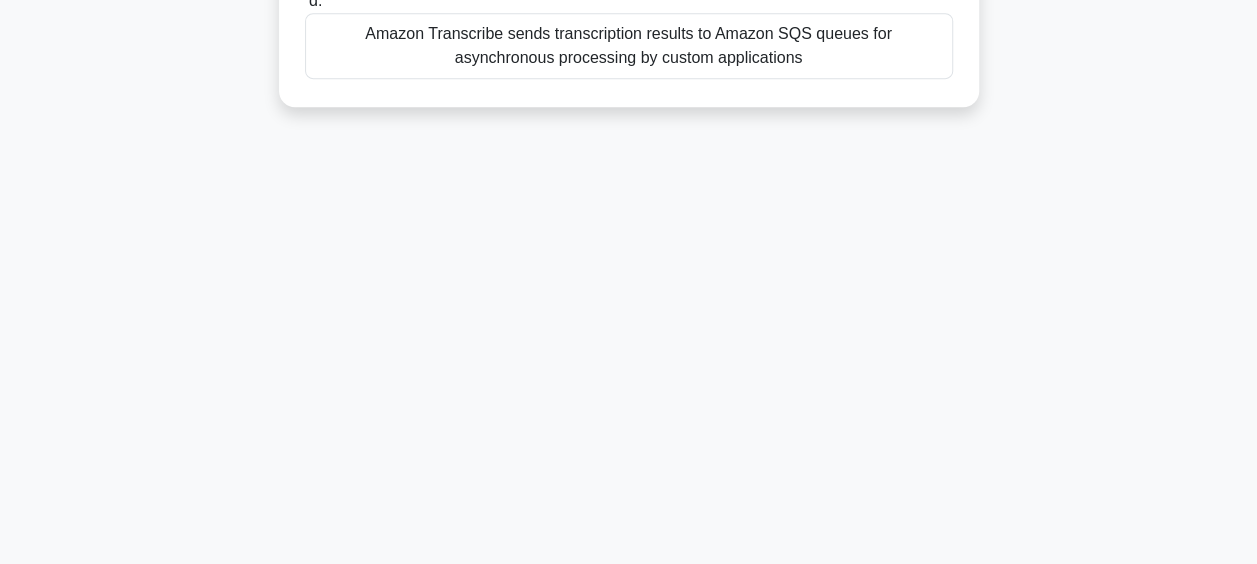 drag, startPoint x: 352, startPoint y: 162, endPoint x: 898, endPoint y: 441, distance: 613.1533 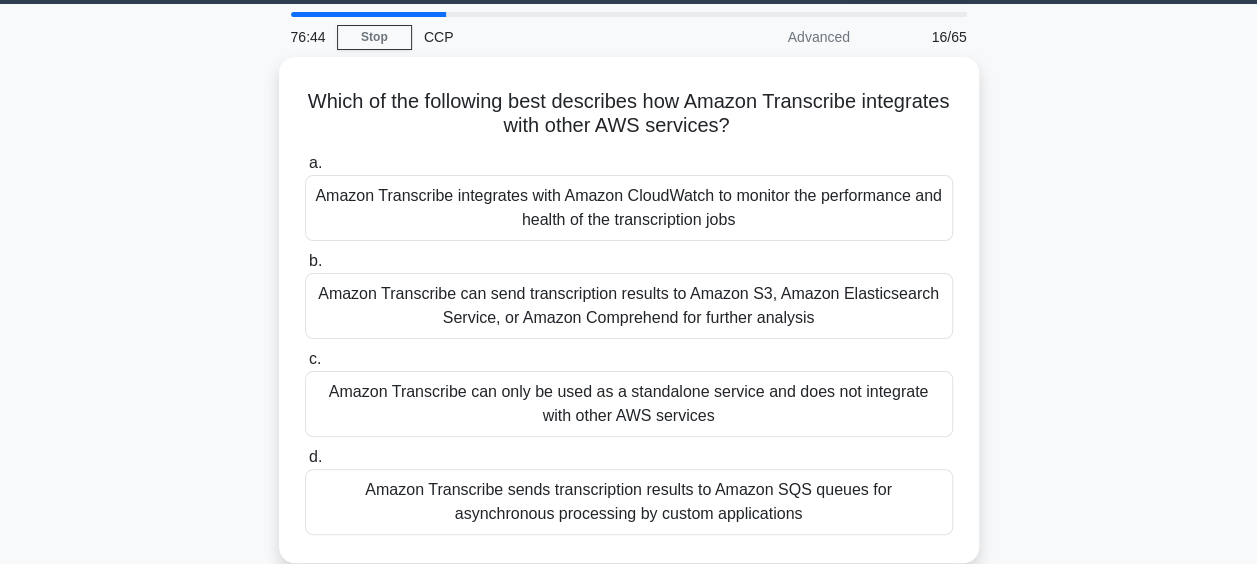 scroll, scrollTop: 0, scrollLeft: 0, axis: both 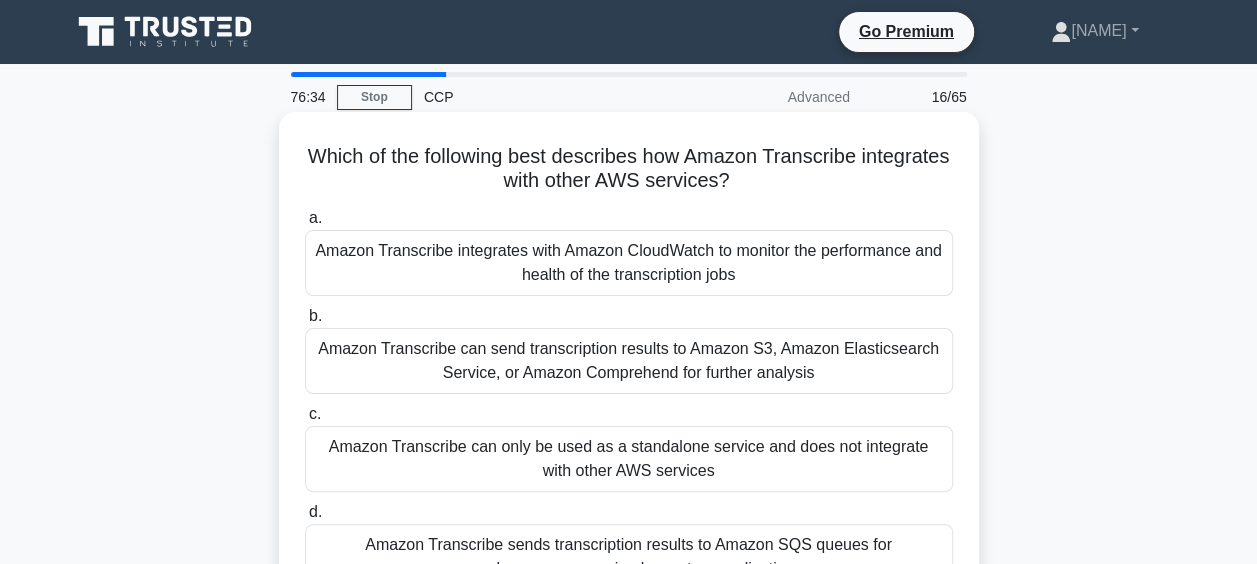 click on "Amazon Transcribe can send transcription results to Amazon S3, Amazon Elasticsearch Service, or Amazon Comprehend for further analysis" at bounding box center (629, 361) 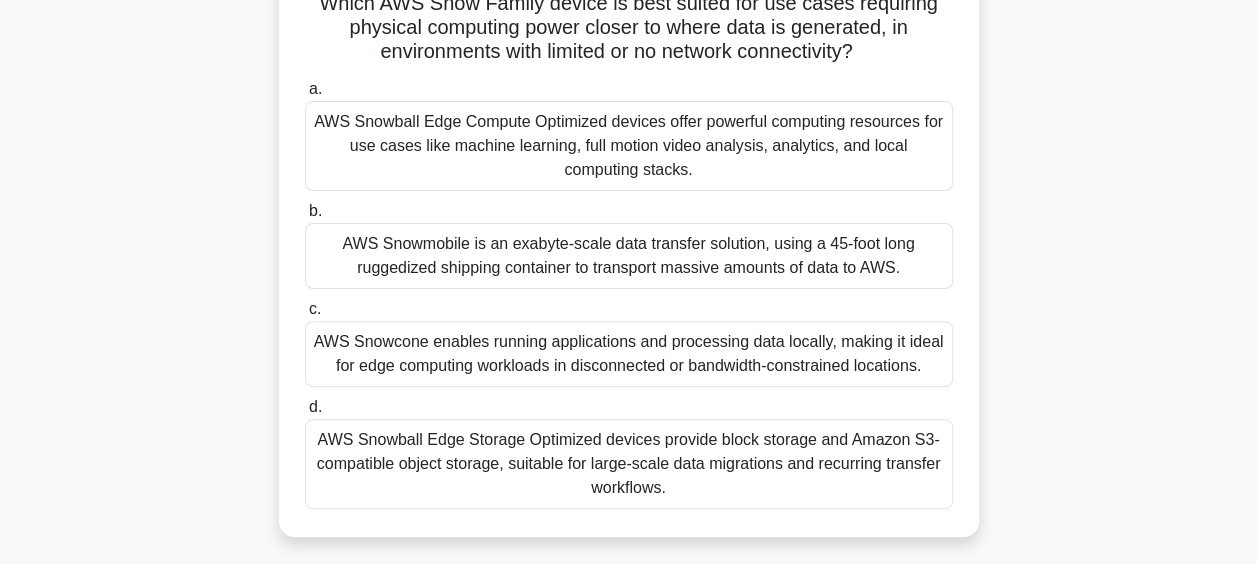 scroll, scrollTop: 397, scrollLeft: 0, axis: vertical 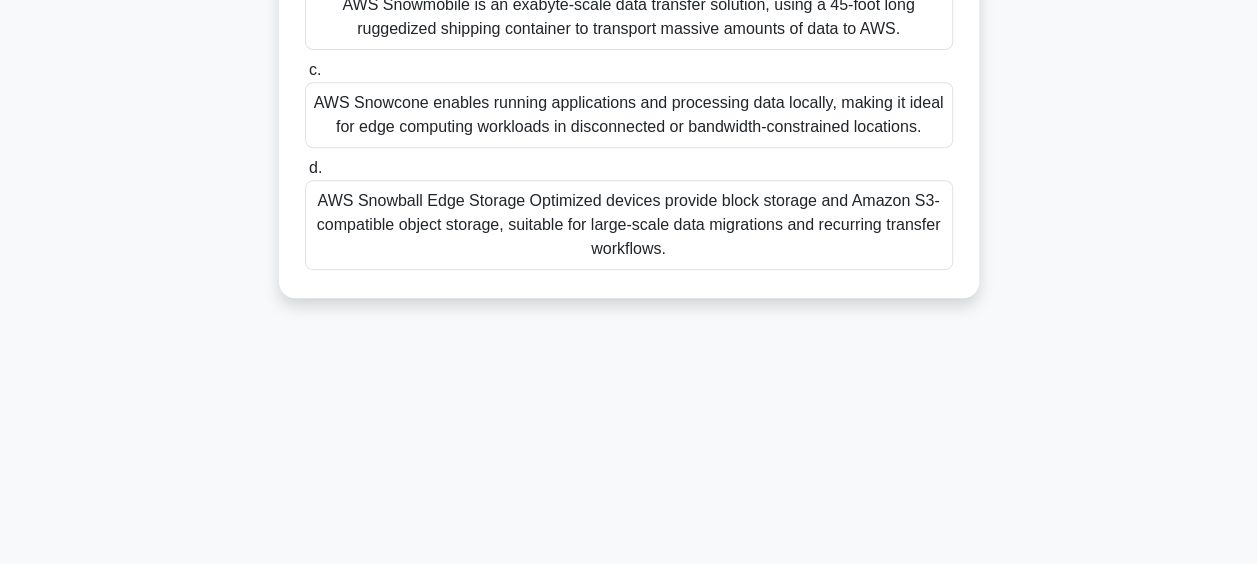 drag, startPoint x: 316, startPoint y: 148, endPoint x: 778, endPoint y: 450, distance: 551.9493 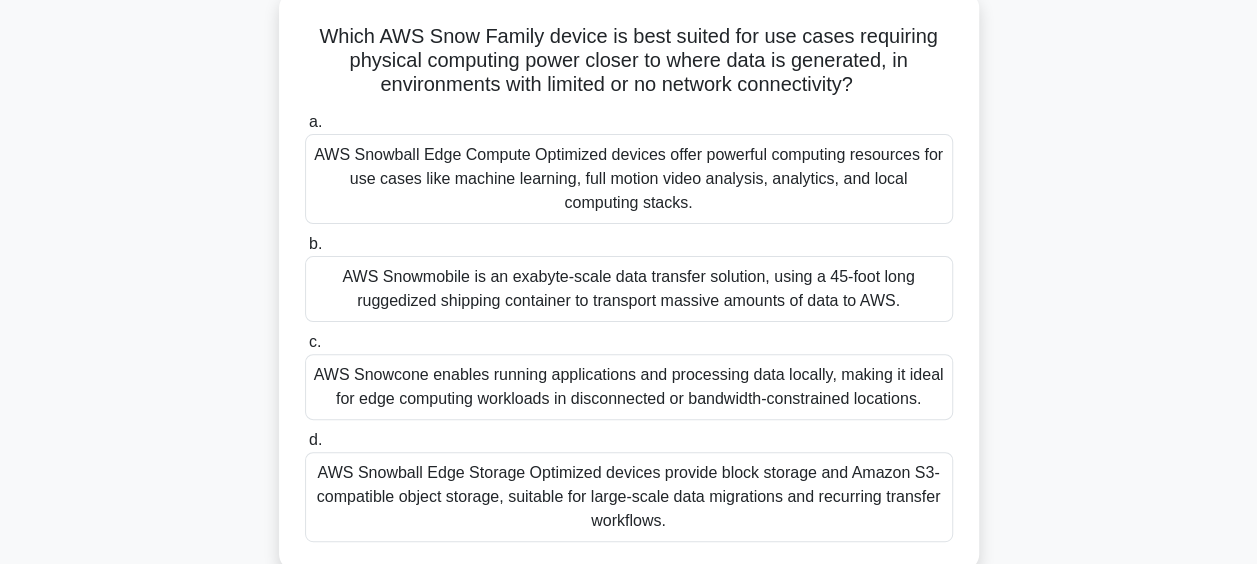 scroll, scrollTop: 104, scrollLeft: 0, axis: vertical 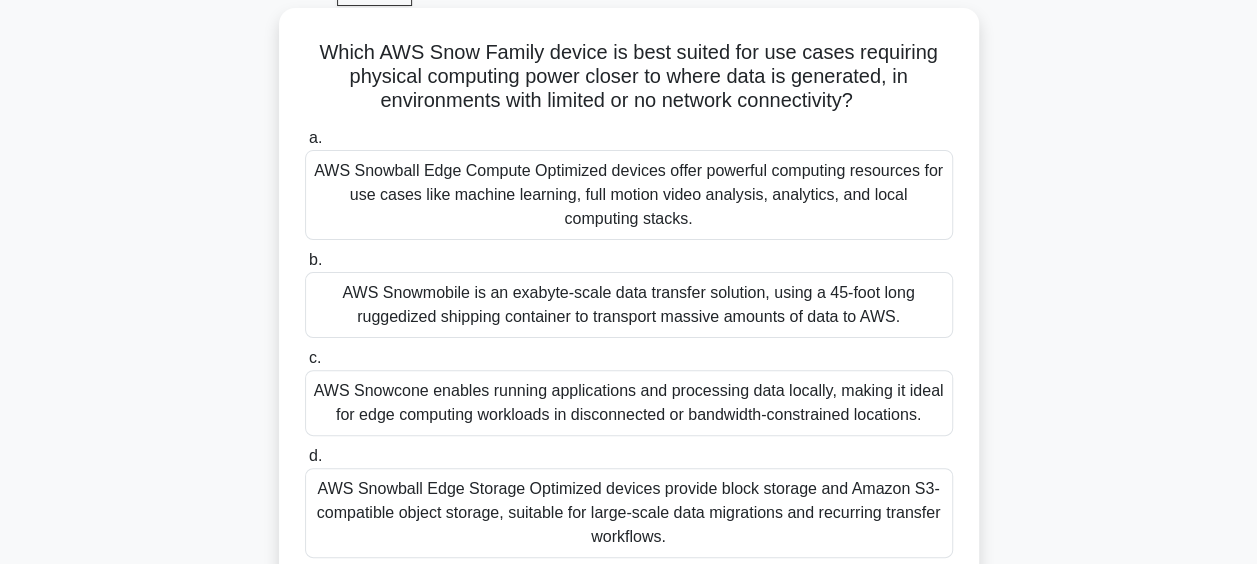 click on "AWS Snowball Edge Compute Optimized devices offer powerful computing resources for use cases like machine learning, full motion video analysis, analytics, and local computing stacks." at bounding box center (629, 195) 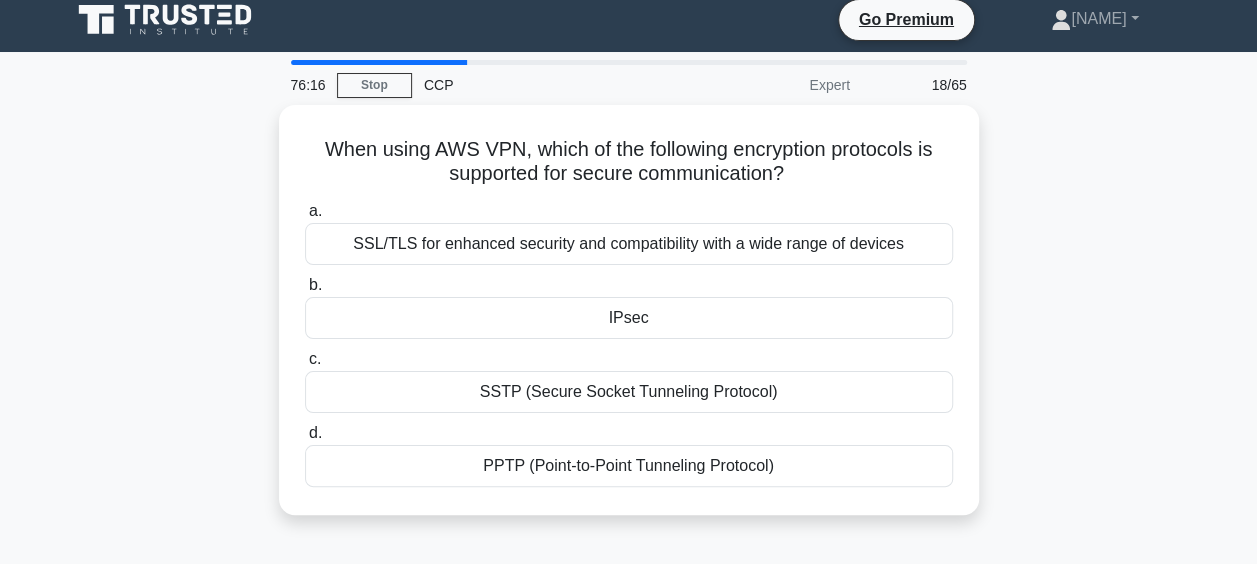 scroll, scrollTop: 0, scrollLeft: 0, axis: both 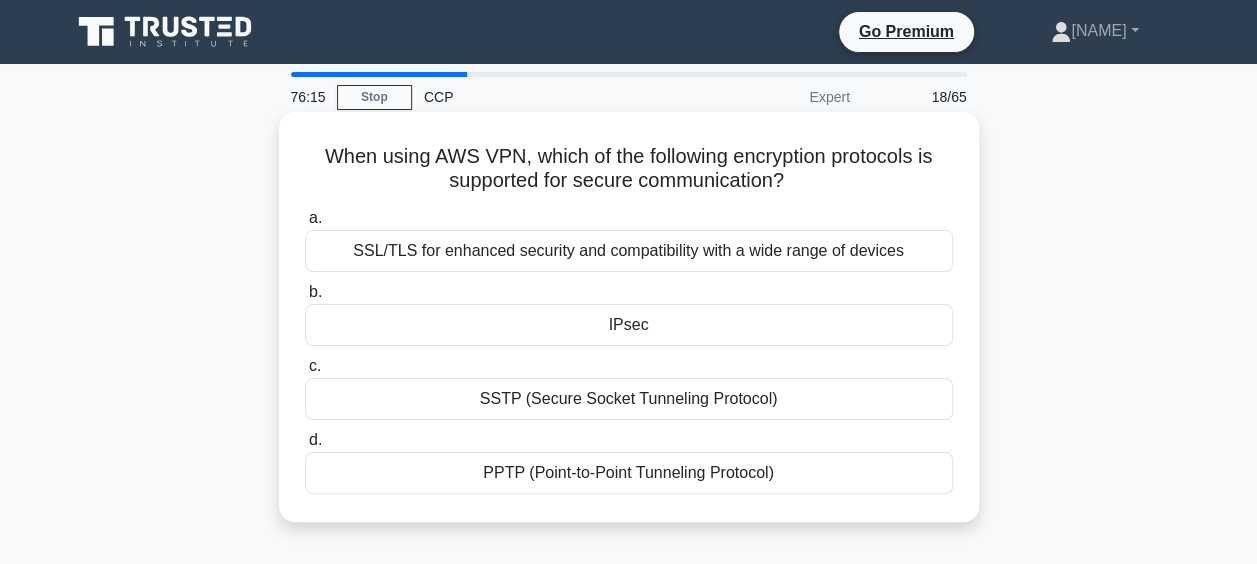 click on "When using AWS VPN, which of the following encryption protocols is supported for secure communication?
.spinner_0XTQ{transform-origin:center;animation:spinner_y6GP .75s linear infinite}@keyframes spinner_y6GP{100%{transform:rotate(360deg)}}" at bounding box center (629, 169) 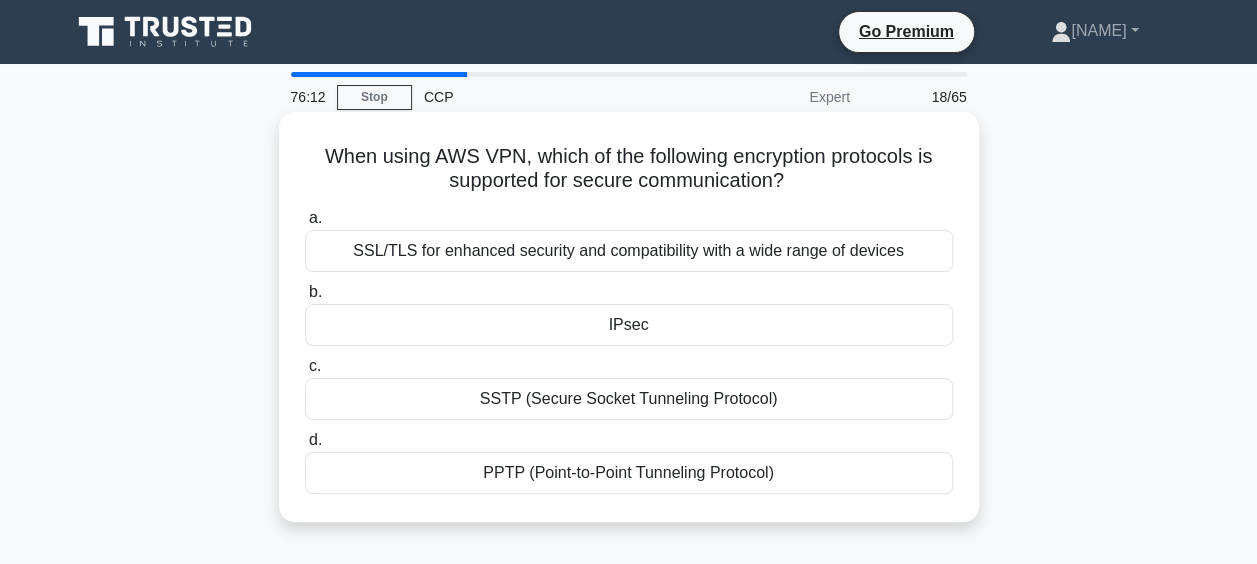 drag, startPoint x: 776, startPoint y: 517, endPoint x: 306, endPoint y: 168, distance: 585.4067 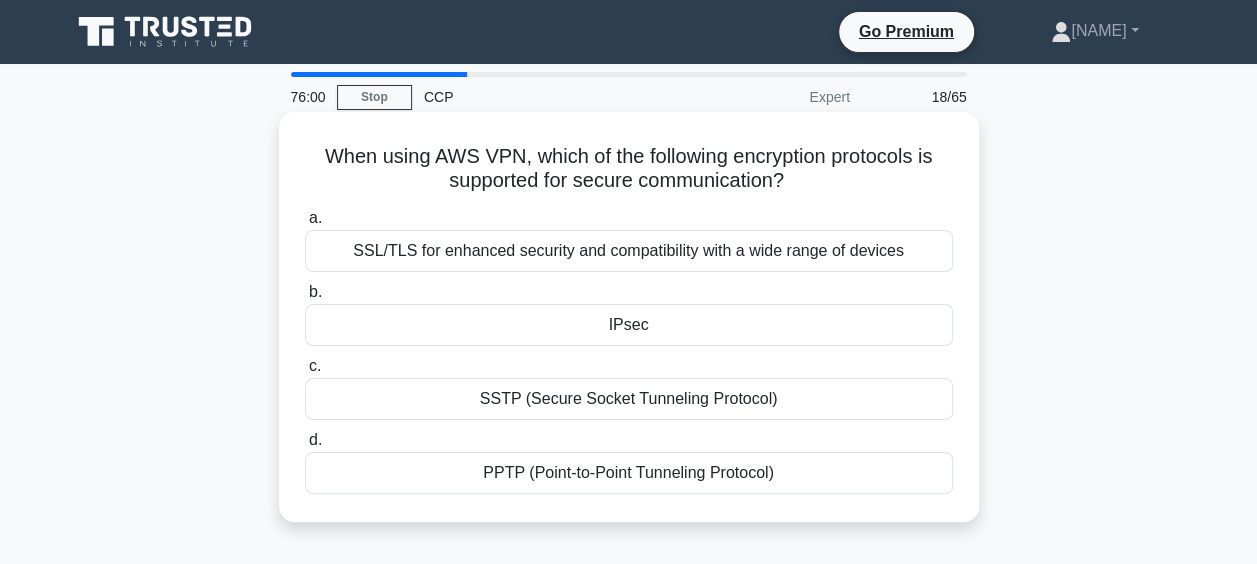 click on "IPsec" at bounding box center [629, 325] 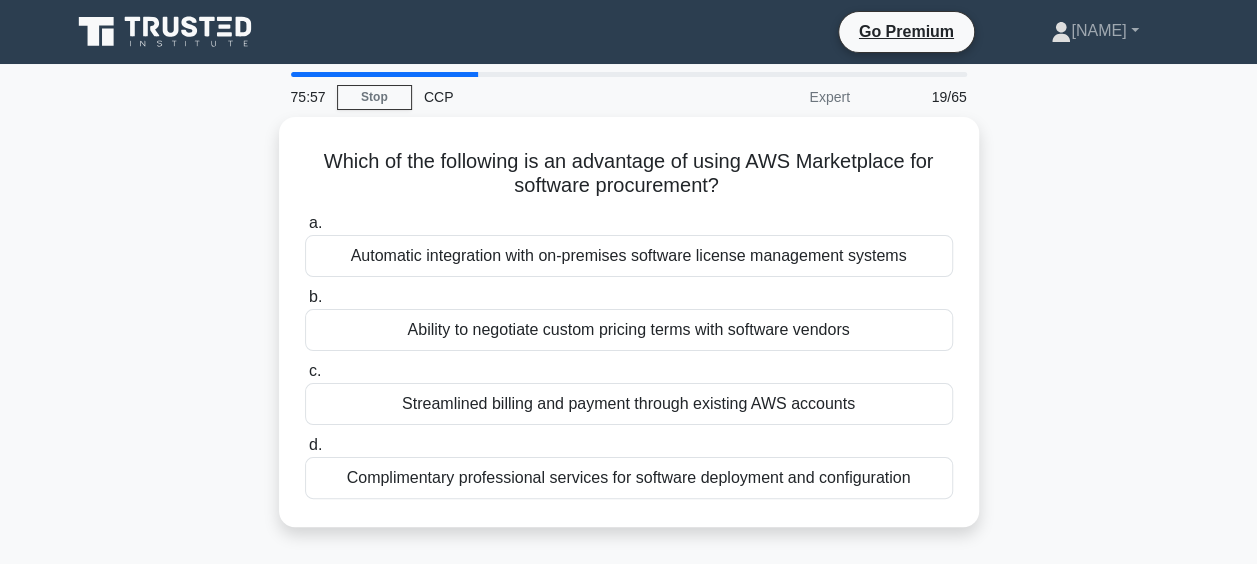 drag, startPoint x: 302, startPoint y: 155, endPoint x: 942, endPoint y: 538, distance: 745.84784 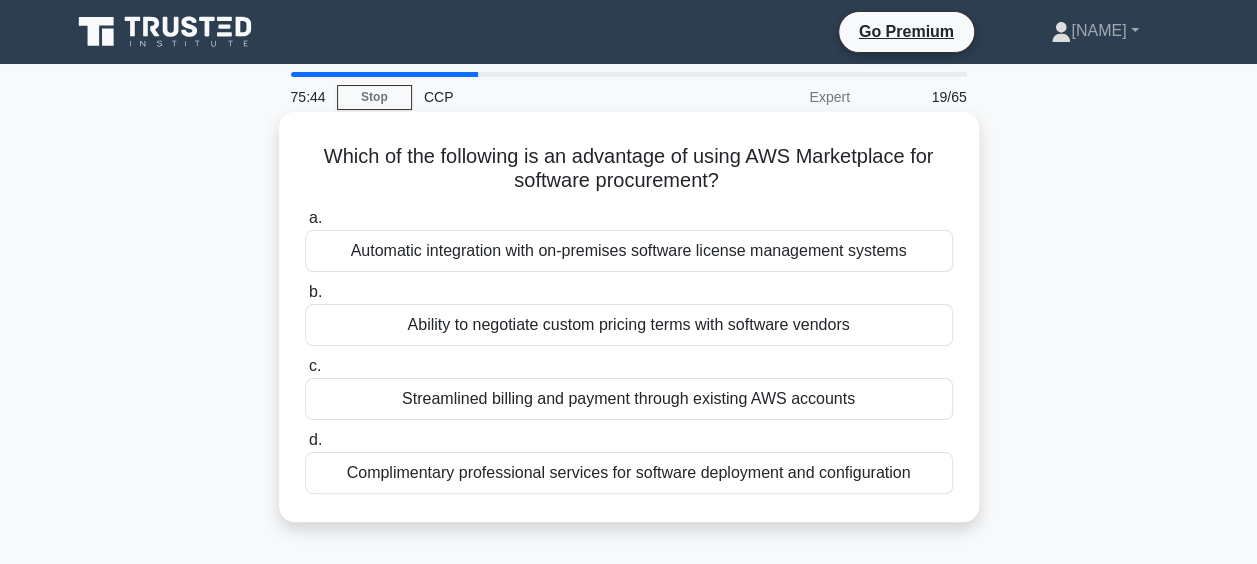 click on "Streamlined billing and payment through existing AWS accounts" at bounding box center [629, 399] 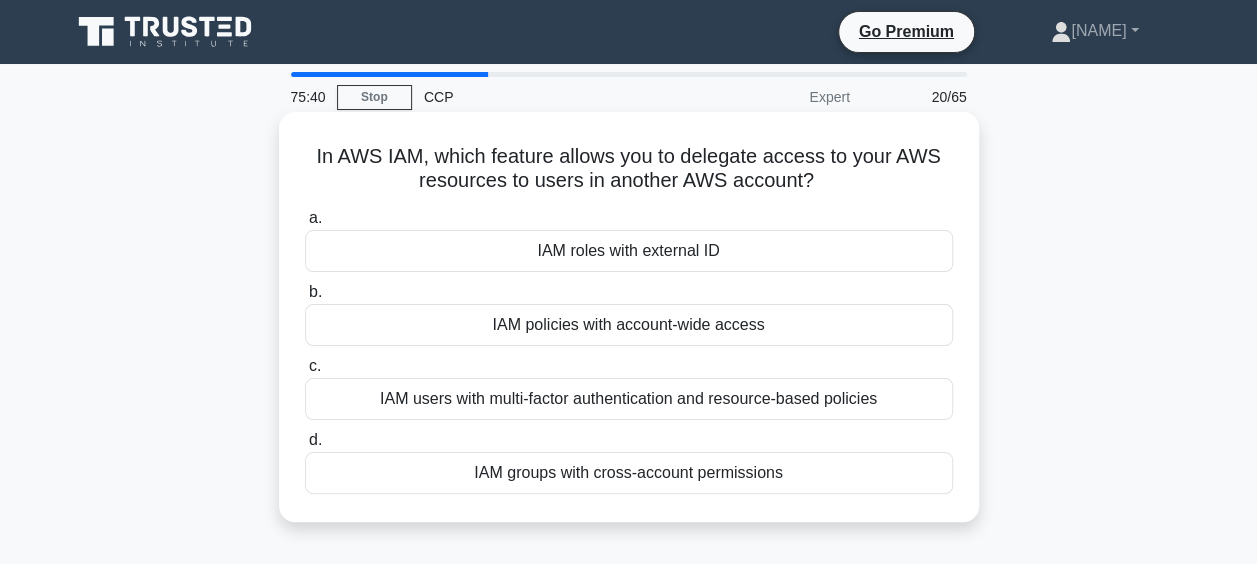 drag, startPoint x: 310, startPoint y: 153, endPoint x: 810, endPoint y: 492, distance: 604.0869 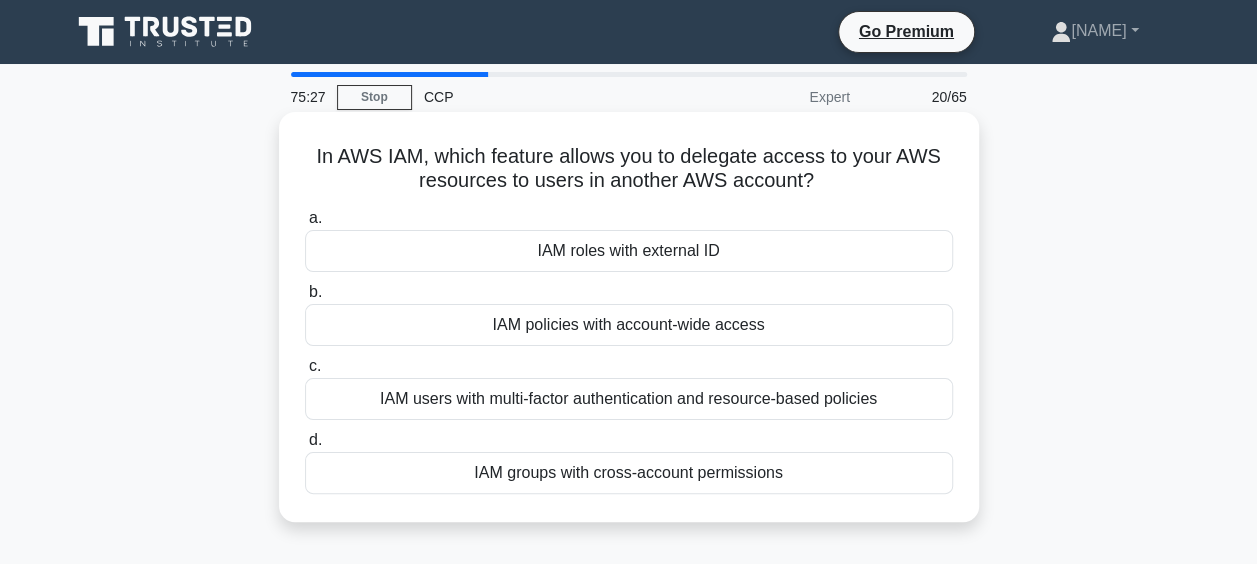 click on "IAM roles with external ID" at bounding box center [629, 251] 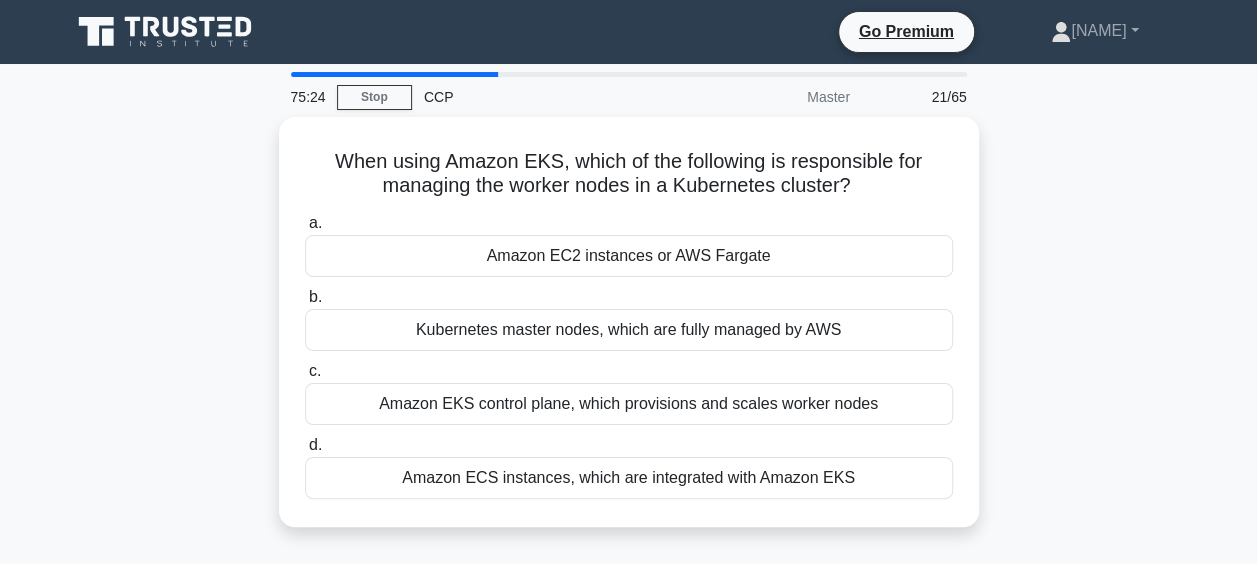 drag, startPoint x: 318, startPoint y: 147, endPoint x: 933, endPoint y: 526, distance: 722.40295 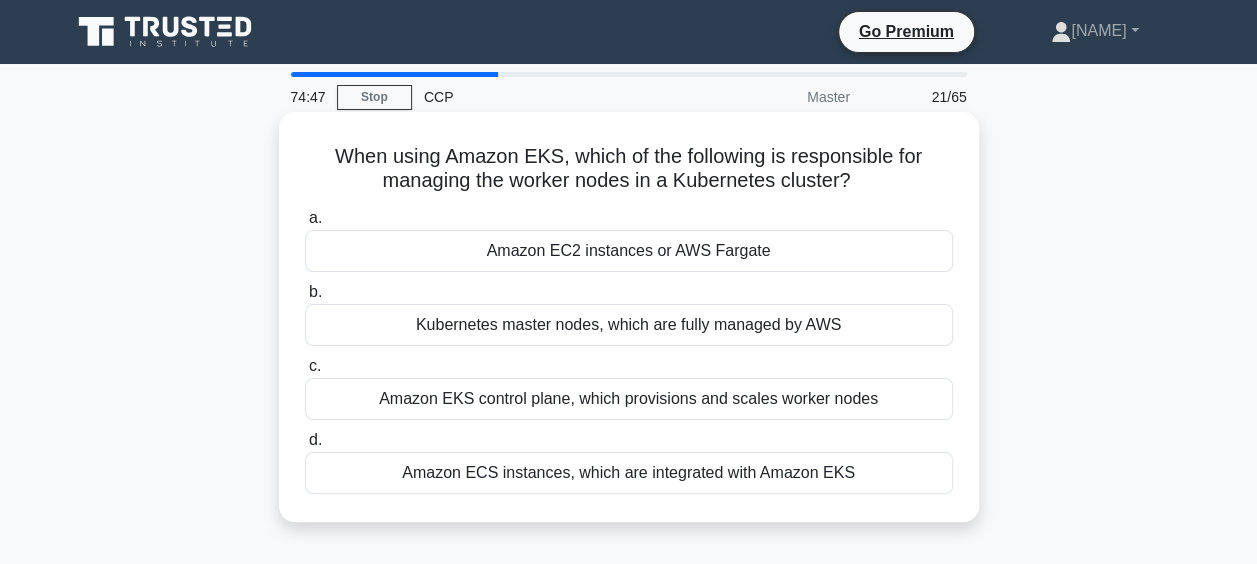 click on "Amazon EC2 instances or AWS Fargate" at bounding box center [629, 251] 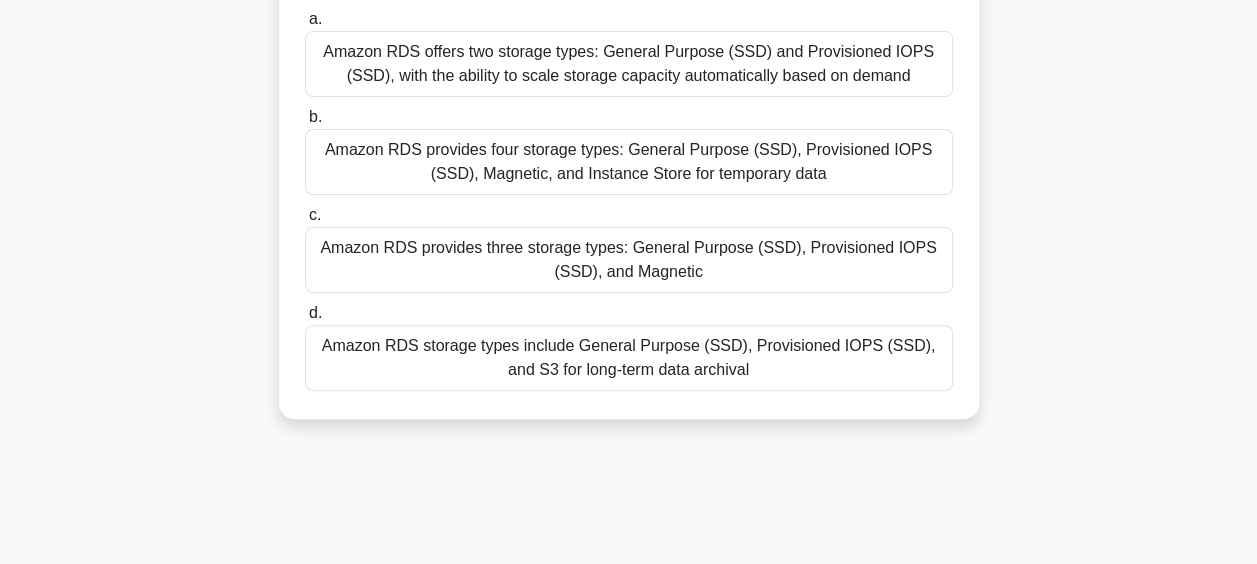 scroll, scrollTop: 516, scrollLeft: 0, axis: vertical 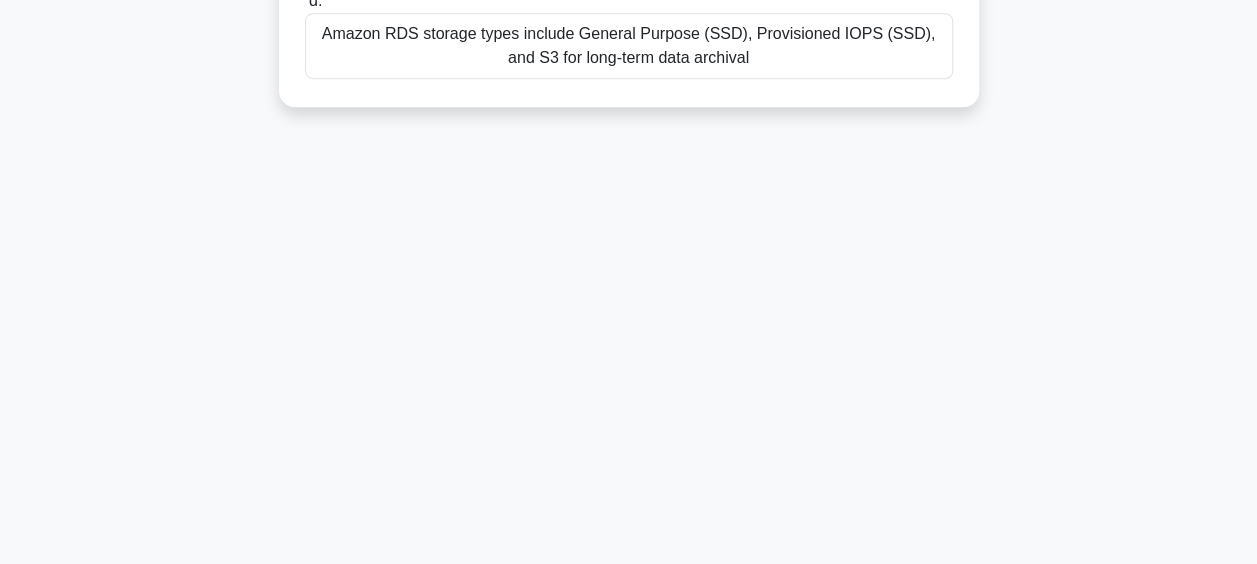 drag, startPoint x: 311, startPoint y: 156, endPoint x: 802, endPoint y: 615, distance: 672.13245 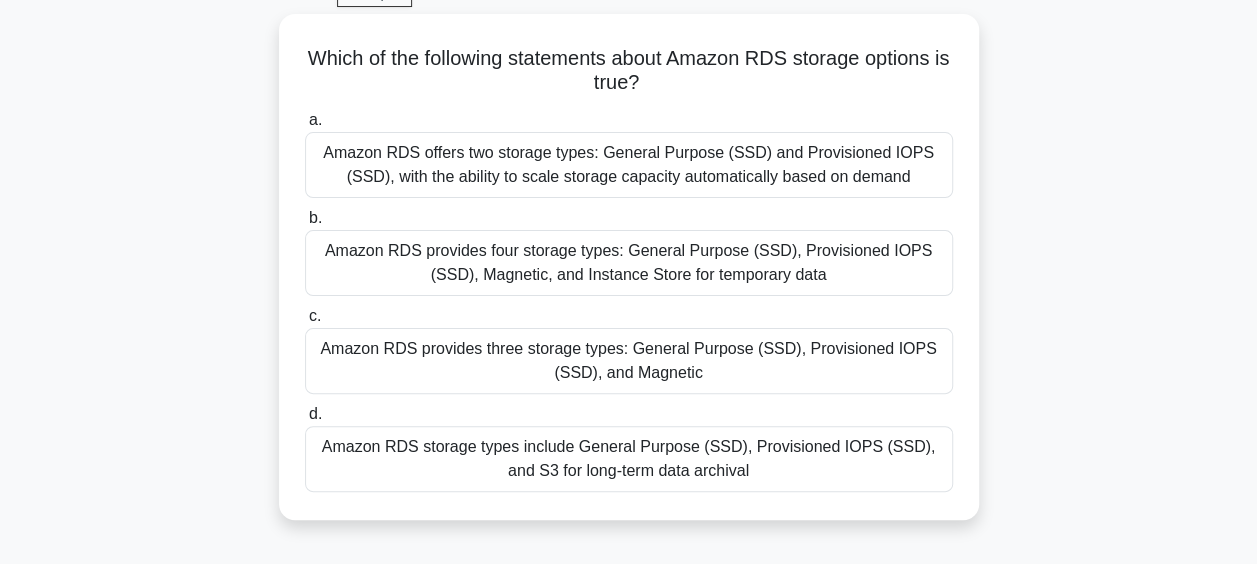 scroll, scrollTop: 90, scrollLeft: 0, axis: vertical 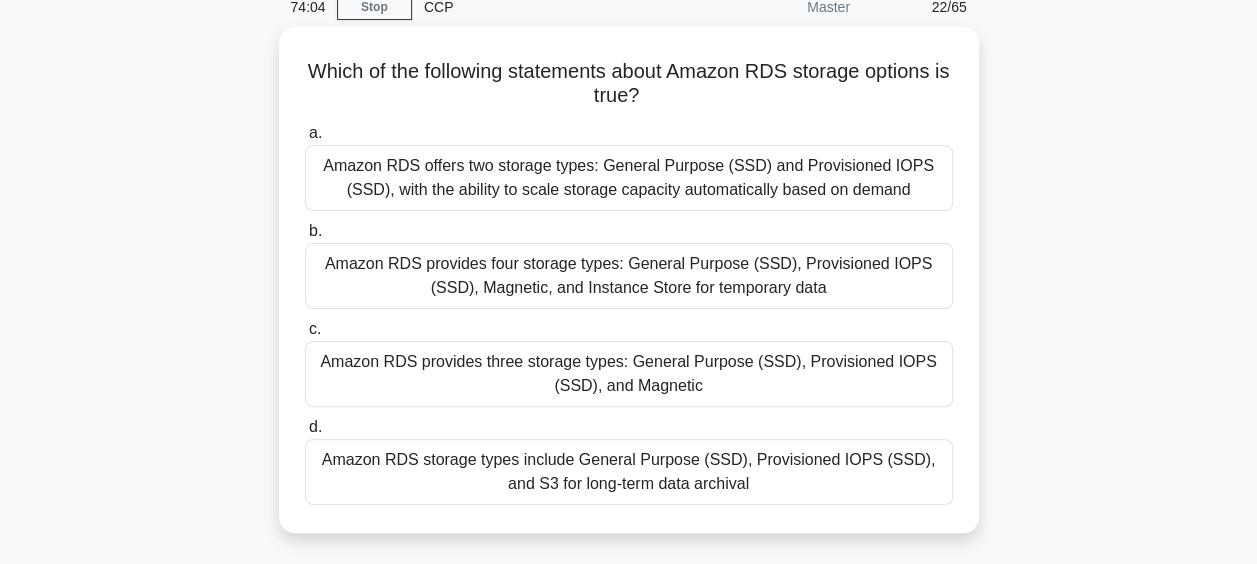 click on "Which of the following statements about Amazon RDS storage options is true?
.spinner_0XTQ{transform-origin:center;animation:spinner_y6GP .75s linear infinite}@keyframes spinner_y6GP{100%{transform:rotate(360deg)}}
a.
Amazon RDS offers two storage types: General Purpose (SSD) and Provisioned IOPS (SSD), with the ability to scale storage capacity automatically based on demand
b. c. d." at bounding box center (629, 292) 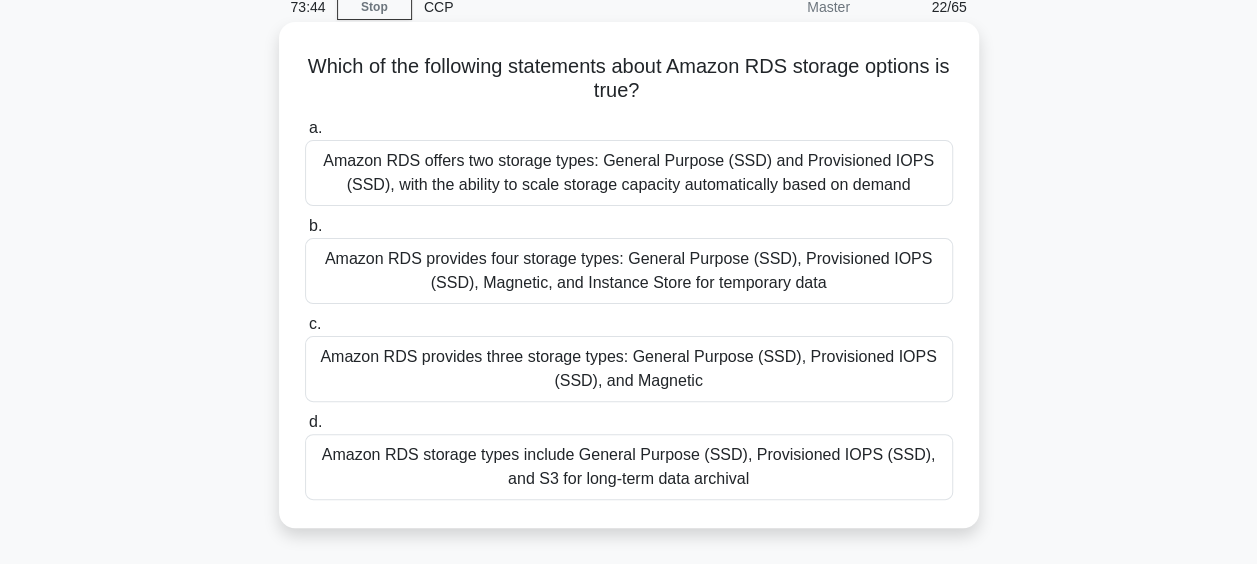 click on "Amazon RDS provides three storage types: General Purpose (SSD), Provisioned IOPS (SSD), and Magnetic" at bounding box center [629, 369] 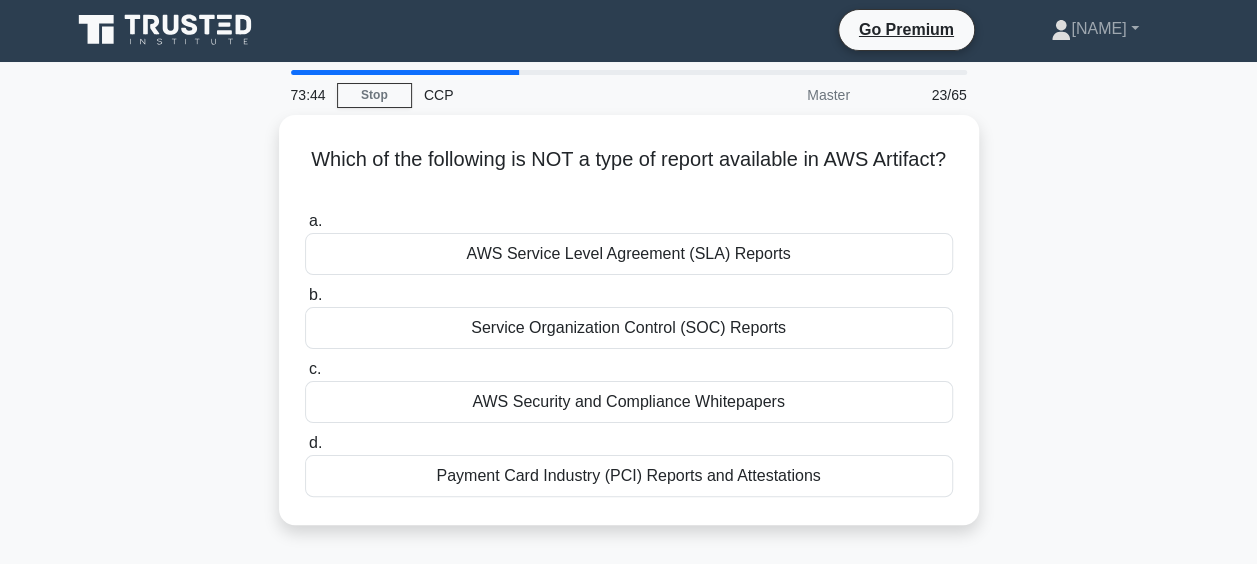 scroll, scrollTop: 0, scrollLeft: 0, axis: both 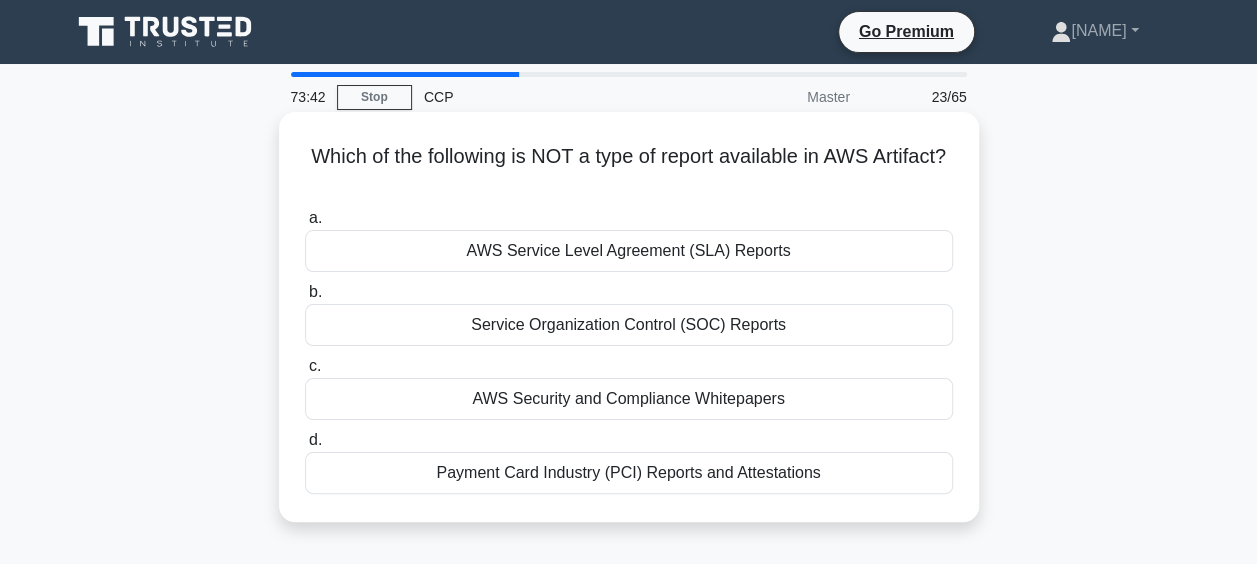 drag, startPoint x: 336, startPoint y: 146, endPoint x: 832, endPoint y: 510, distance: 615.2333 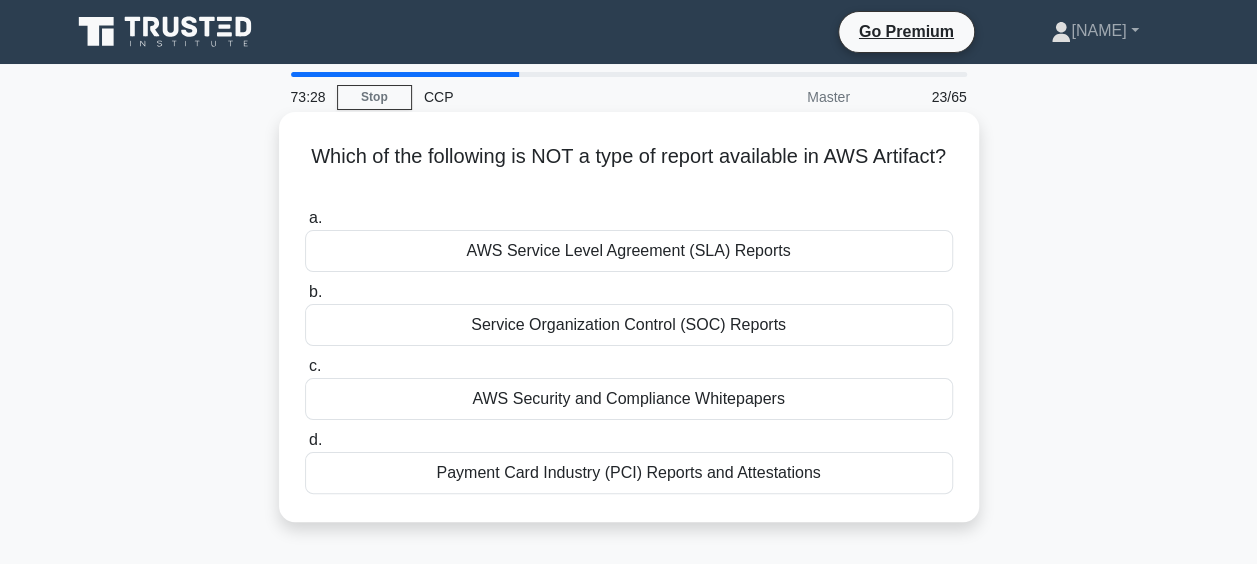 click on "AWS Service Level Agreement (SLA) Reports" at bounding box center (629, 251) 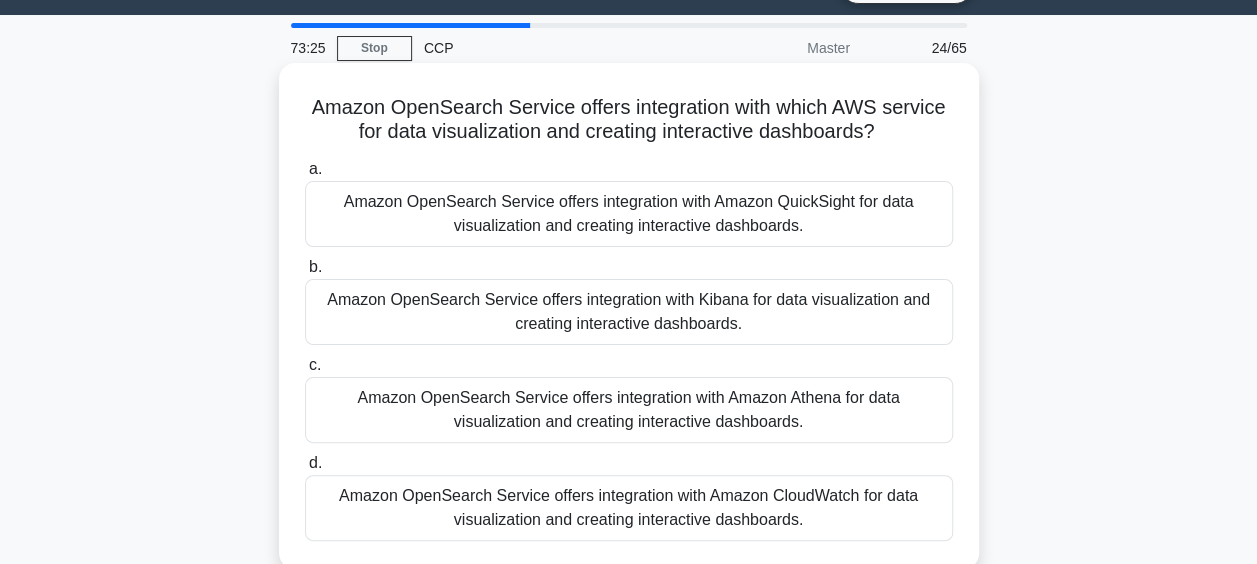 scroll, scrollTop: 64, scrollLeft: 0, axis: vertical 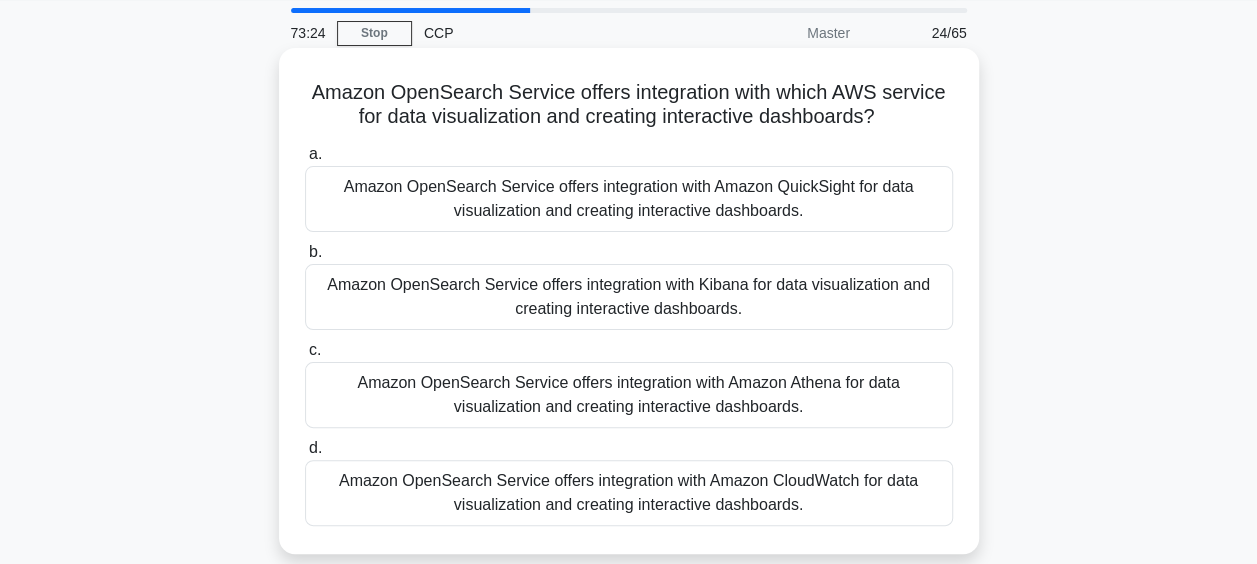 drag, startPoint x: 300, startPoint y: 159, endPoint x: 913, endPoint y: 534, distance: 718.6056 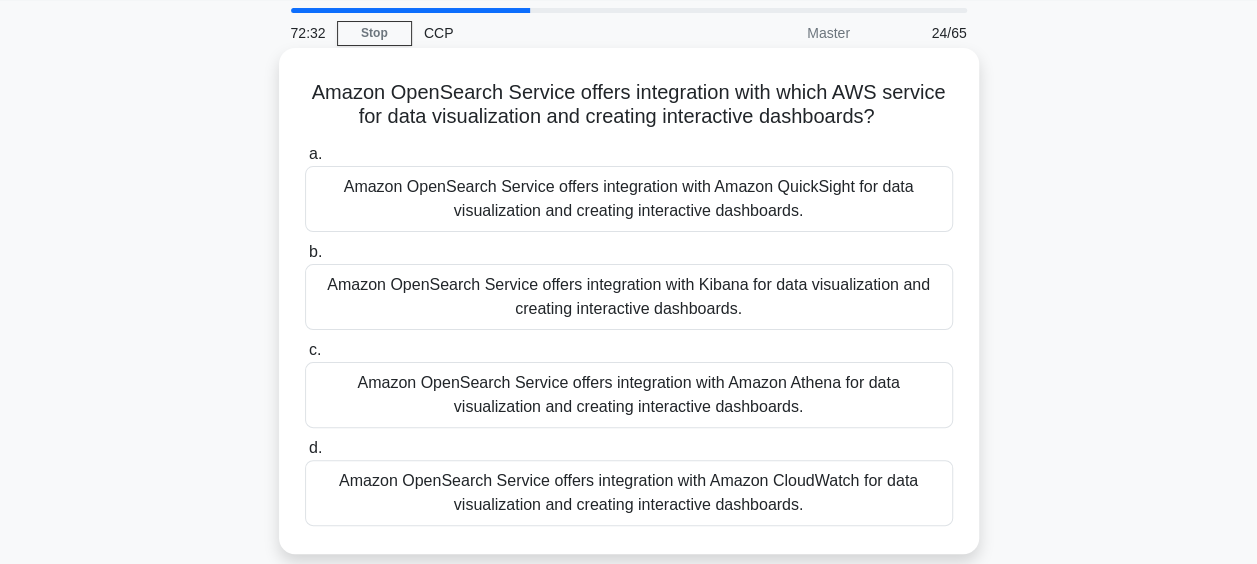 click on "Amazon OpenSearch Service offers integration with Kibana for data visualization and creating interactive dashboards." at bounding box center [629, 297] 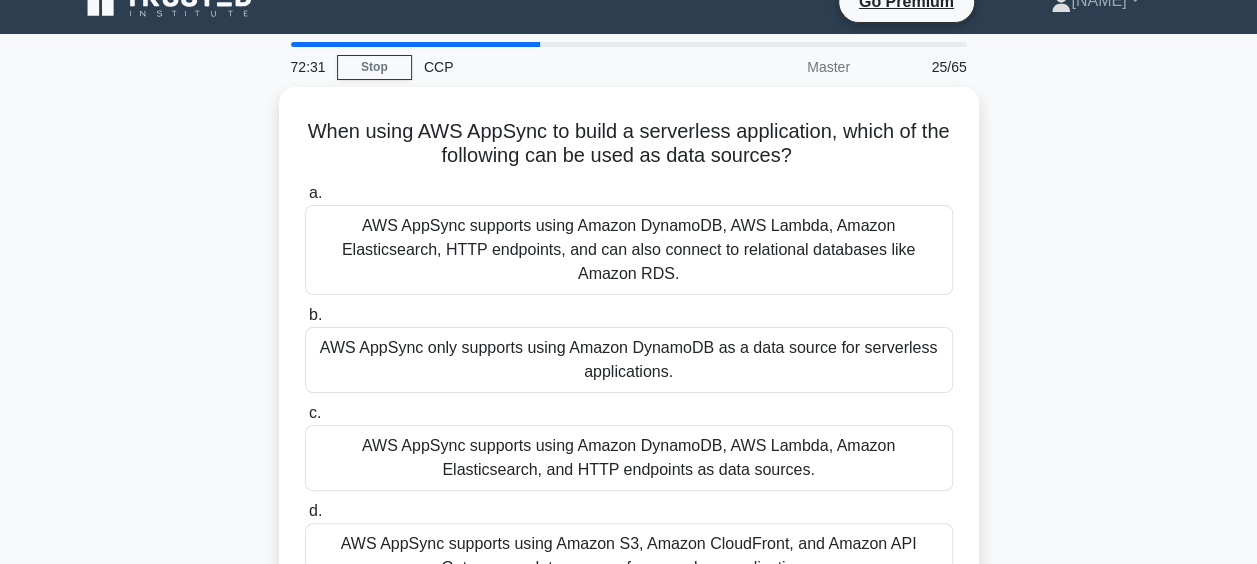scroll, scrollTop: 0, scrollLeft: 0, axis: both 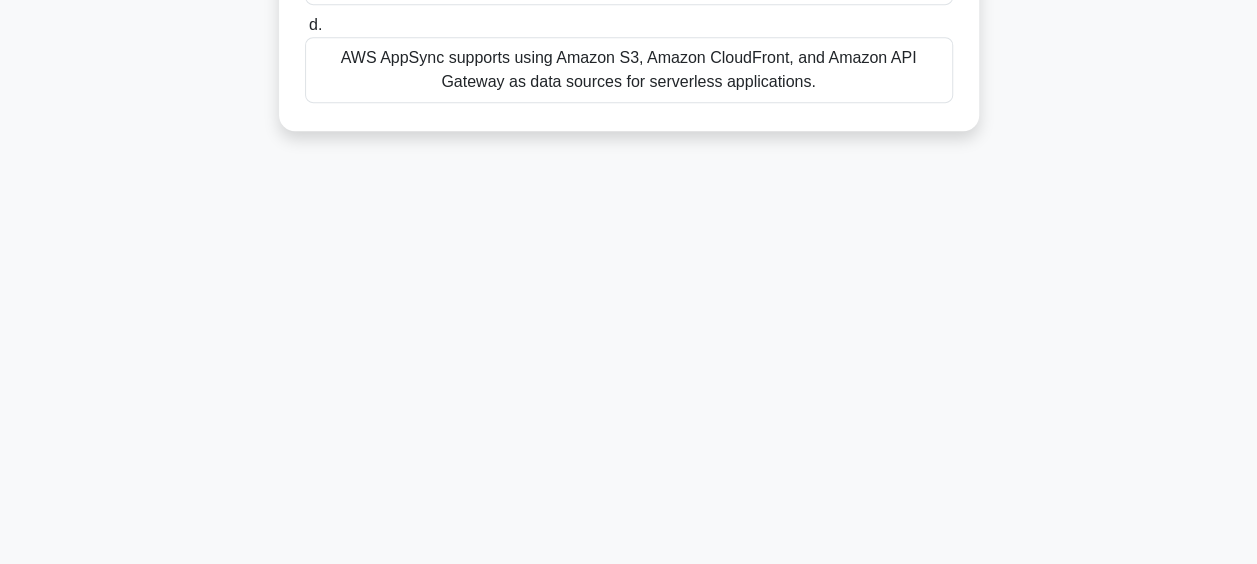 drag, startPoint x: 312, startPoint y: 162, endPoint x: 658, endPoint y: 584, distance: 545.7106 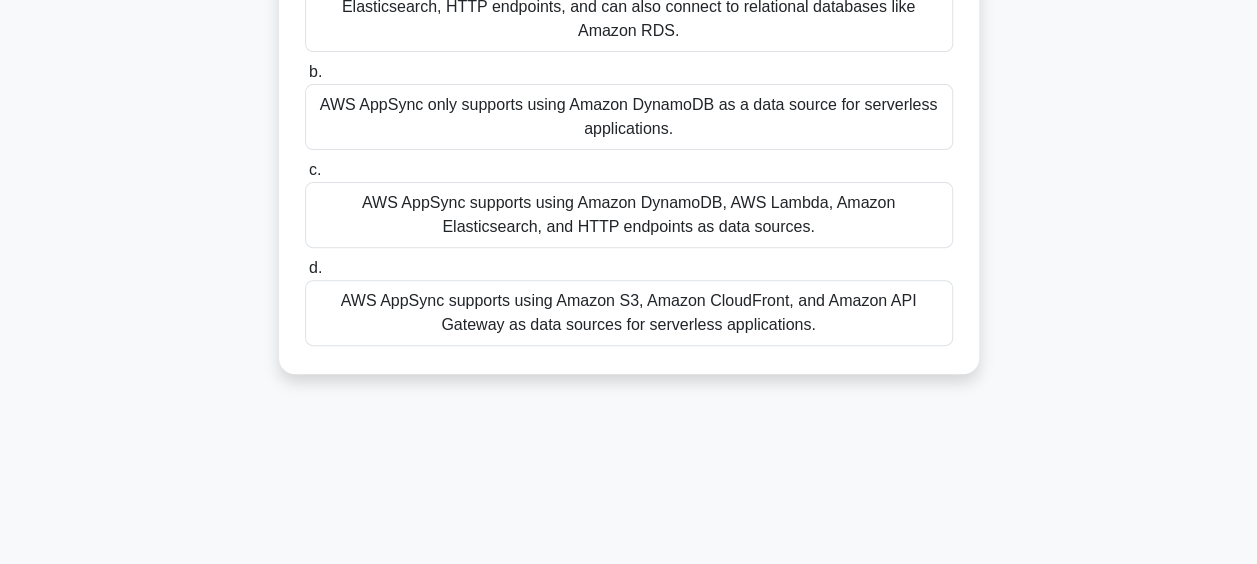 scroll, scrollTop: 0, scrollLeft: 0, axis: both 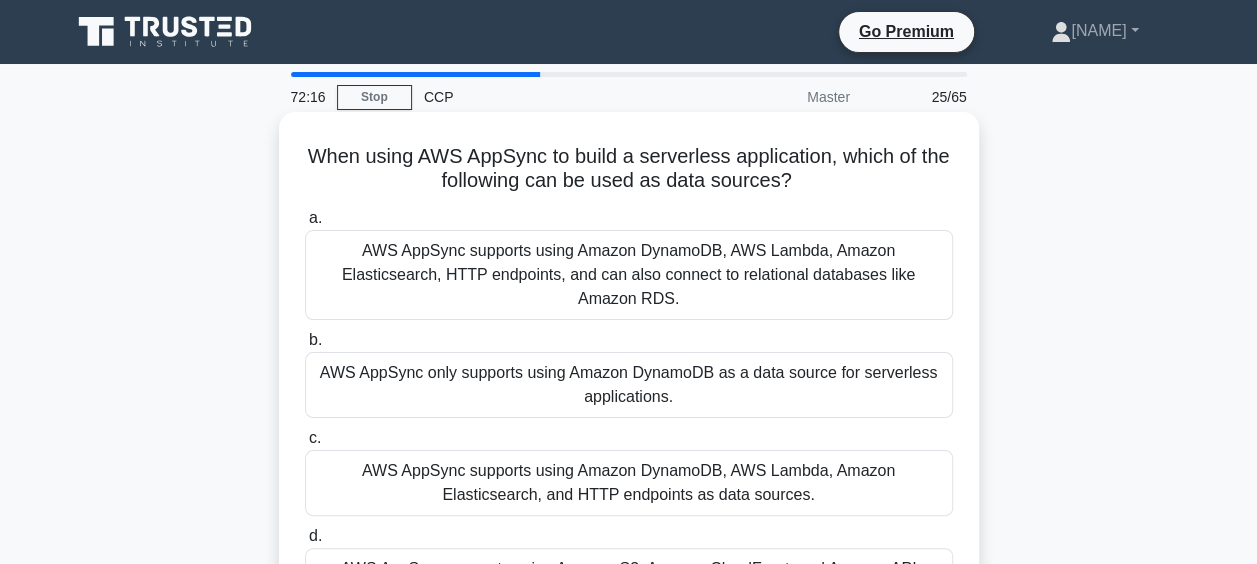 drag, startPoint x: 817, startPoint y: 87, endPoint x: 297, endPoint y: 147, distance: 523.4501 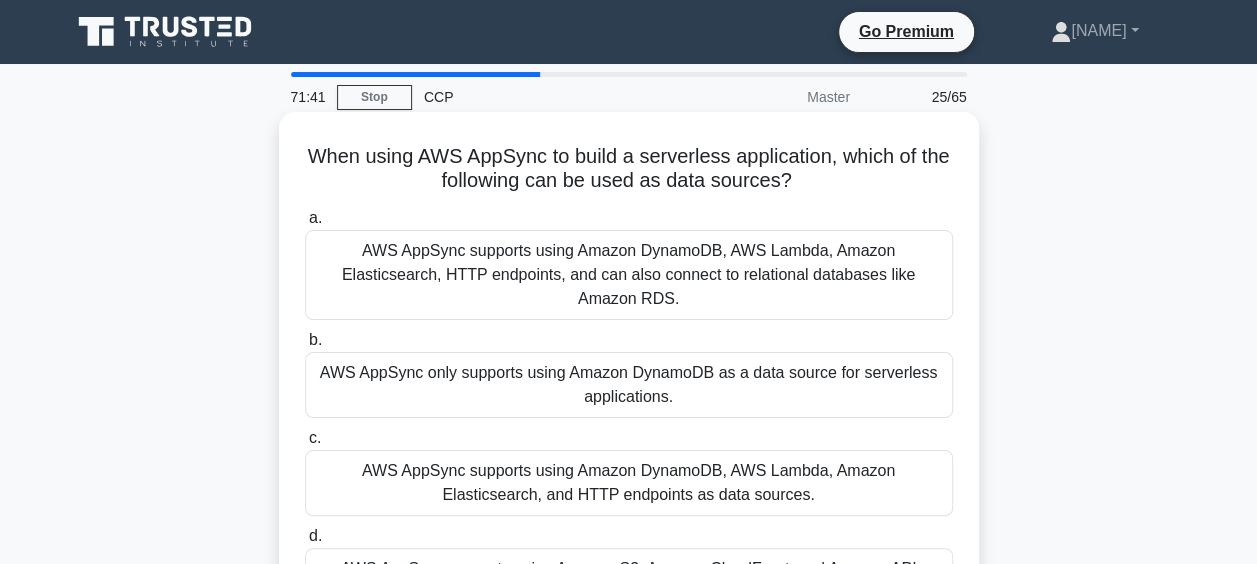 click on "AWS AppSync supports using Amazon DynamoDB, AWS Lambda, Amazon Elasticsearch, HTTP endpoints, and can also connect to relational databases like Amazon RDS." at bounding box center (629, 275) 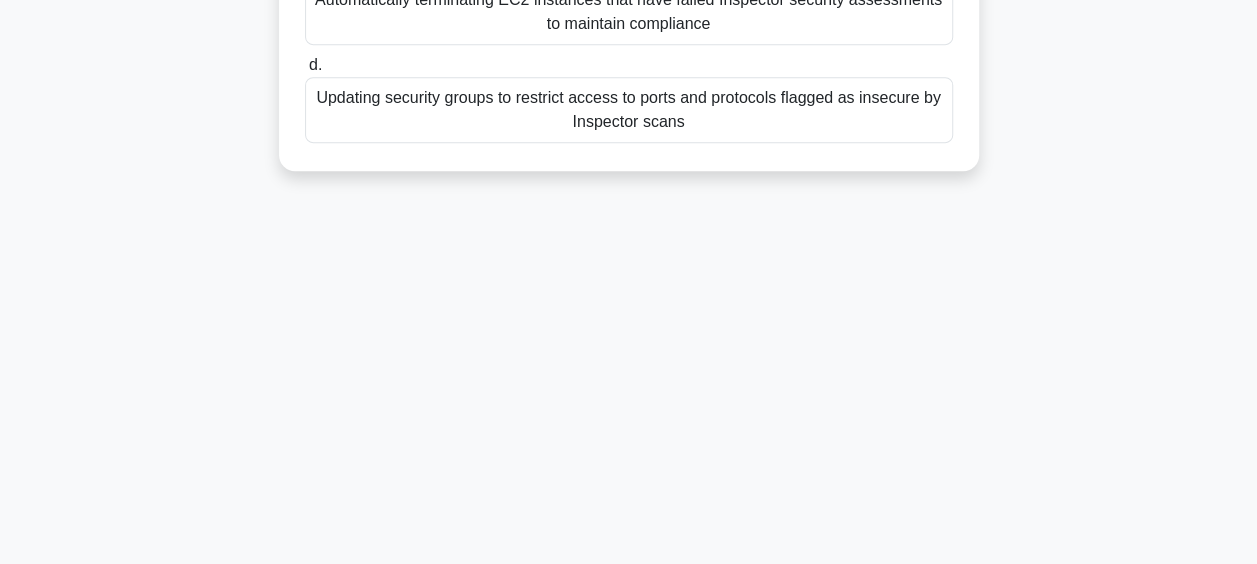 scroll, scrollTop: 516, scrollLeft: 0, axis: vertical 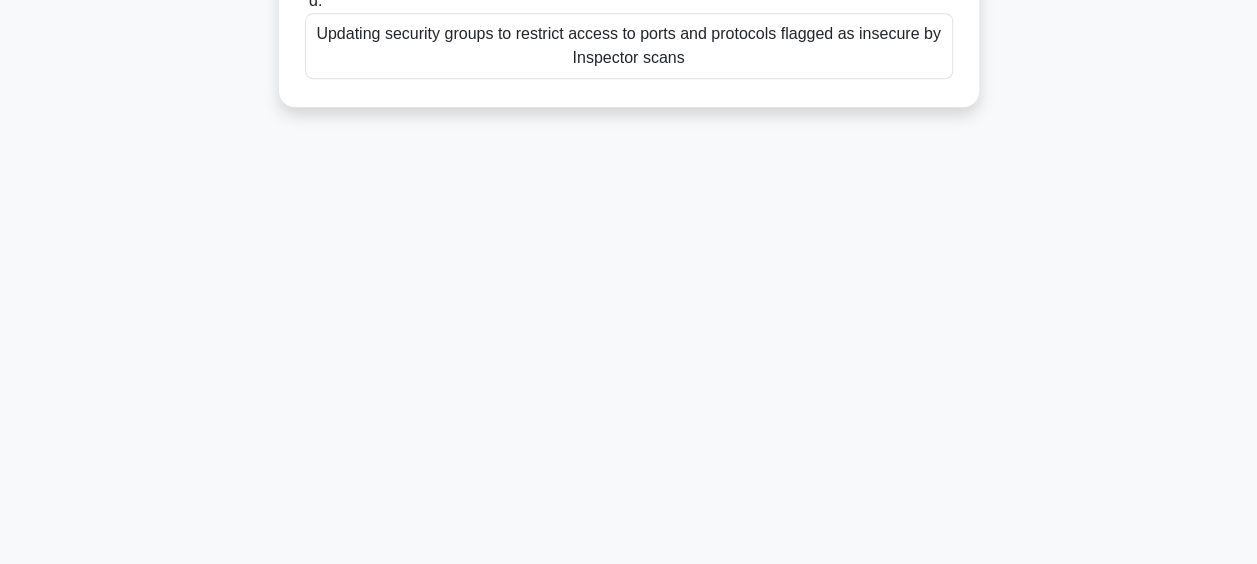drag, startPoint x: 306, startPoint y: 167, endPoint x: 799, endPoint y: 212, distance: 495.0495 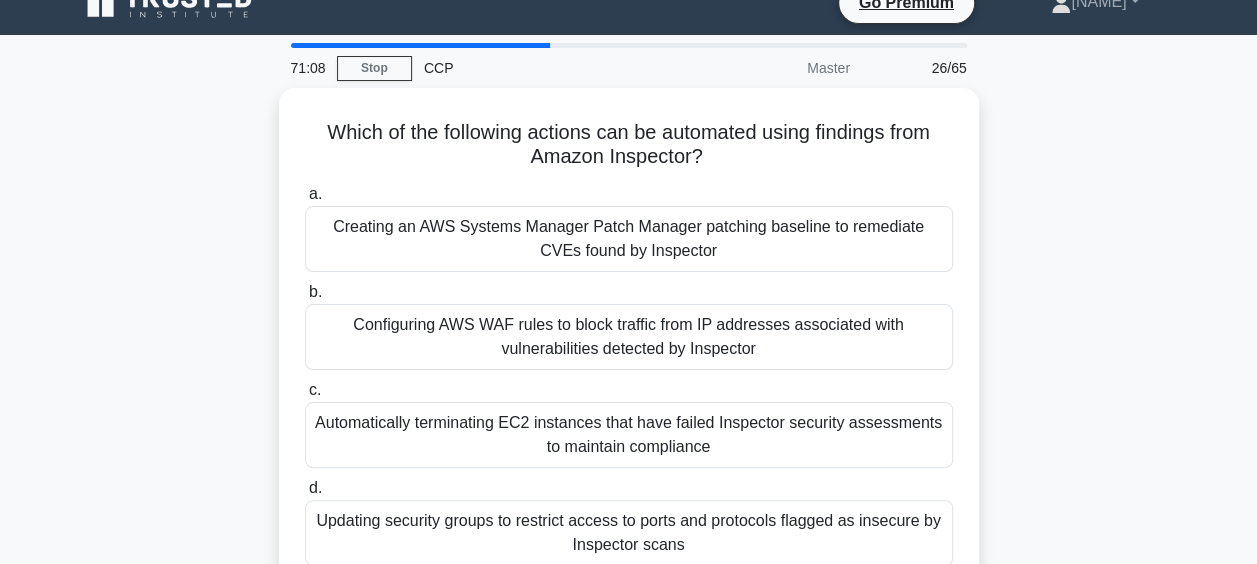 scroll, scrollTop: 5, scrollLeft: 0, axis: vertical 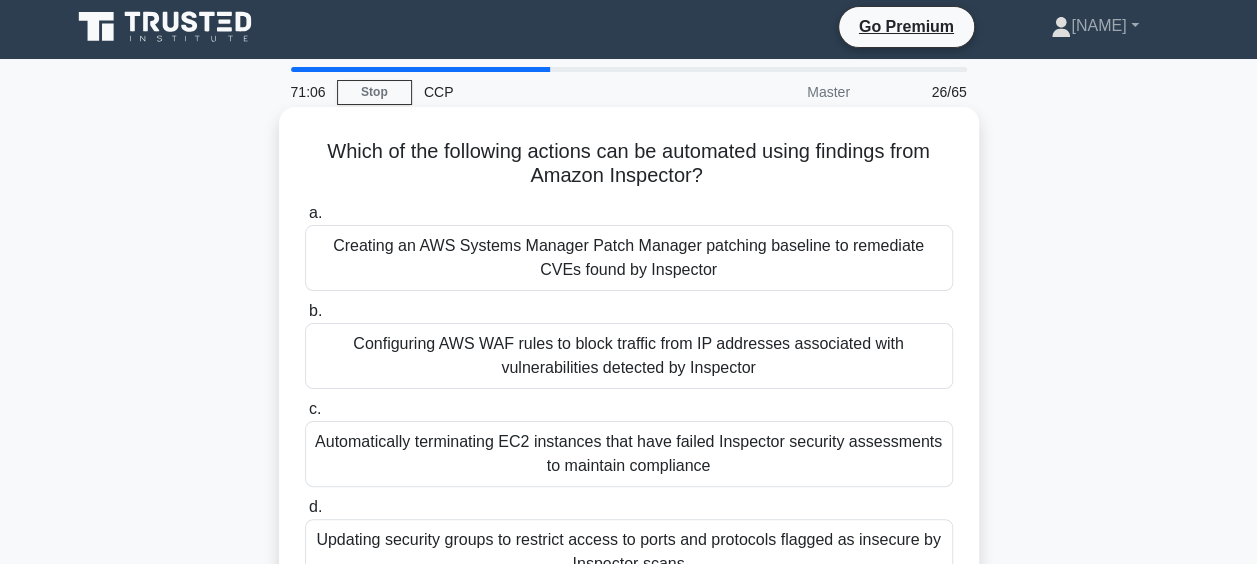 click on "Creating an AWS Systems Manager Patch Manager patching baseline to remediate CVEs found by Inspector" at bounding box center [629, 258] 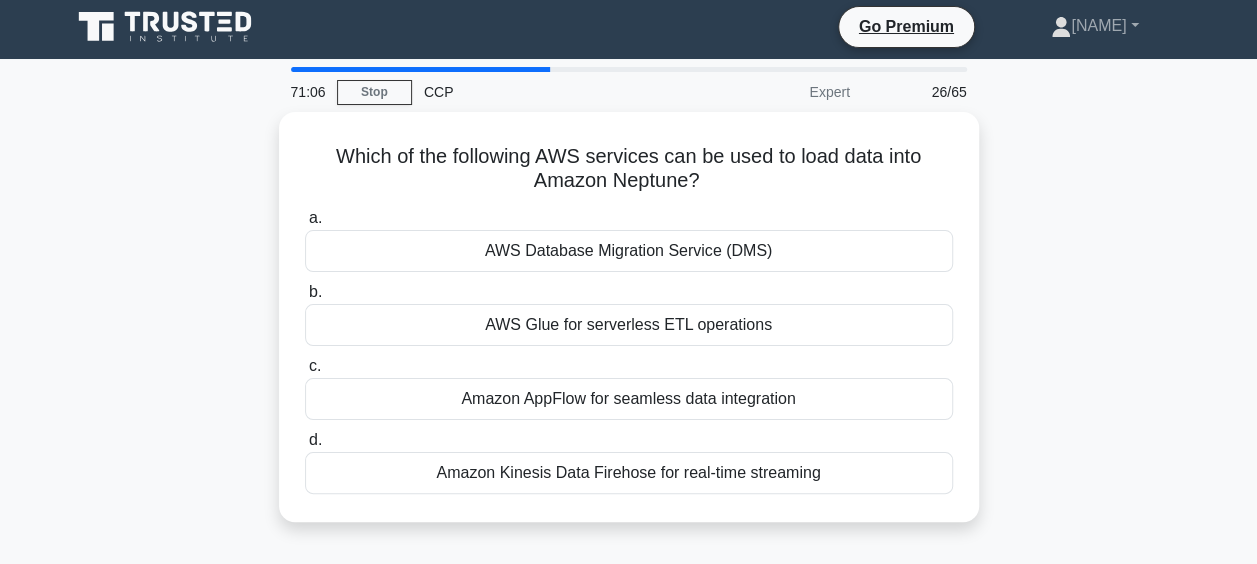 scroll, scrollTop: 0, scrollLeft: 0, axis: both 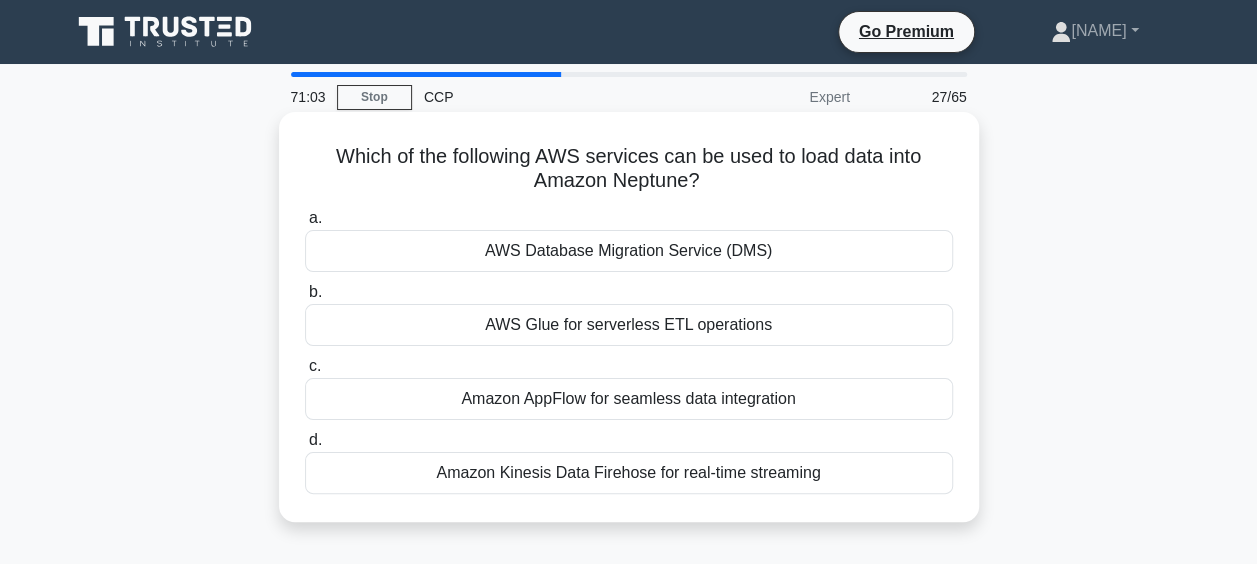drag, startPoint x: 318, startPoint y: 150, endPoint x: 874, endPoint y: 510, distance: 662.3715 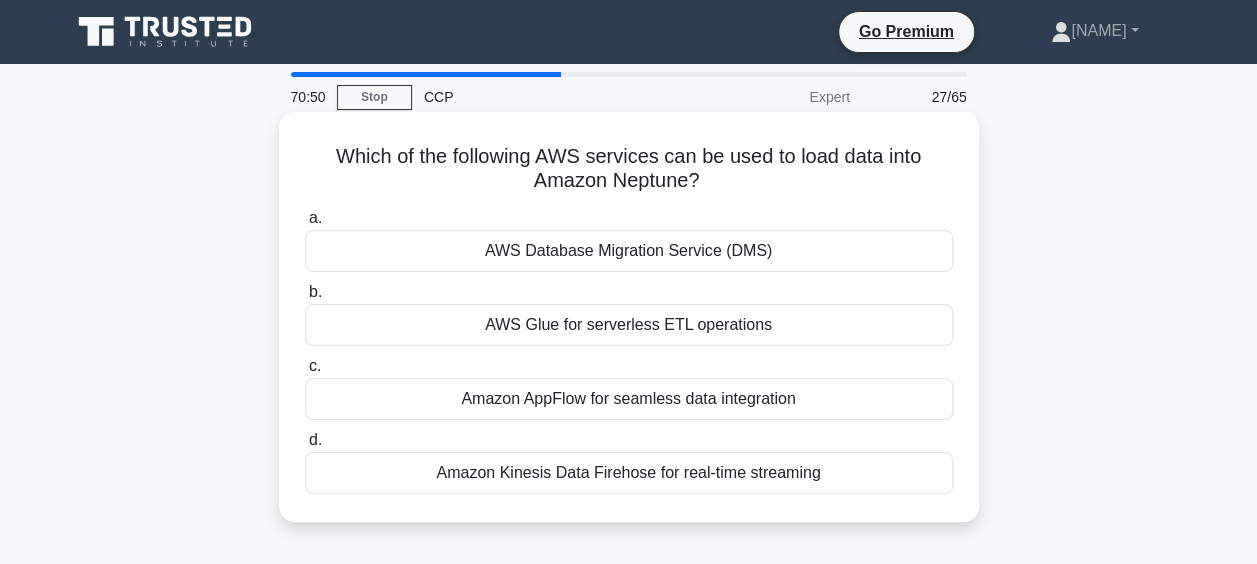 click on "AWS Database Migration Service (DMS)" at bounding box center (629, 251) 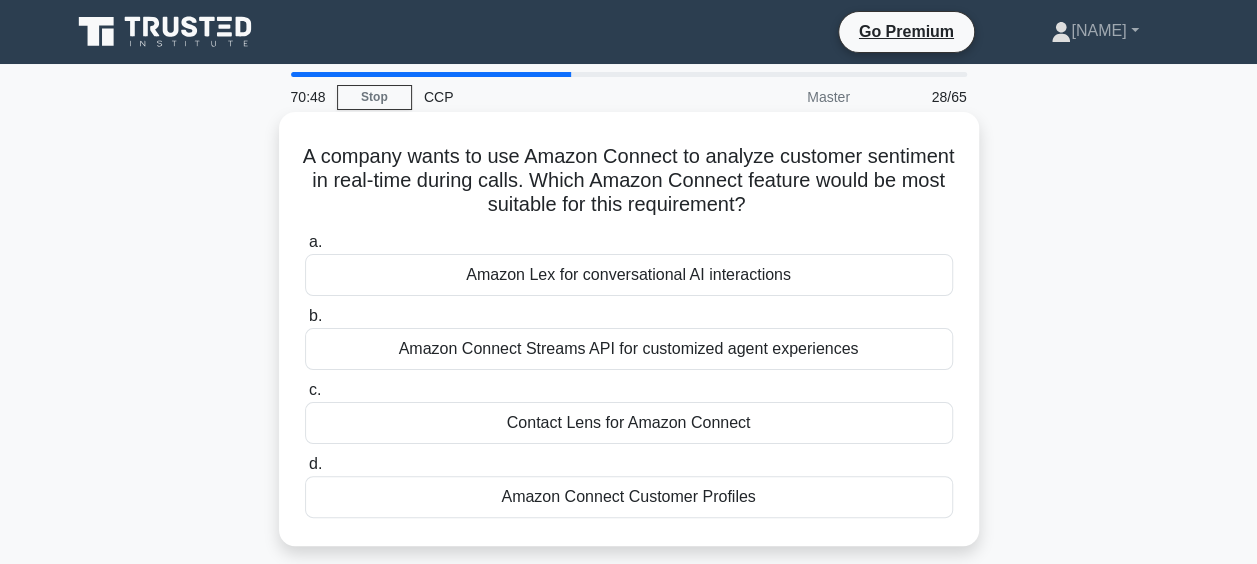 drag, startPoint x: 337, startPoint y: 150, endPoint x: 853, endPoint y: 538, distance: 645.6005 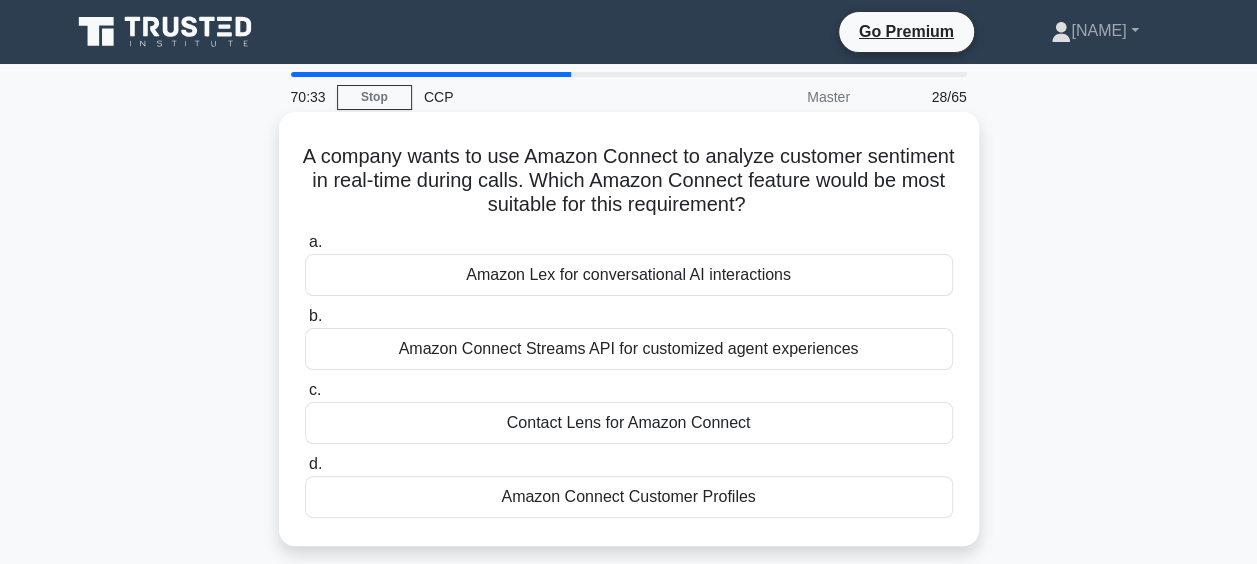 click on "Contact Lens for Amazon Connect" at bounding box center [629, 423] 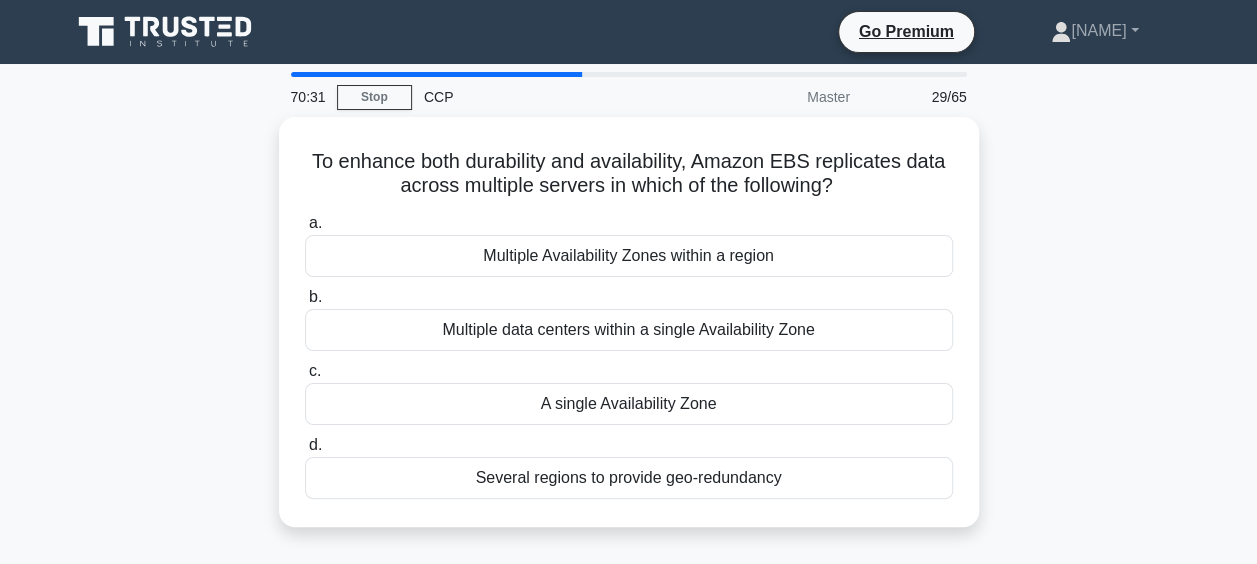 drag, startPoint x: 304, startPoint y: 144, endPoint x: 796, endPoint y: 540, distance: 631.56946 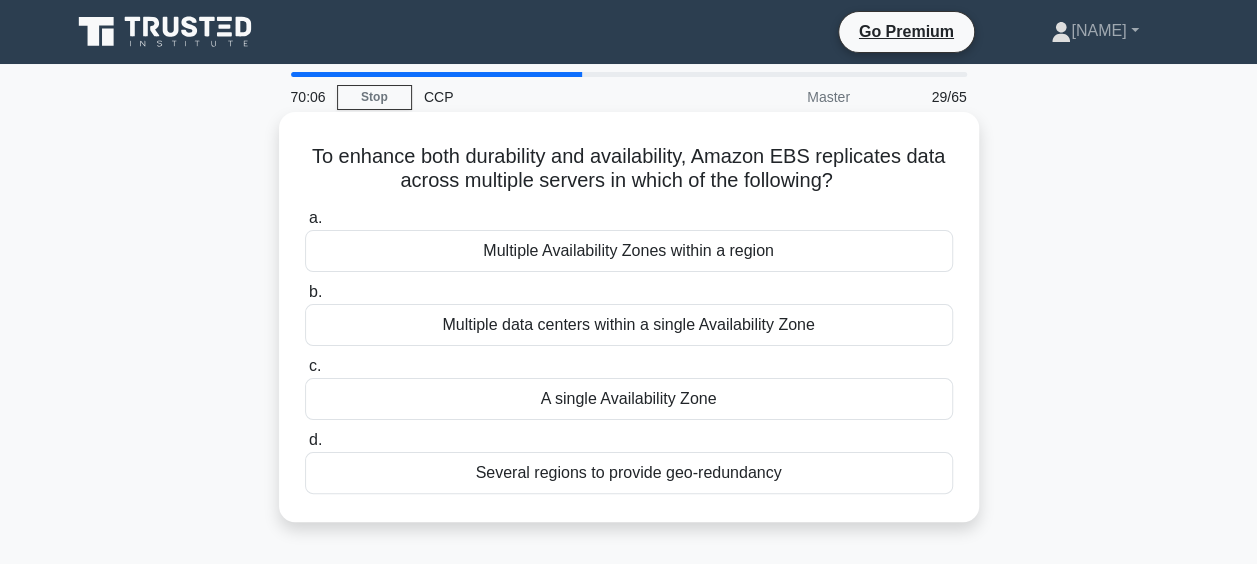 click on "Multiple data centers within a single Availability Zone" at bounding box center (629, 325) 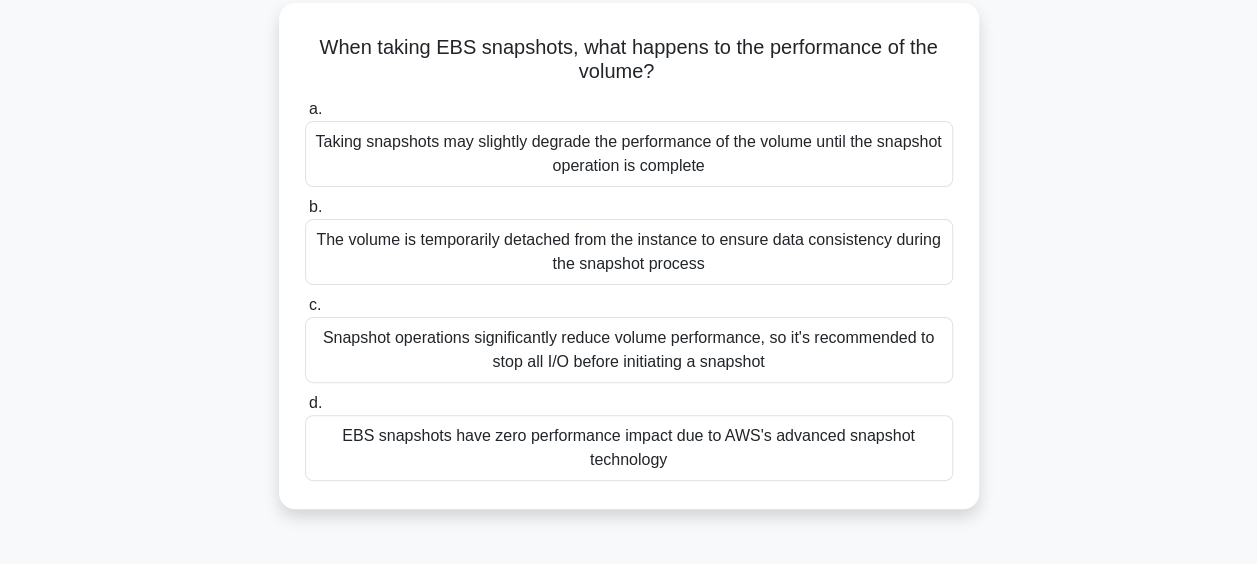 scroll, scrollTop: 174, scrollLeft: 0, axis: vertical 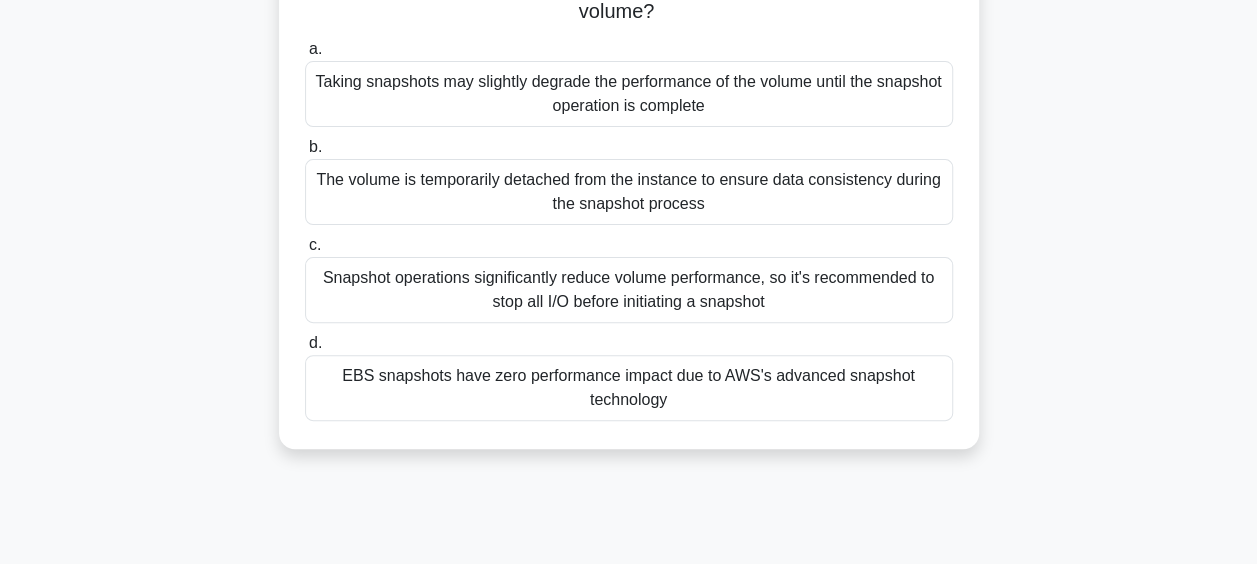 drag, startPoint x: 307, startPoint y: 157, endPoint x: 883, endPoint y: 510, distance: 675.56274 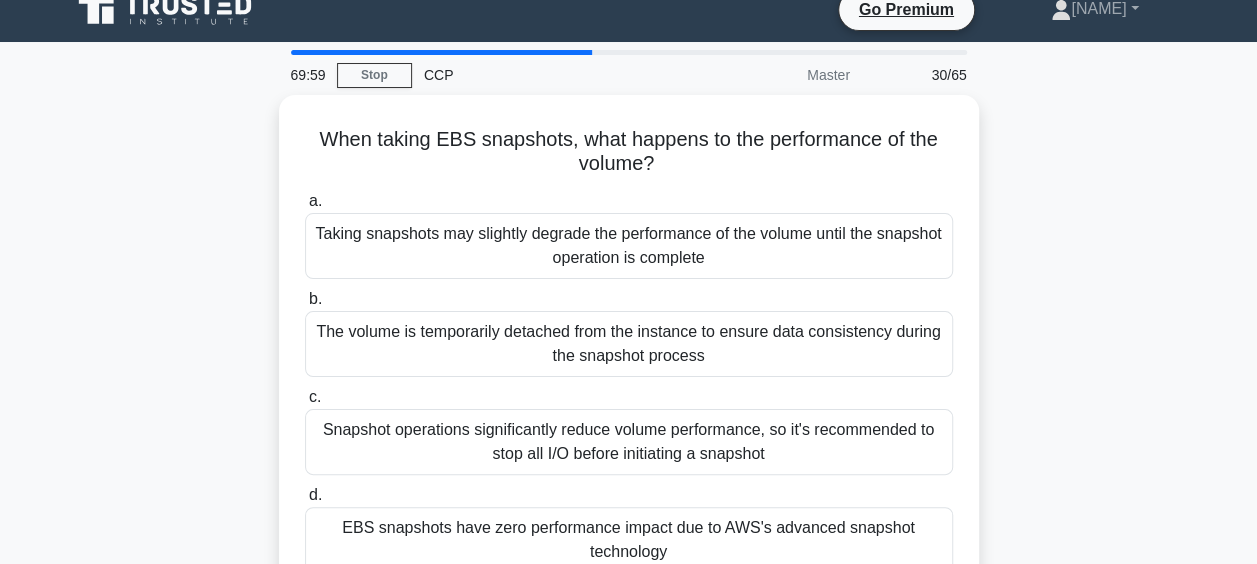 scroll, scrollTop: 4, scrollLeft: 0, axis: vertical 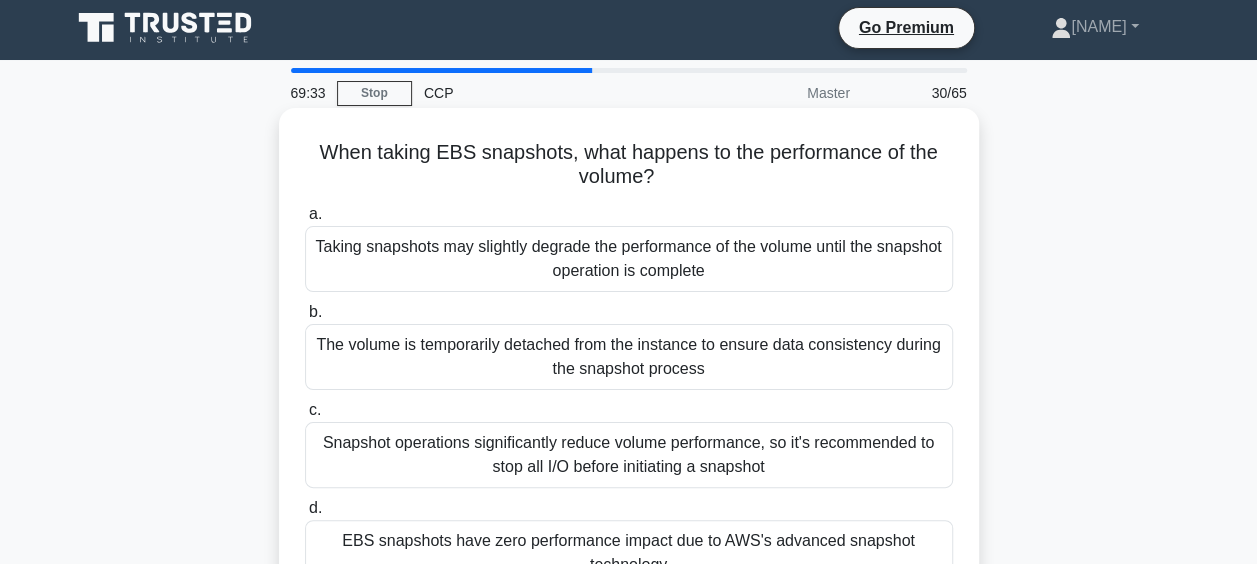 click on "Taking snapshots may slightly degrade the performance of the volume until the snapshot operation is complete" at bounding box center [629, 259] 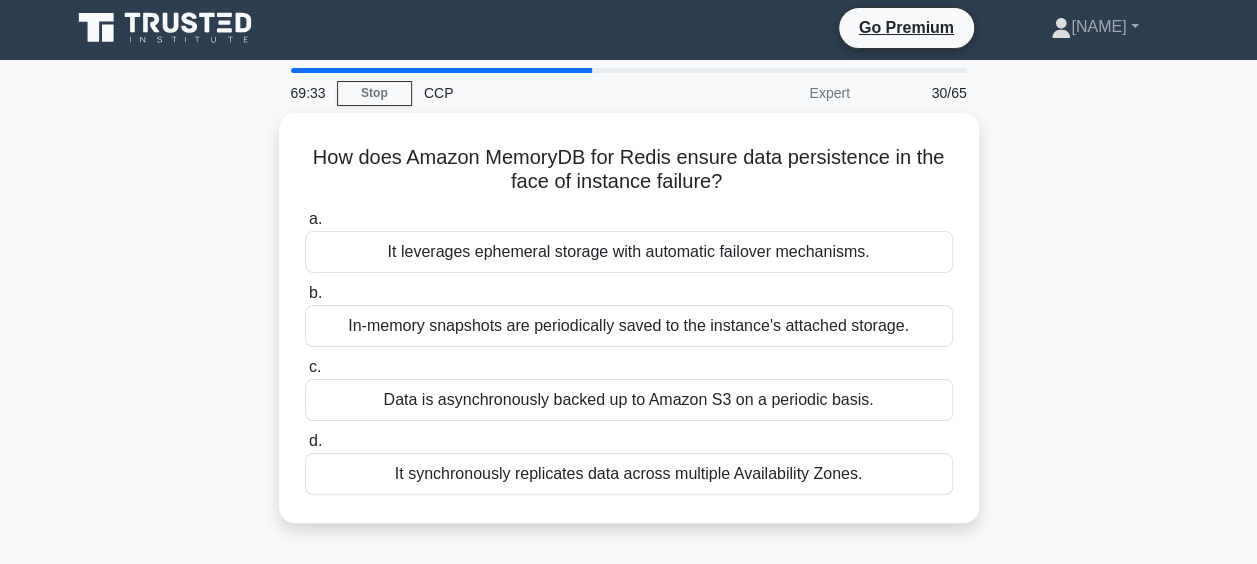scroll, scrollTop: 0, scrollLeft: 0, axis: both 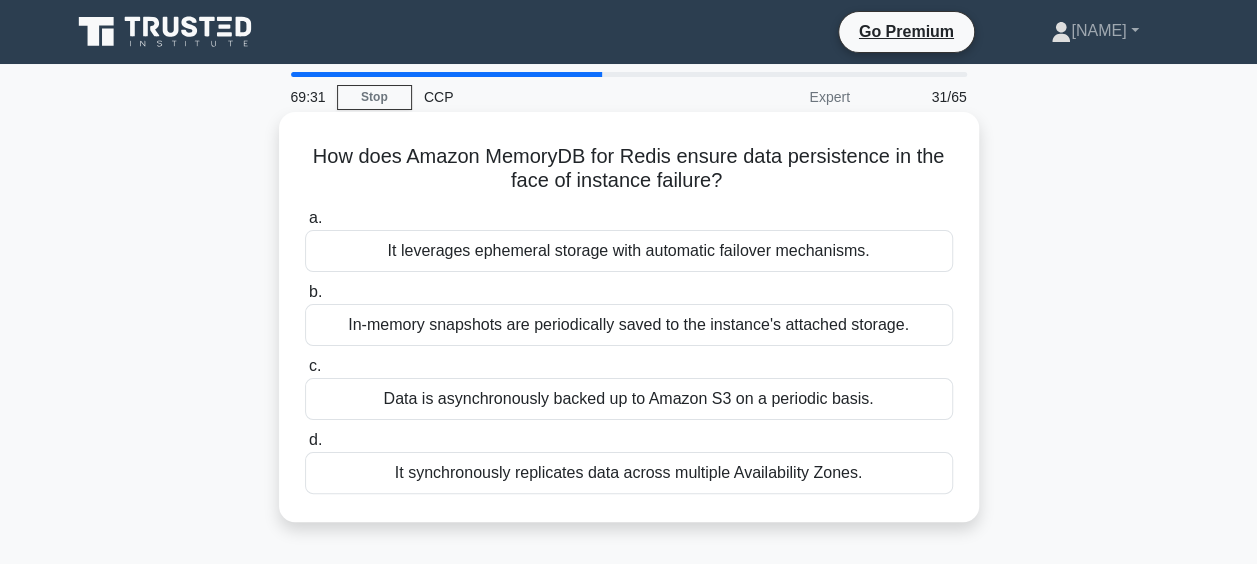 drag, startPoint x: 300, startPoint y: 152, endPoint x: 966, endPoint y: 516, distance: 758.9809 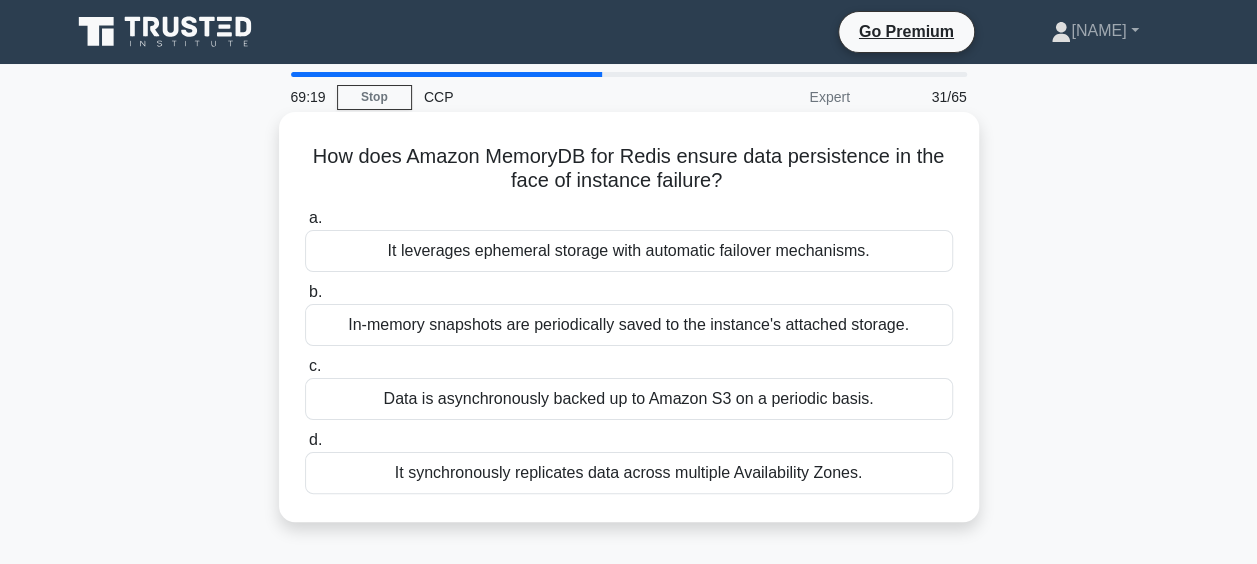 click on "It synchronously replicates data across multiple Availability Zones." at bounding box center [629, 473] 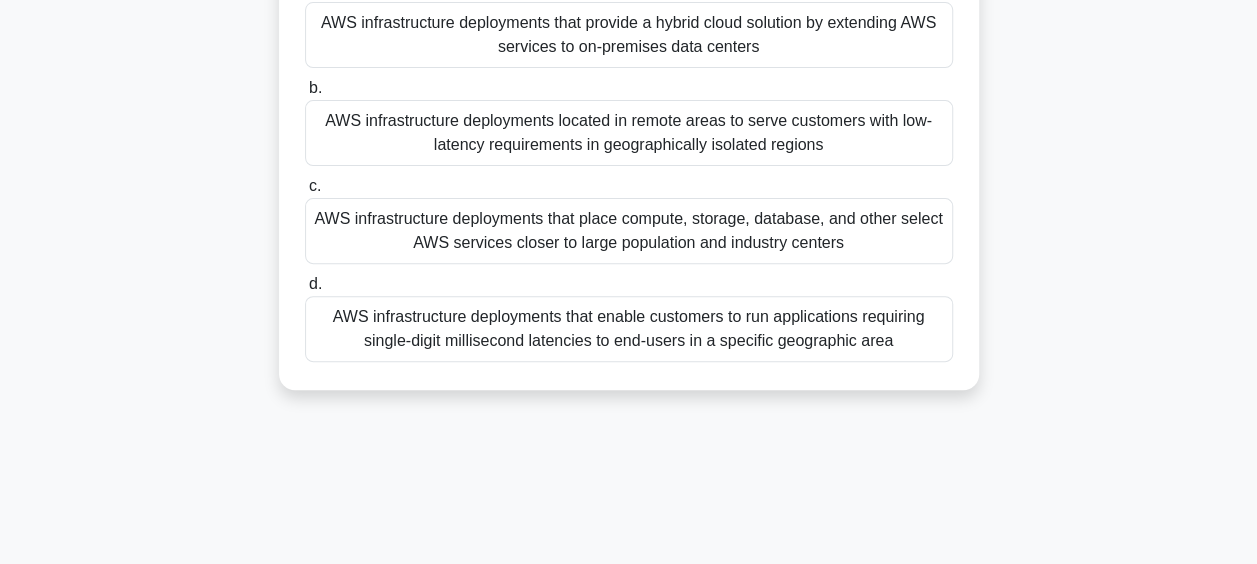 scroll, scrollTop: 516, scrollLeft: 0, axis: vertical 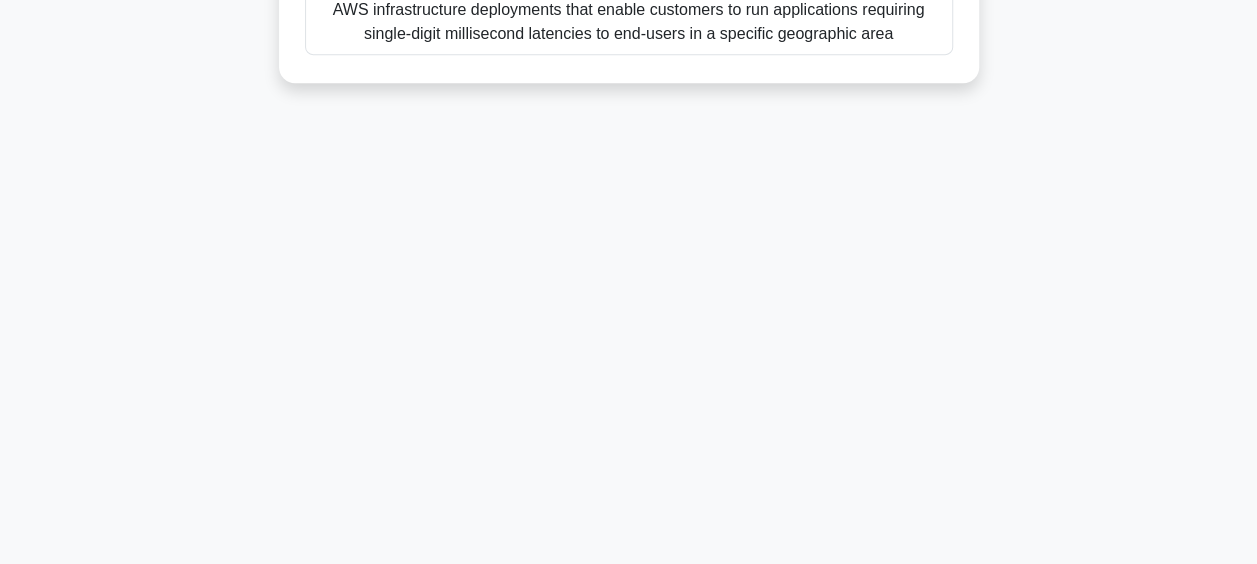drag, startPoint x: 360, startPoint y: 152, endPoint x: 970, endPoint y: 117, distance: 611.0033 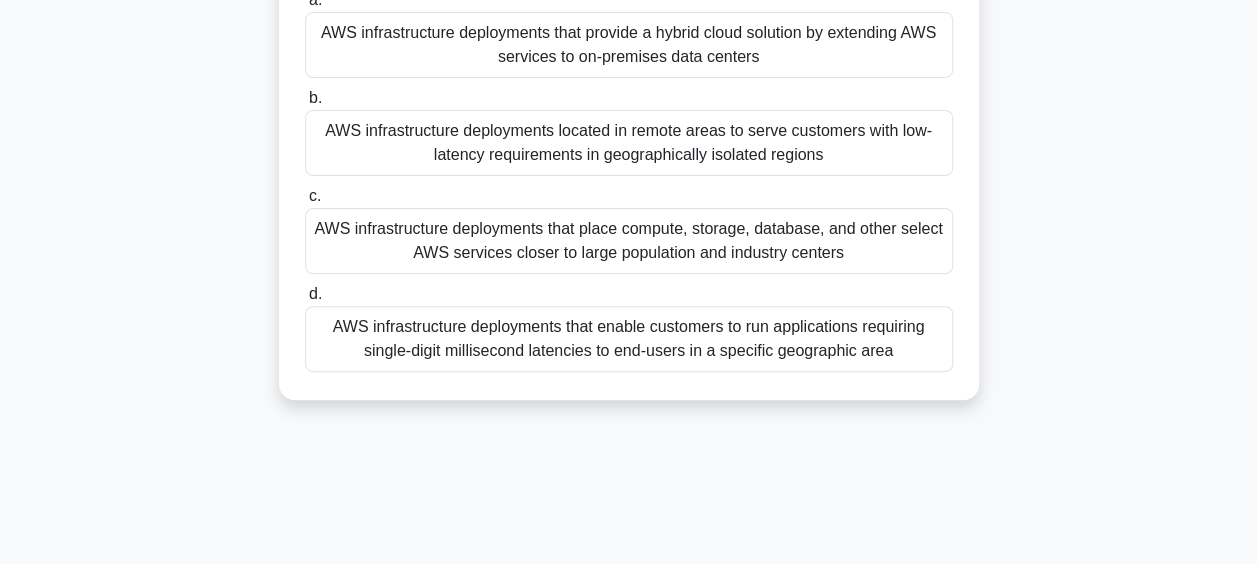 scroll, scrollTop: 198, scrollLeft: 0, axis: vertical 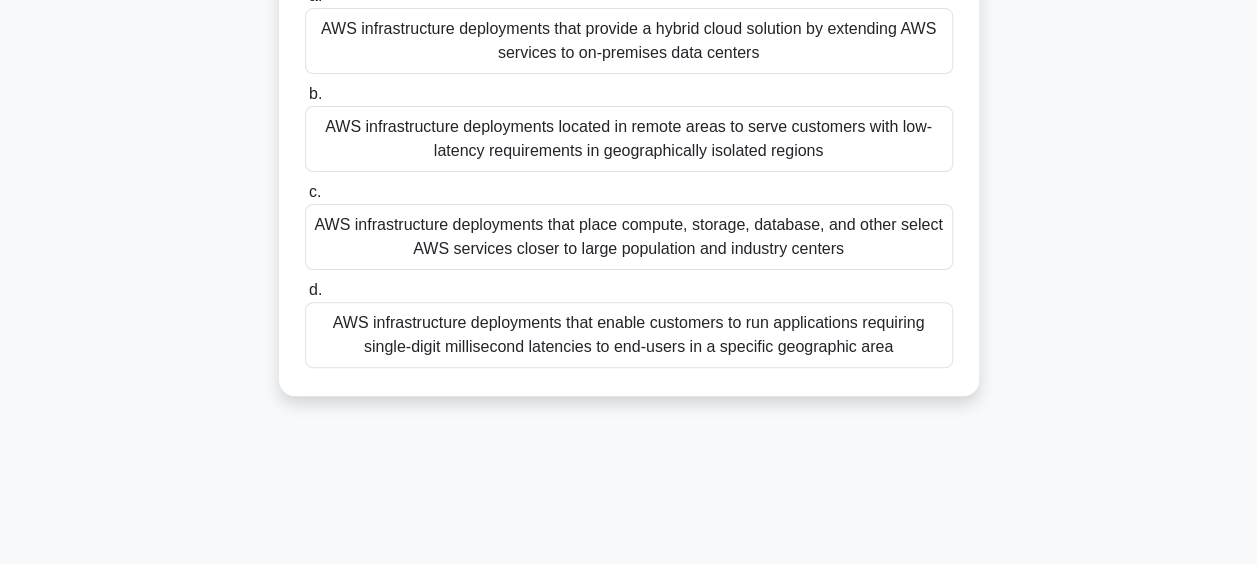 click on "AWS infrastructure deployments that place compute, storage, database, and other select AWS services closer to large population and industry centers" at bounding box center [629, 237] 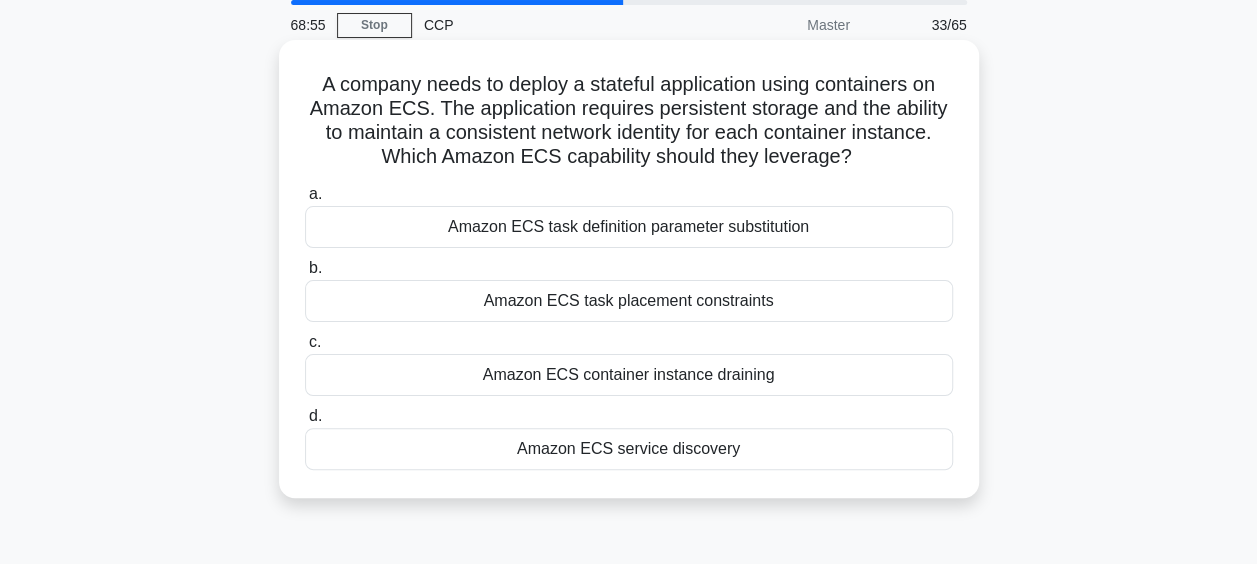 scroll, scrollTop: 0, scrollLeft: 0, axis: both 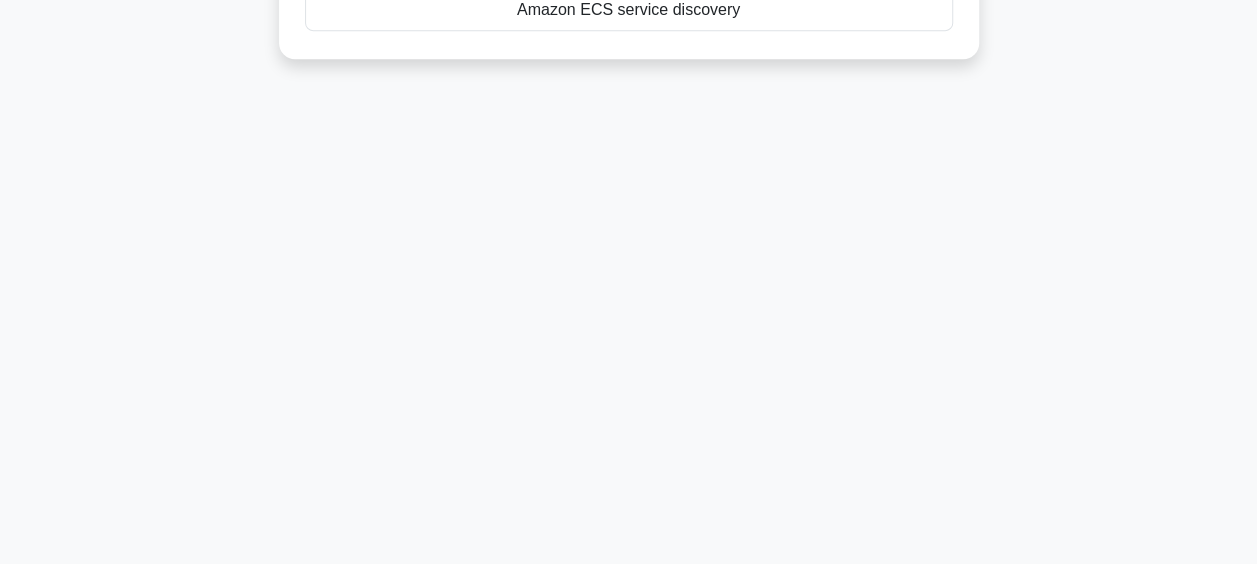 drag, startPoint x: 296, startPoint y: 166, endPoint x: 823, endPoint y: 261, distance: 535.49414 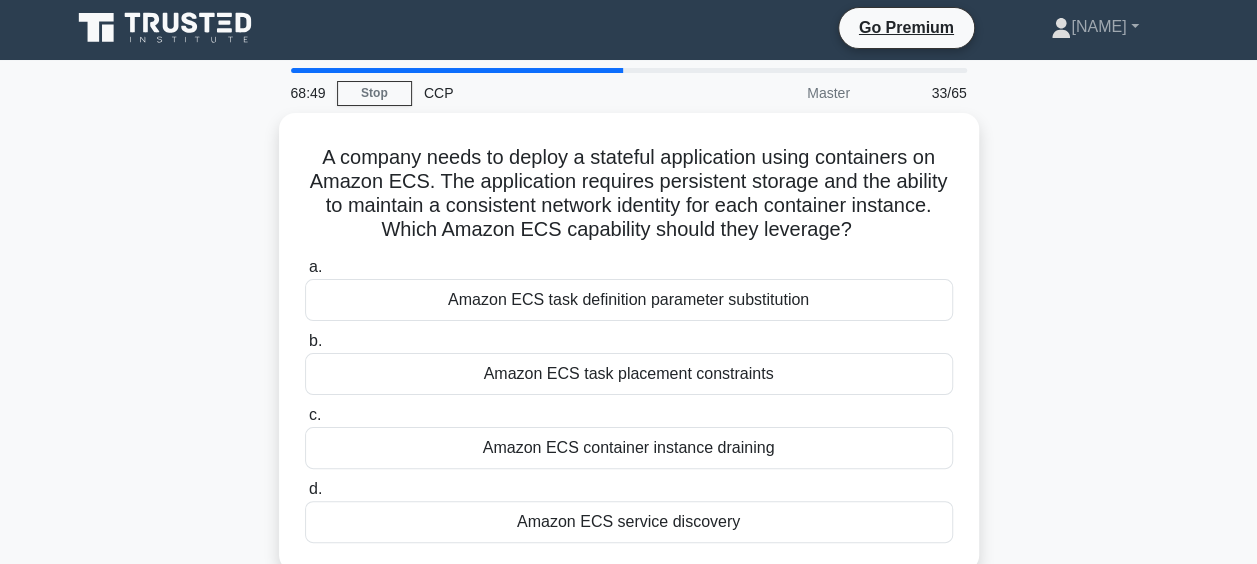 scroll, scrollTop: 0, scrollLeft: 0, axis: both 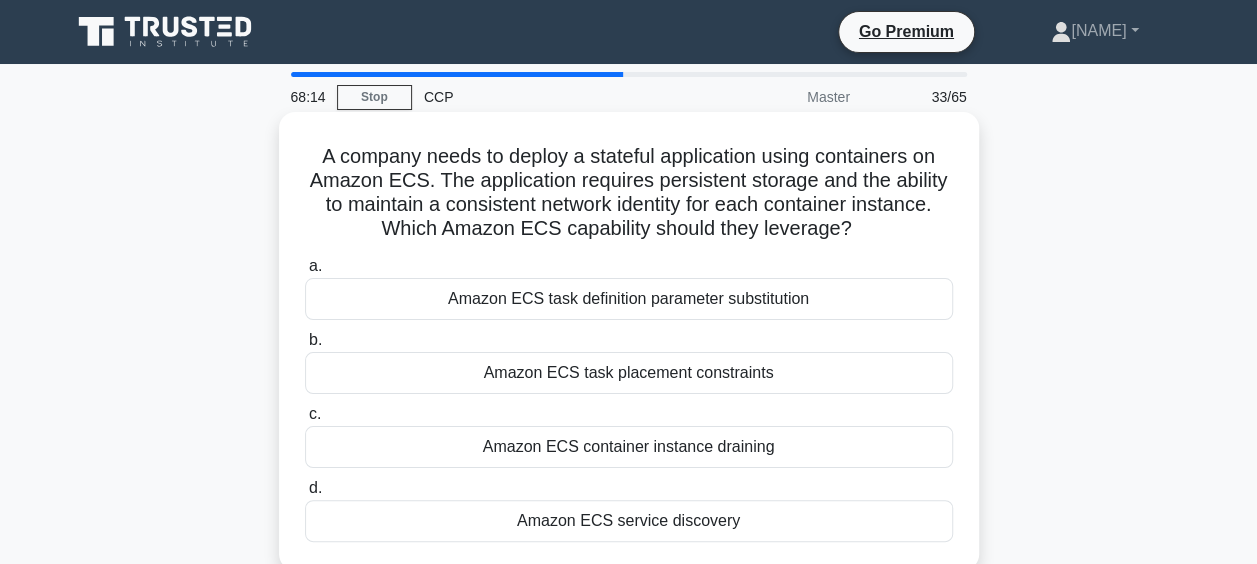 click on "Amazon ECS service discovery" at bounding box center [629, 521] 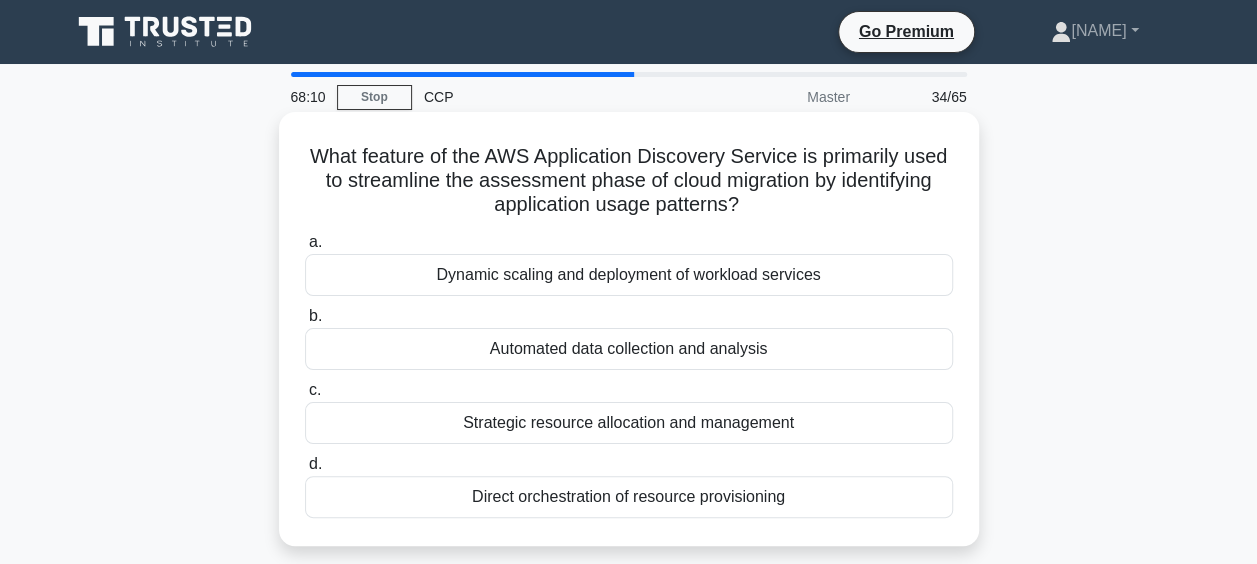 drag, startPoint x: 314, startPoint y: 144, endPoint x: 832, endPoint y: 528, distance: 644.81006 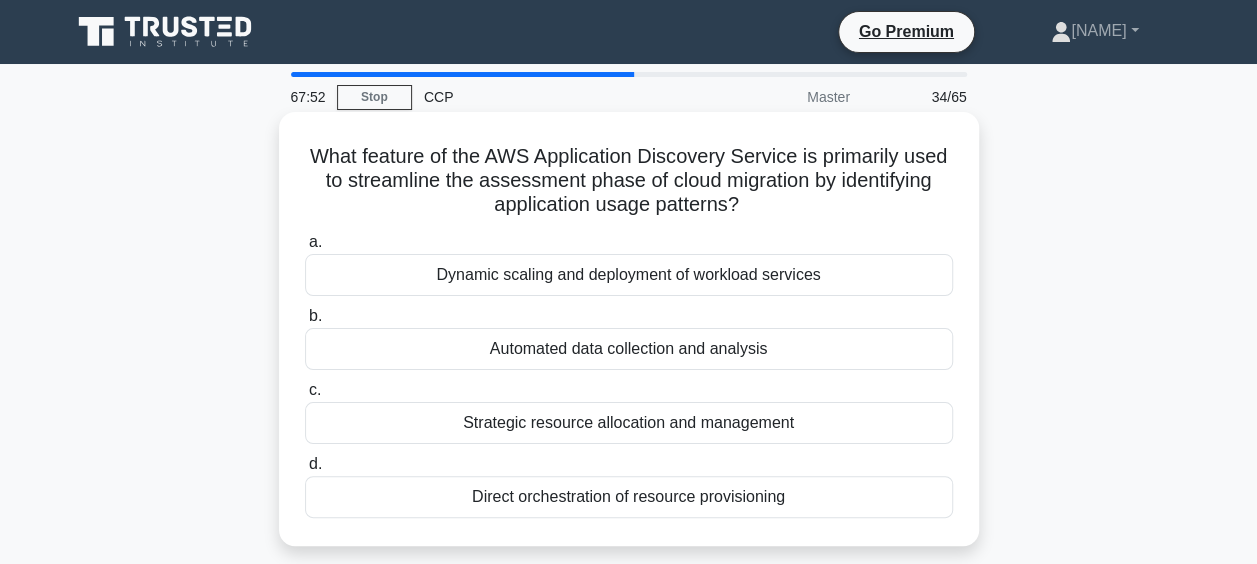 click on "Automated data collection and analysis" at bounding box center (629, 349) 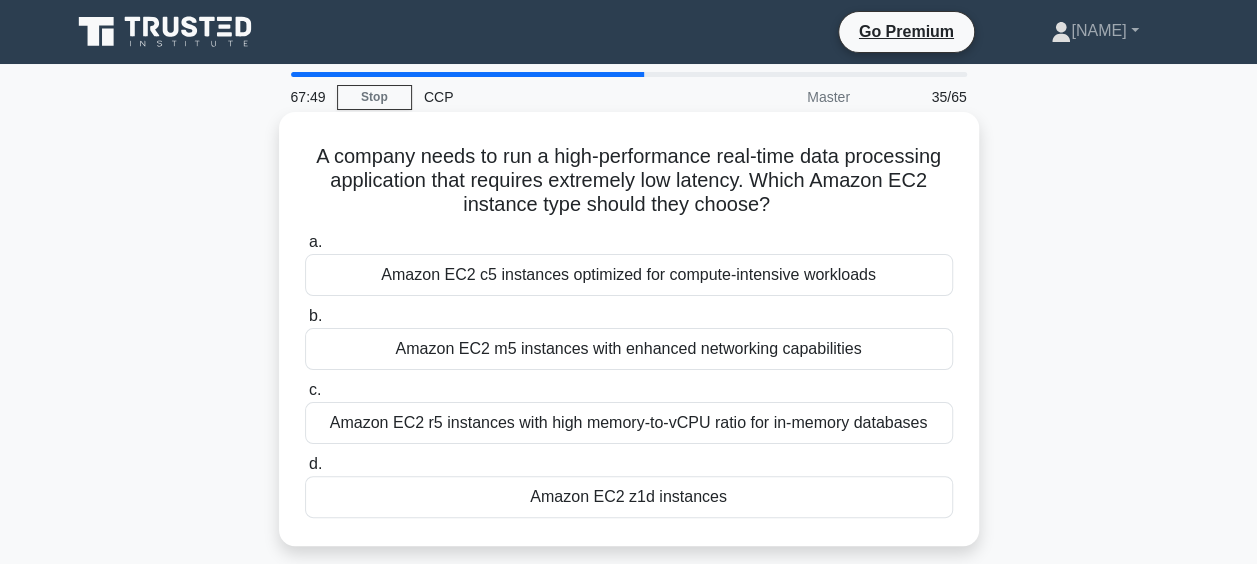 drag, startPoint x: 300, startPoint y: 154, endPoint x: 816, endPoint y: 495, distance: 618.4957 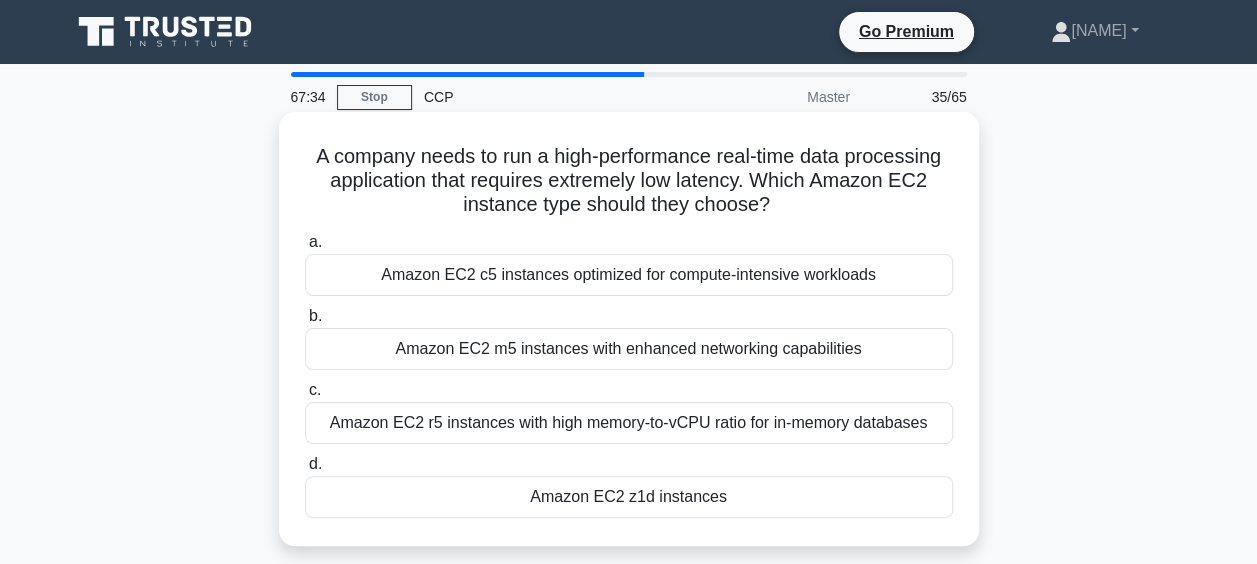 click on "Amazon EC2 z1d instances" at bounding box center (629, 497) 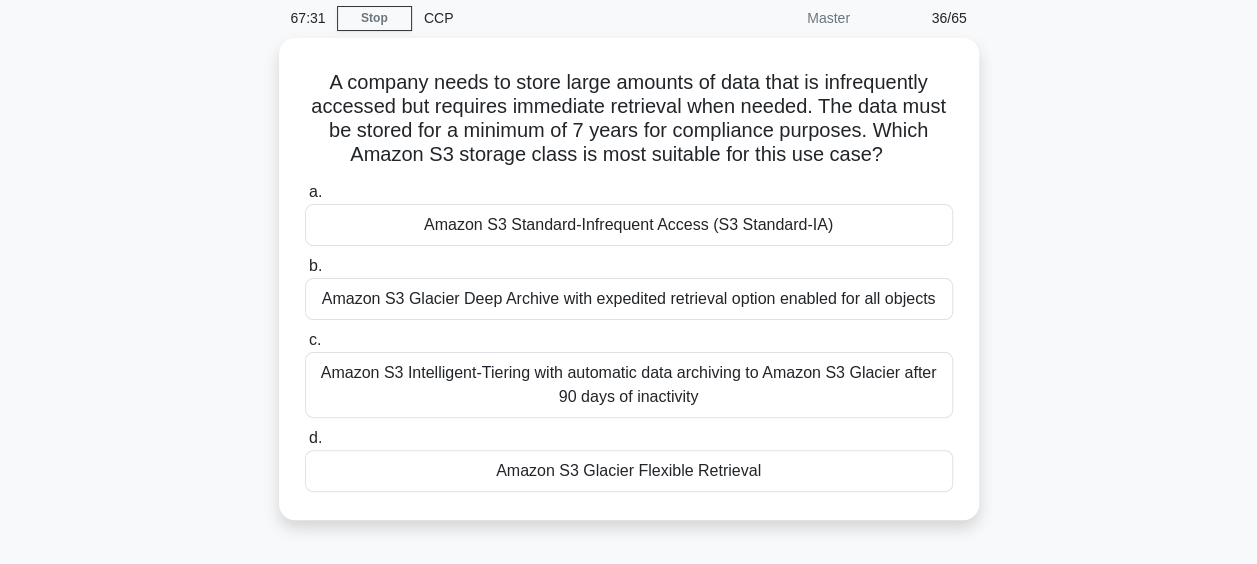 scroll, scrollTop: 82, scrollLeft: 0, axis: vertical 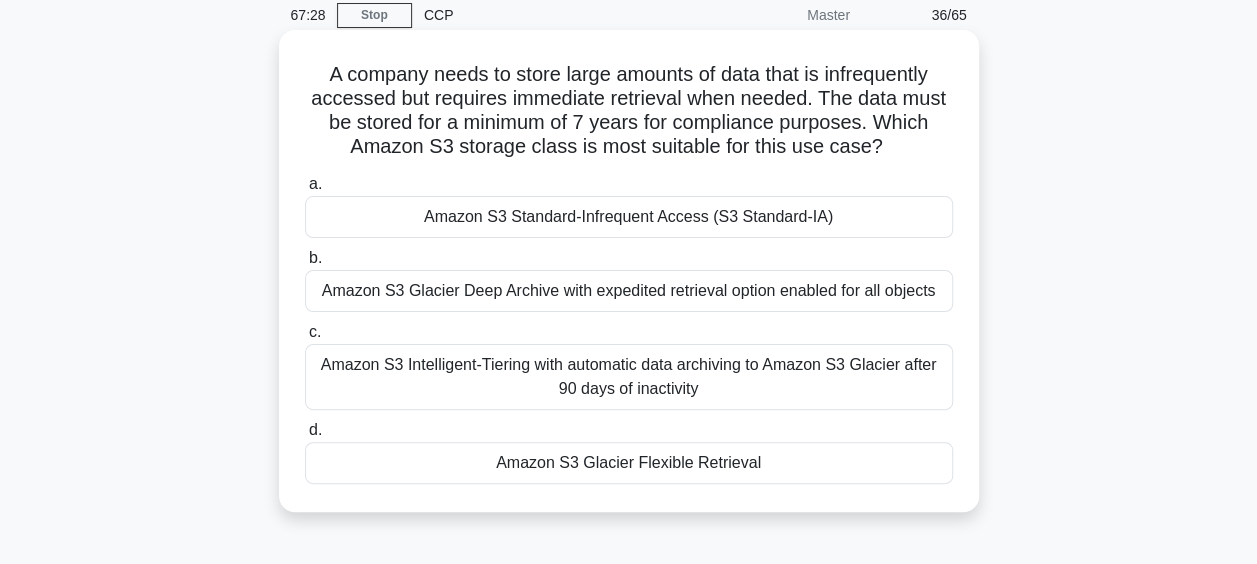 drag, startPoint x: 314, startPoint y: 71, endPoint x: 780, endPoint y: 500, distance: 633.4011 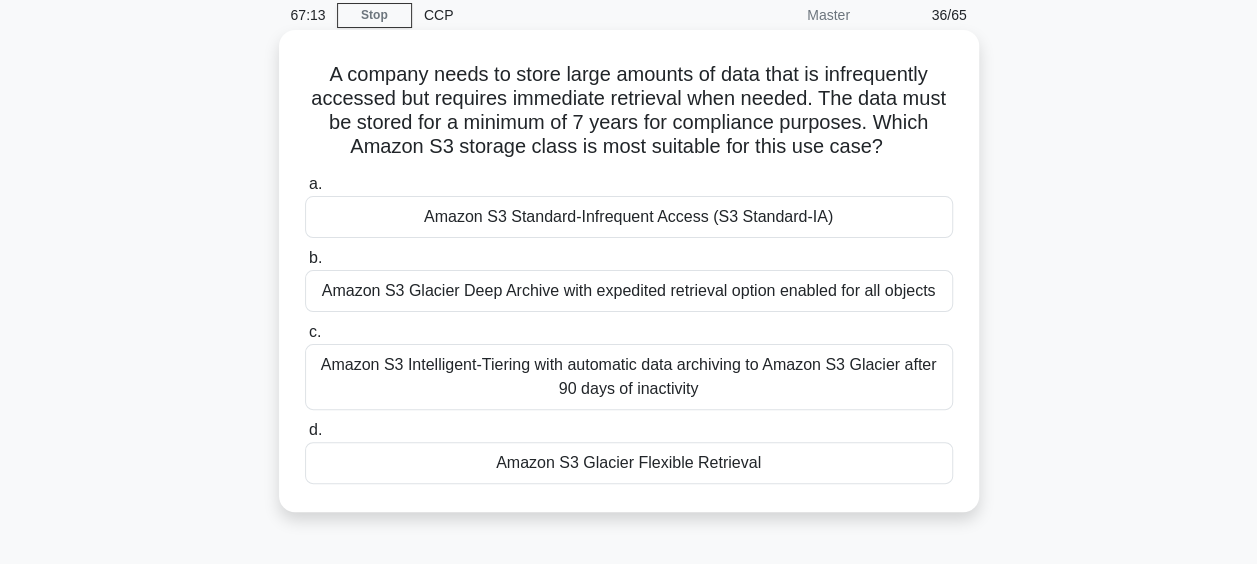 click on "Amazon S3 Standard-Infrequent Access (S3 Standard-IA)" at bounding box center [629, 217] 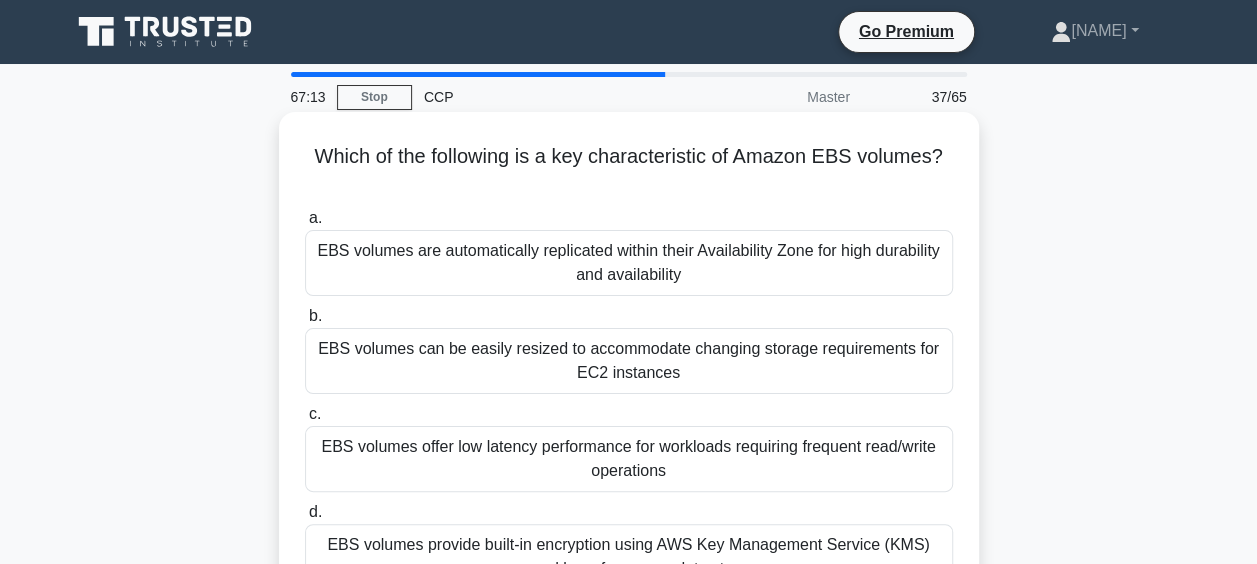 scroll, scrollTop: 0, scrollLeft: 0, axis: both 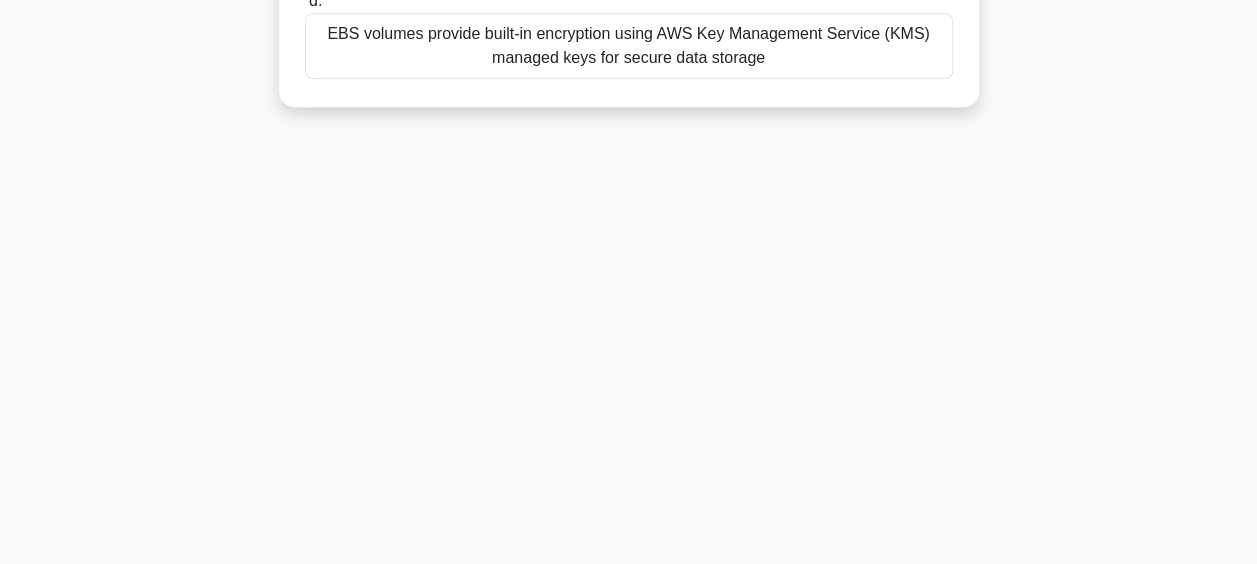 drag, startPoint x: 300, startPoint y: 146, endPoint x: 946, endPoint y: 382, distance: 687.75867 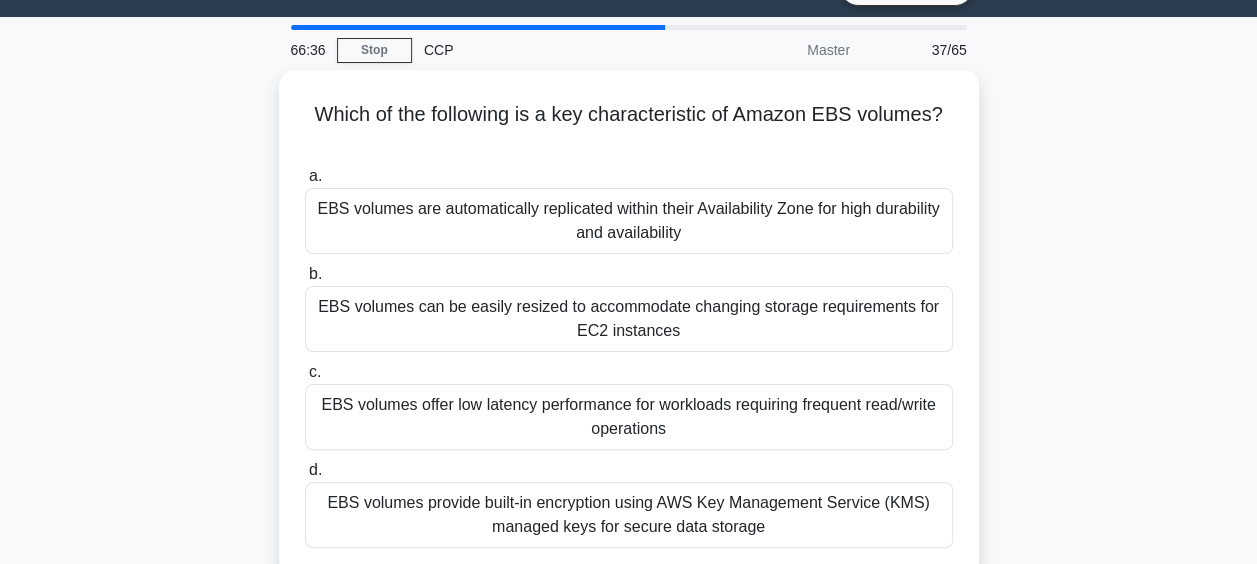 scroll, scrollTop: 44, scrollLeft: 0, axis: vertical 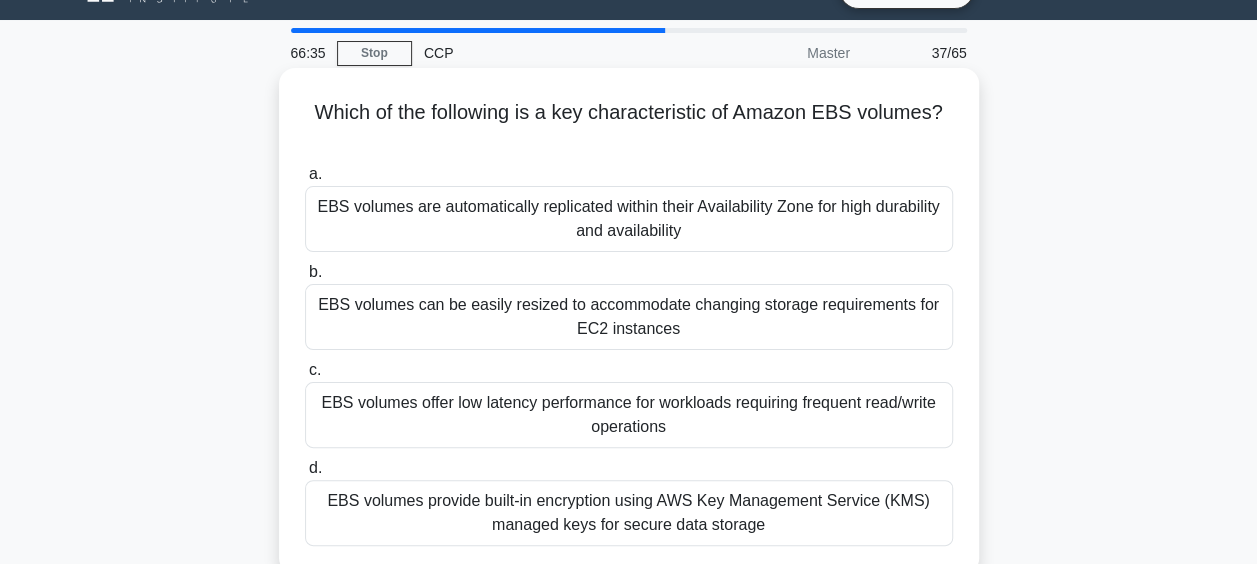 click on "EBS volumes are automatically replicated within their Availability Zone for high durability and availability" at bounding box center (629, 219) 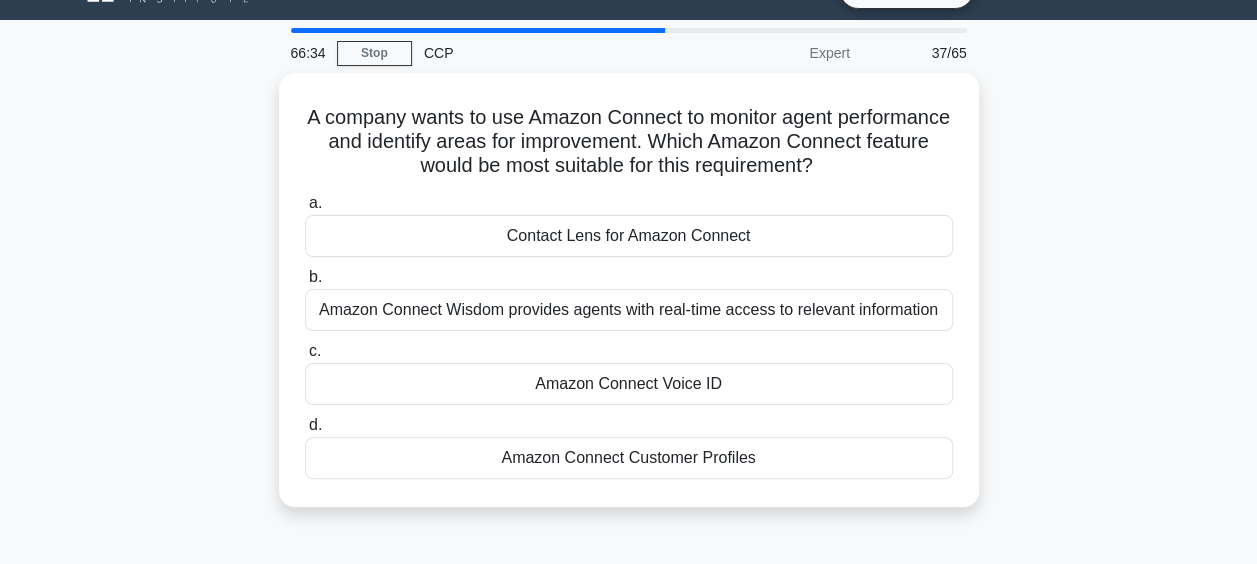 scroll, scrollTop: 0, scrollLeft: 0, axis: both 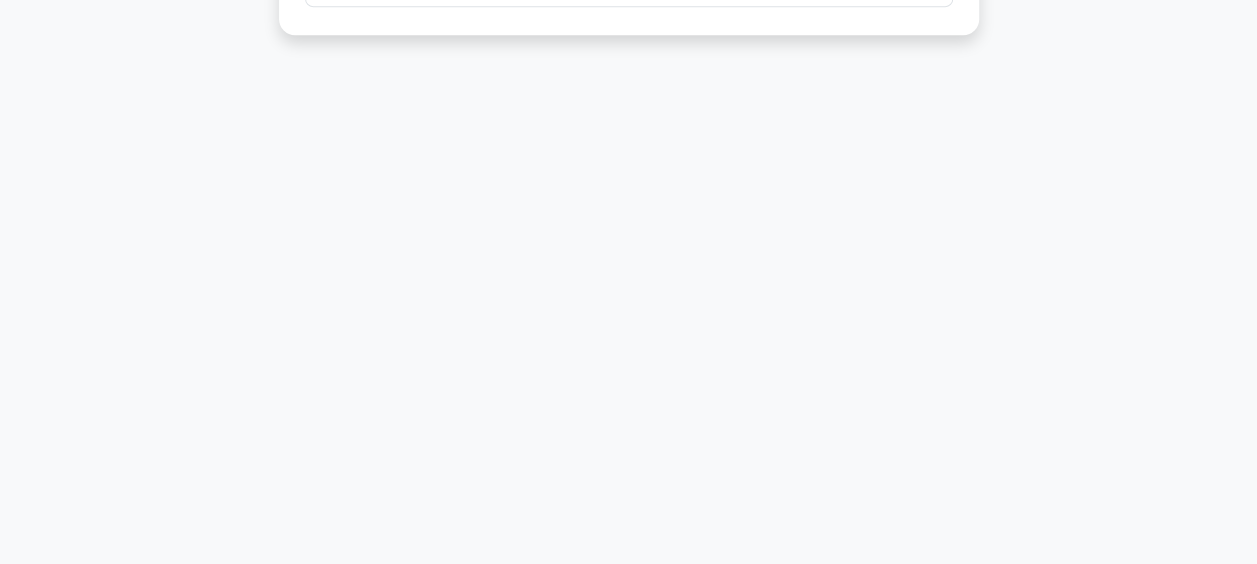 drag, startPoint x: 349, startPoint y: 147, endPoint x: 799, endPoint y: 423, distance: 527.8977 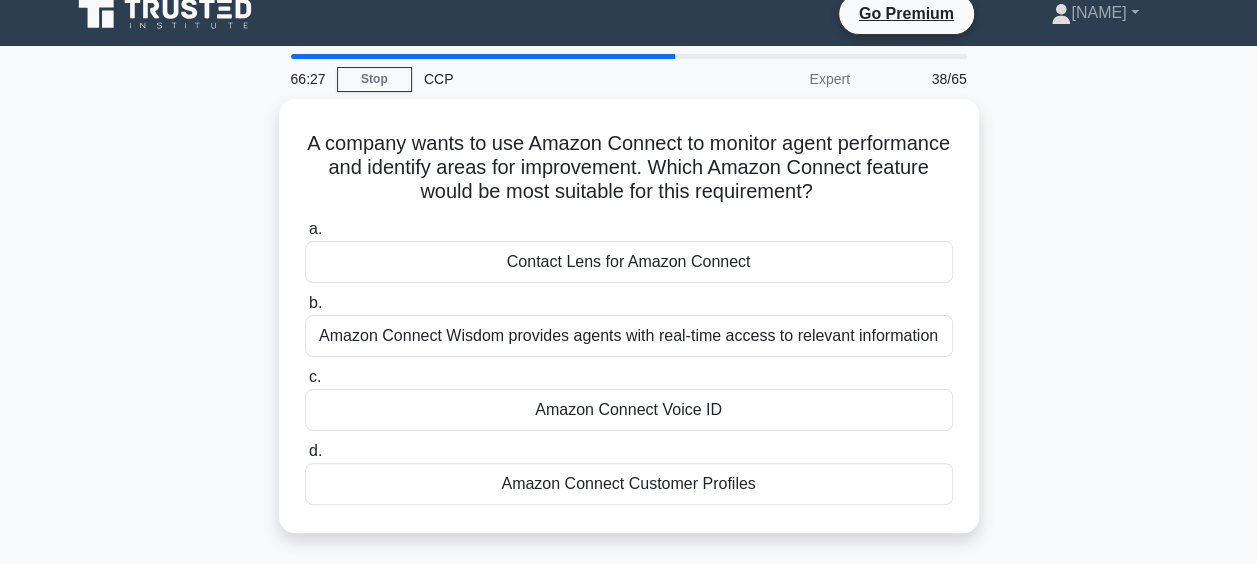 scroll, scrollTop: 0, scrollLeft: 0, axis: both 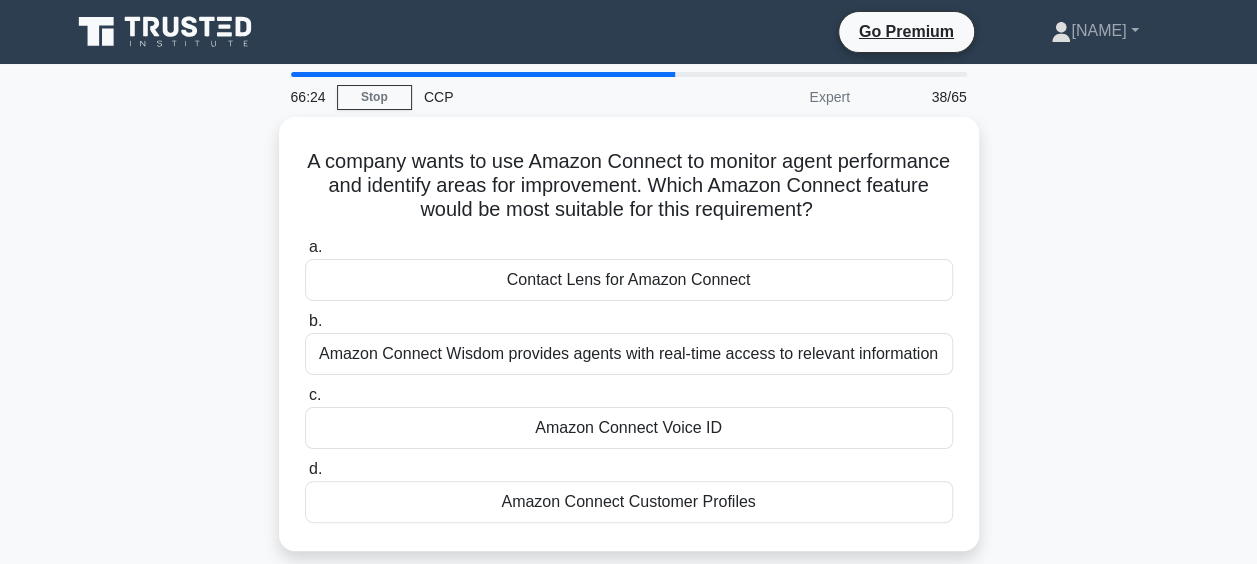 click on "A company wants to use Amazon Connect to analyze customer sentiment in real-time during calls. Which Amazon Connect feature would be most suitable for this requirement?
.spinner_0XTQ{transform-origin:center;animation:spinner_y6GP .75s linear infinite}@keyframes spinner_y6GP{100%{transform:rotate(360deg)}}
a.
Contact Lens for Amazon Connect
b. c. d." at bounding box center [629, 346] 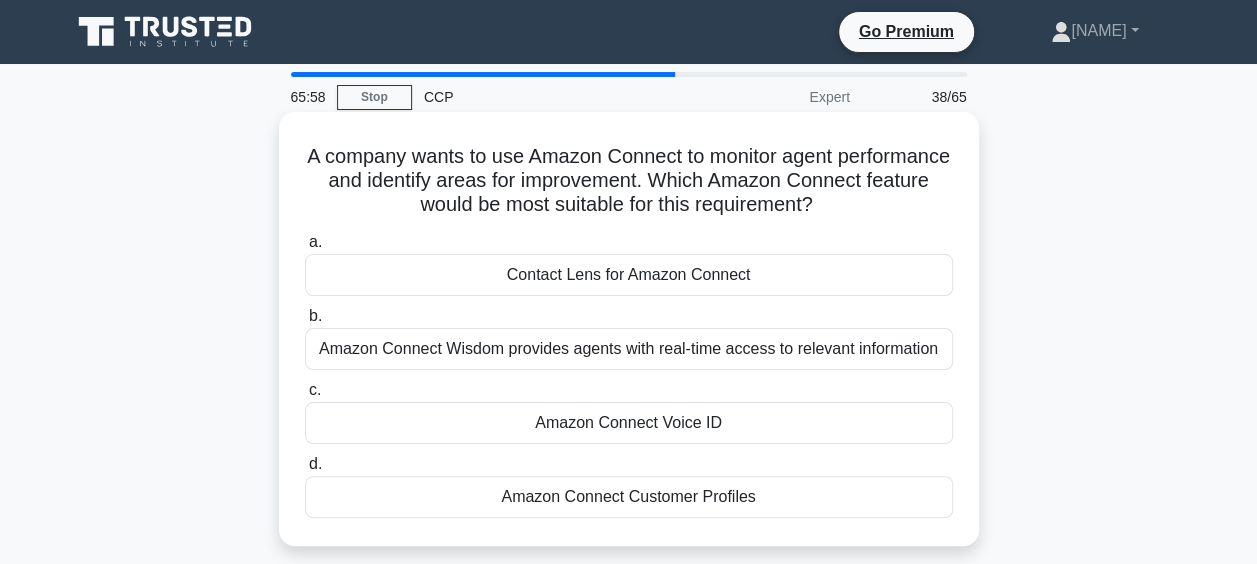 click on "Contact Lens for Amazon Connect" at bounding box center (629, 275) 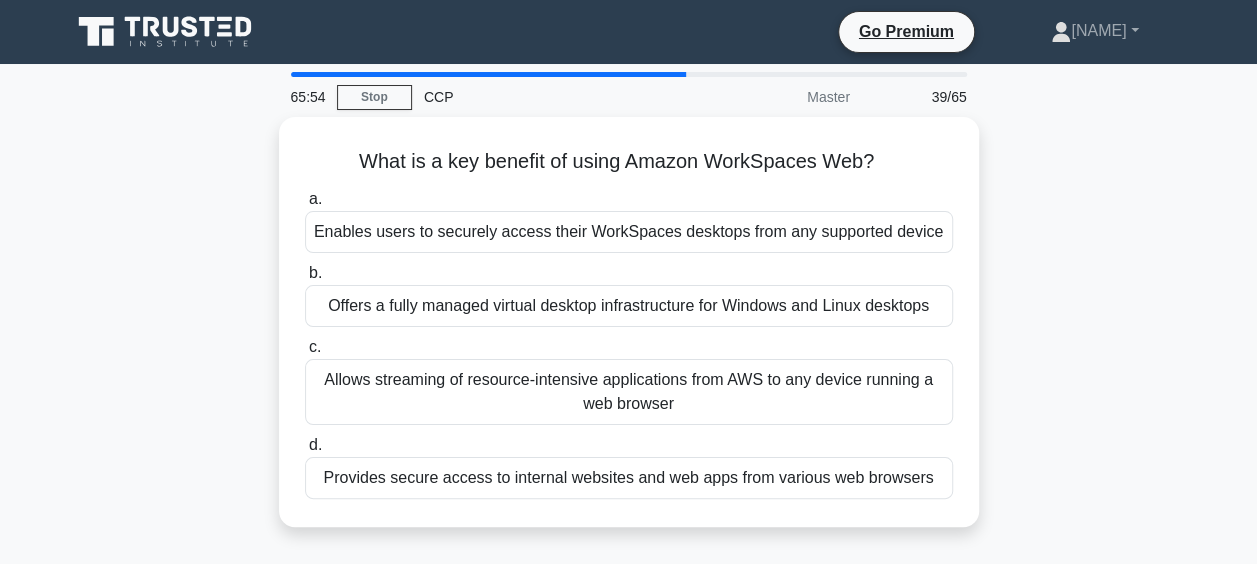 drag, startPoint x: 344, startPoint y: 149, endPoint x: 979, endPoint y: 460, distance: 707.0686 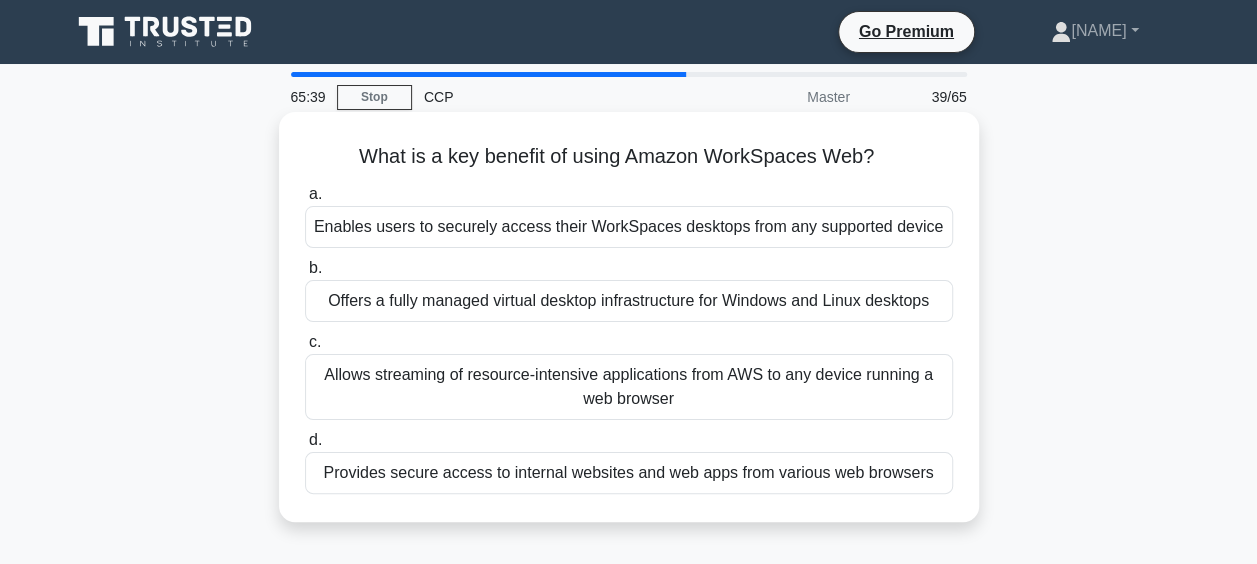 click on "Provides secure access to internal websites and web apps from various web browsers" at bounding box center [629, 473] 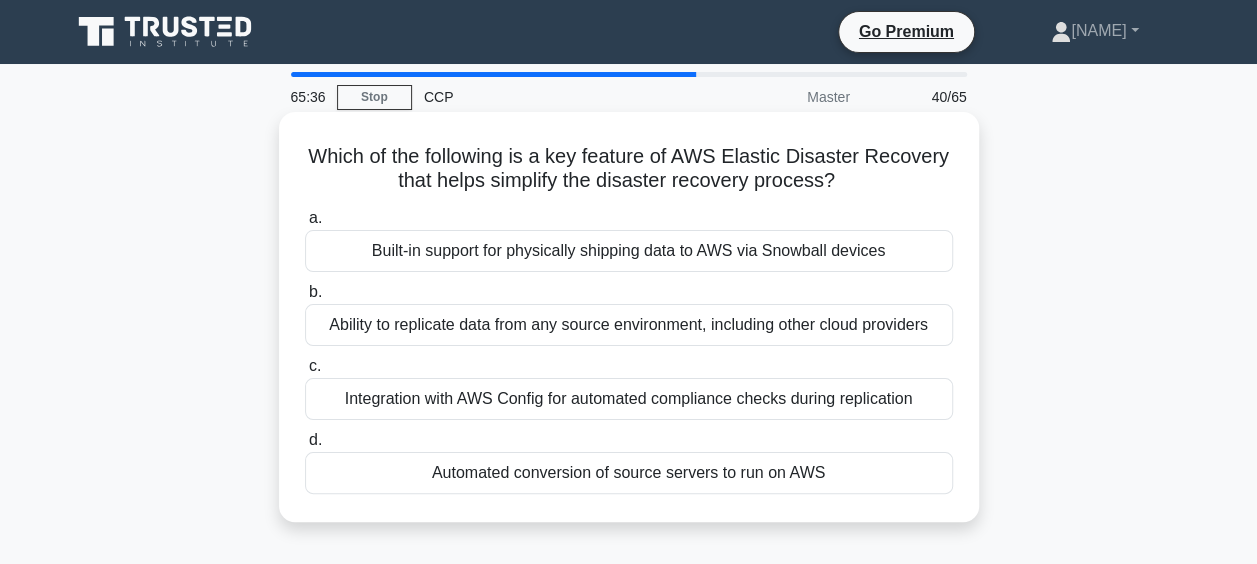 drag, startPoint x: 297, startPoint y: 150, endPoint x: 788, endPoint y: 503, distance: 604.7231 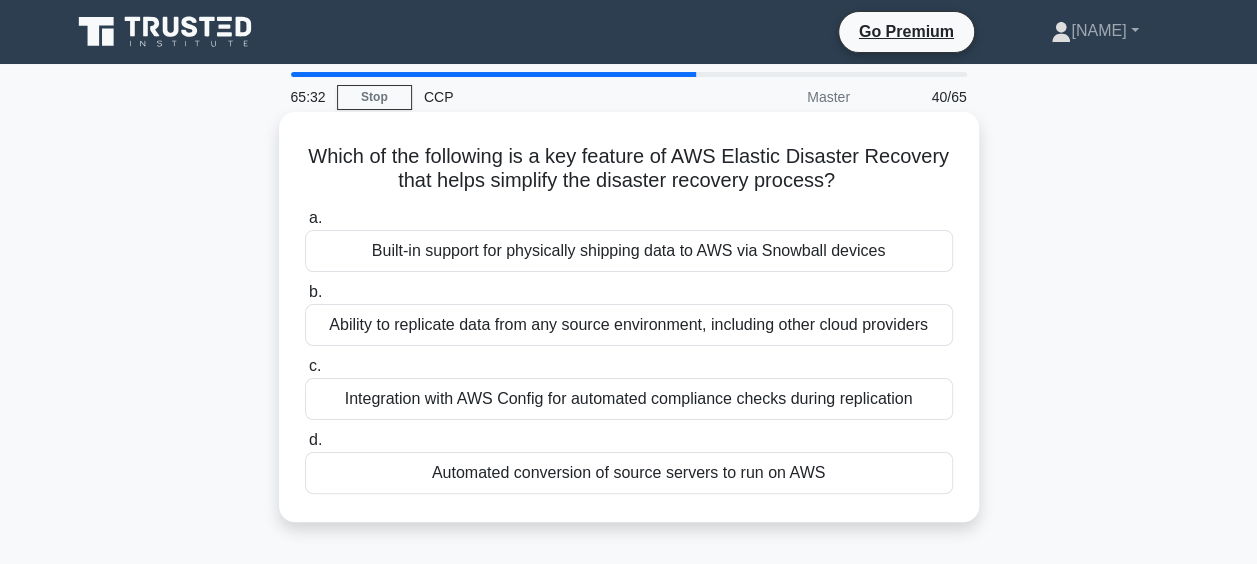 drag, startPoint x: 788, startPoint y: 503, endPoint x: 286, endPoint y: 160, distance: 607.99097 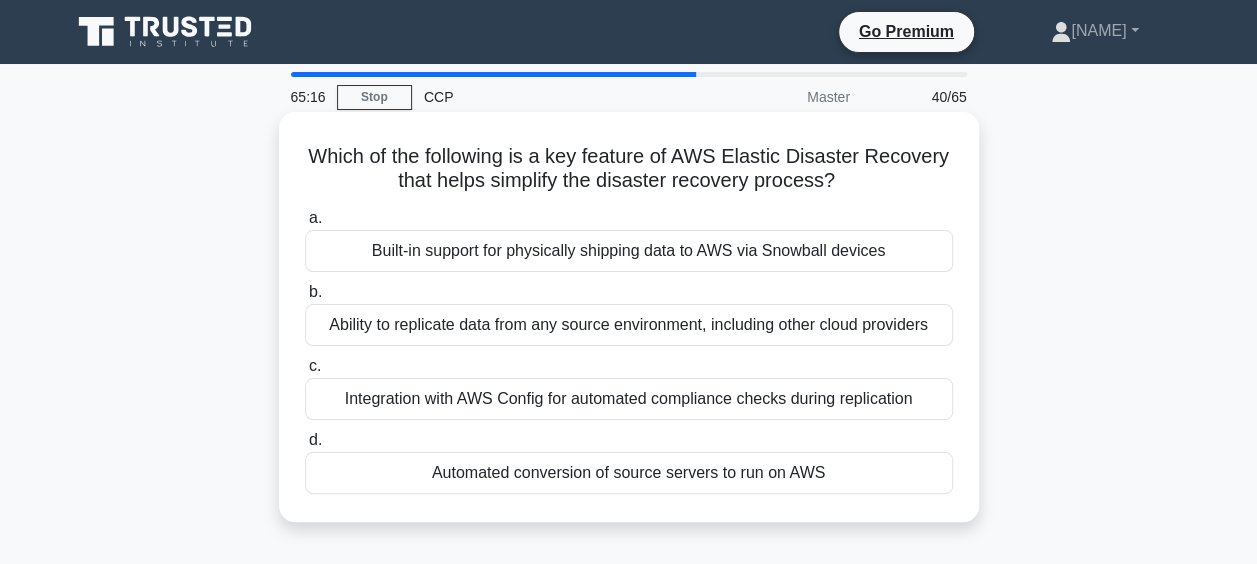 click on "Automated conversion of source servers to run on AWS" at bounding box center [629, 473] 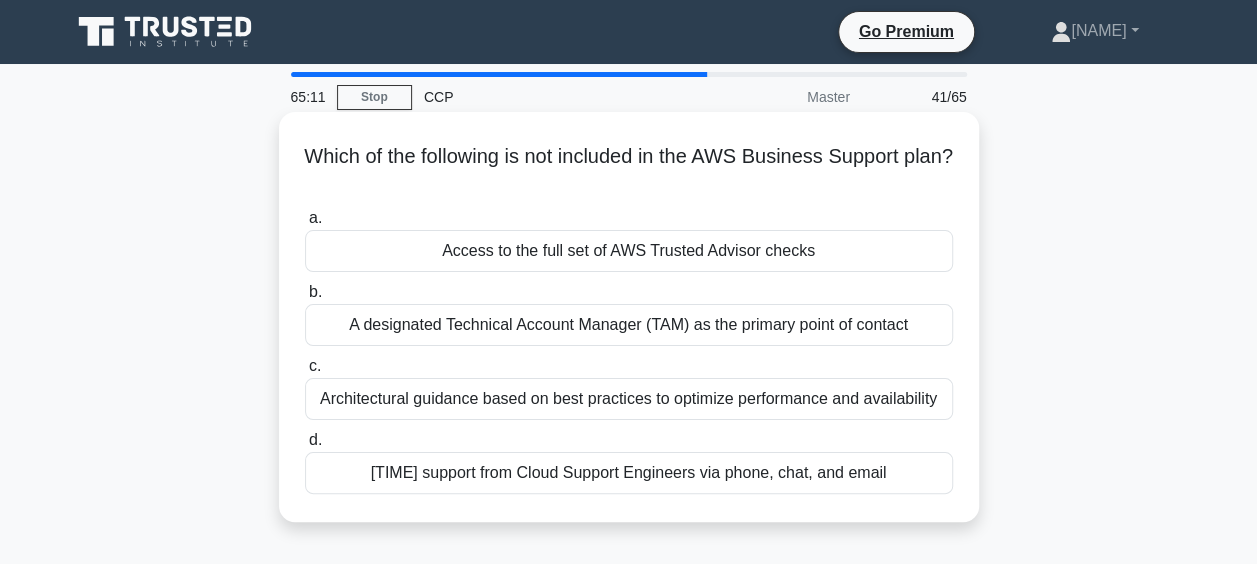 drag, startPoint x: 930, startPoint y: 524, endPoint x: 334, endPoint y: 131, distance: 713.90826 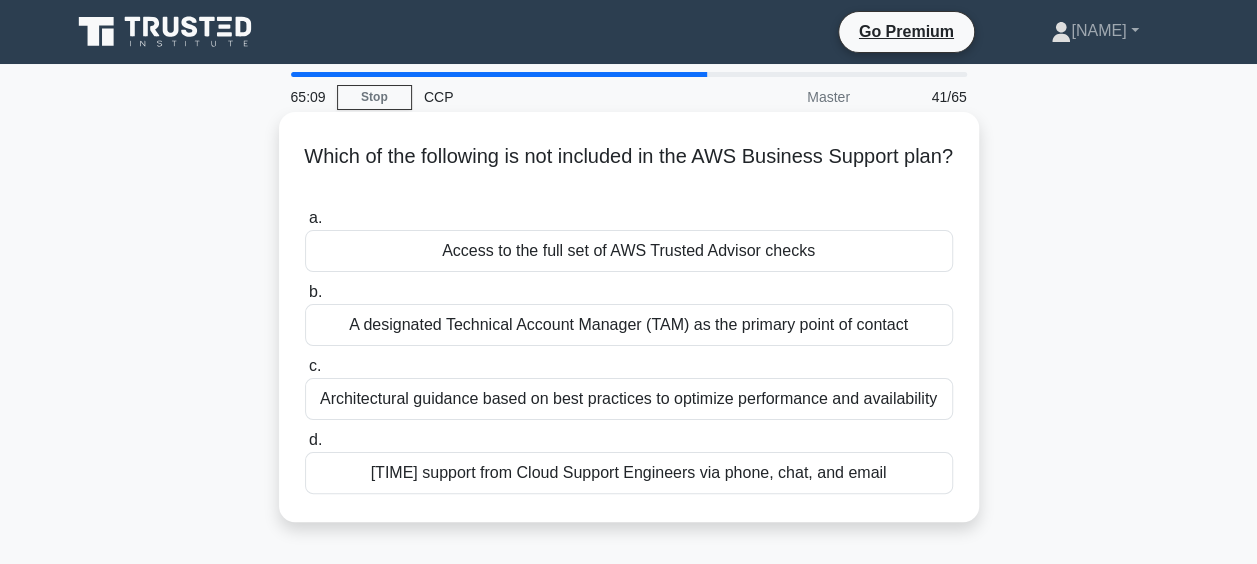 drag, startPoint x: 334, startPoint y: 131, endPoint x: 320, endPoint y: 149, distance: 22.803509 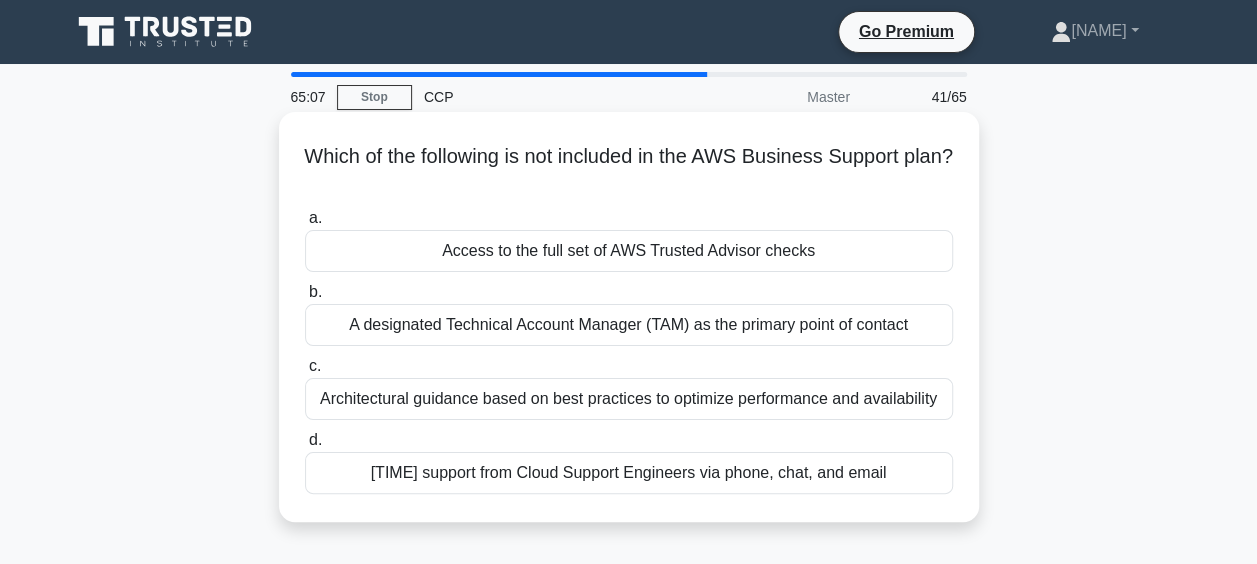 drag, startPoint x: 320, startPoint y: 149, endPoint x: 888, endPoint y: 520, distance: 678.42834 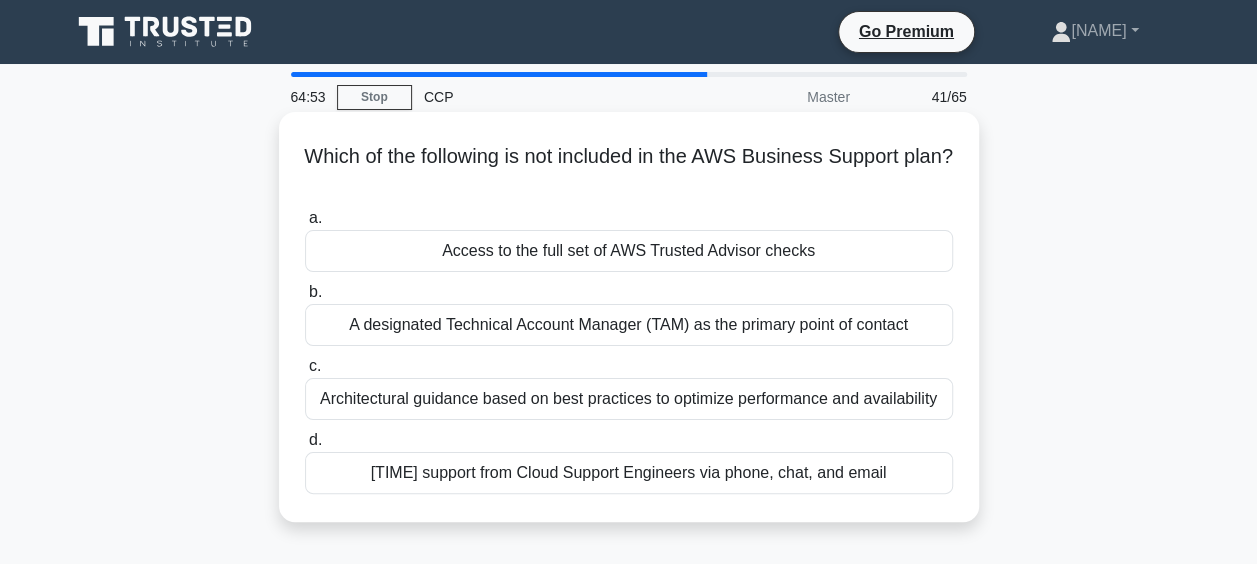 click on "A designated Technical Account Manager (TAM) as the primary point of contact" at bounding box center (629, 325) 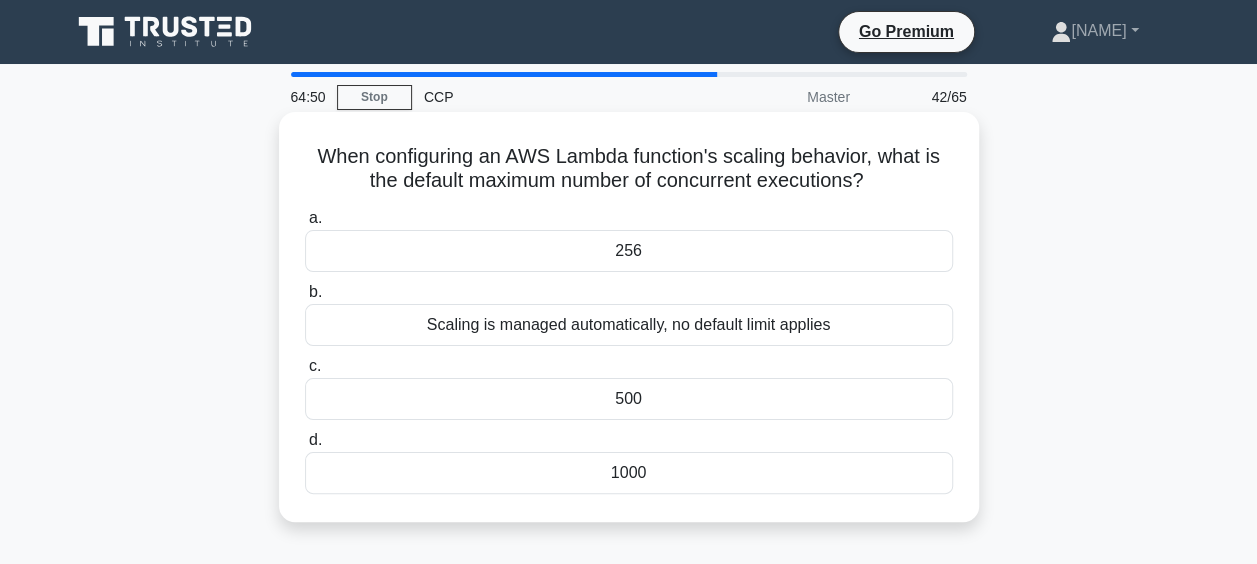 drag, startPoint x: 309, startPoint y: 150, endPoint x: 703, endPoint y: 512, distance: 535.0514 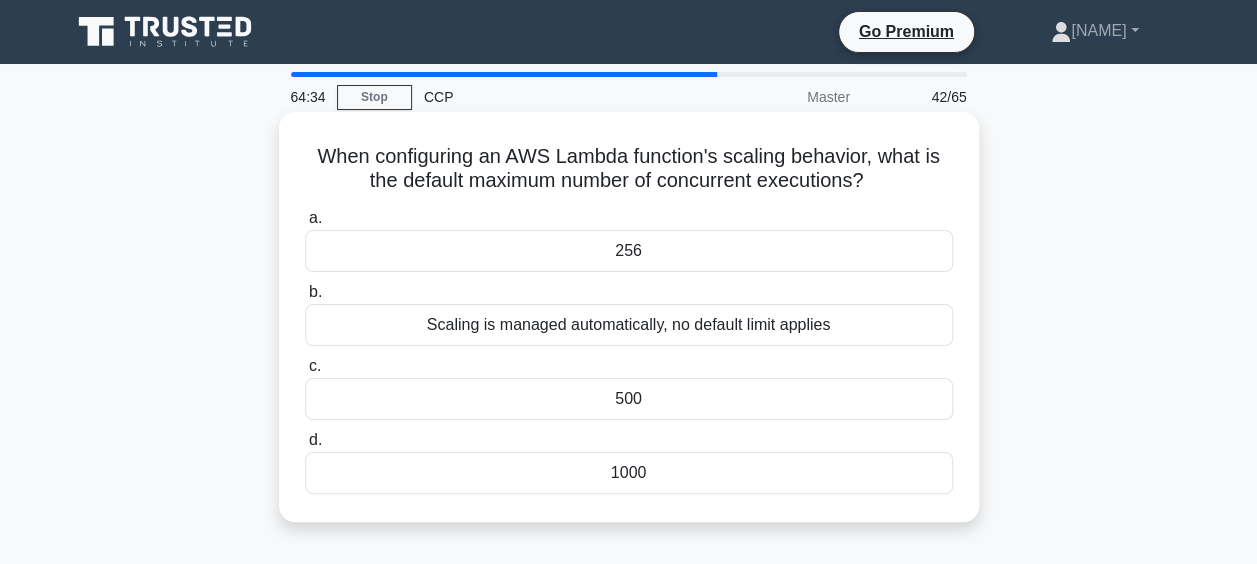 click on "1000" at bounding box center (629, 473) 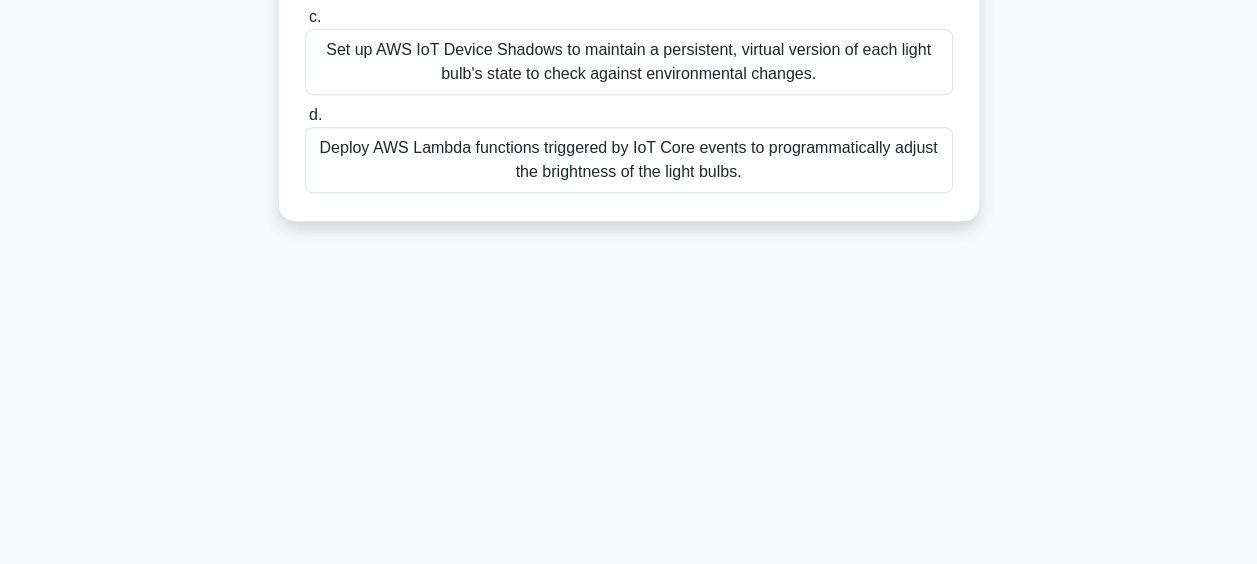 scroll, scrollTop: 516, scrollLeft: 0, axis: vertical 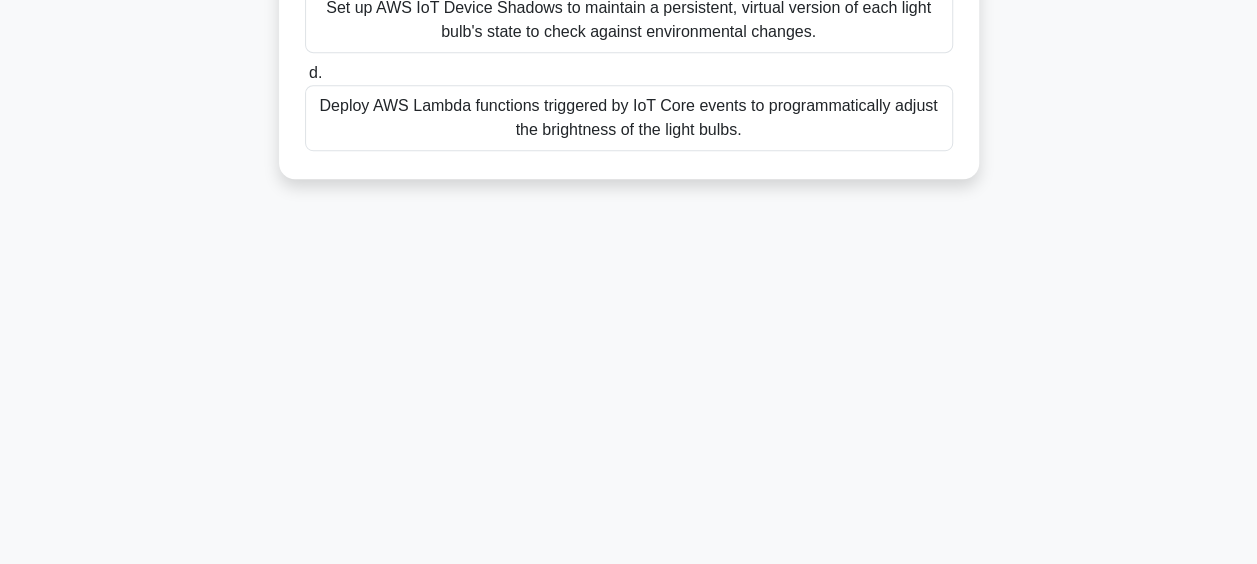 drag, startPoint x: 340, startPoint y: 154, endPoint x: 814, endPoint y: 556, distance: 621.5143 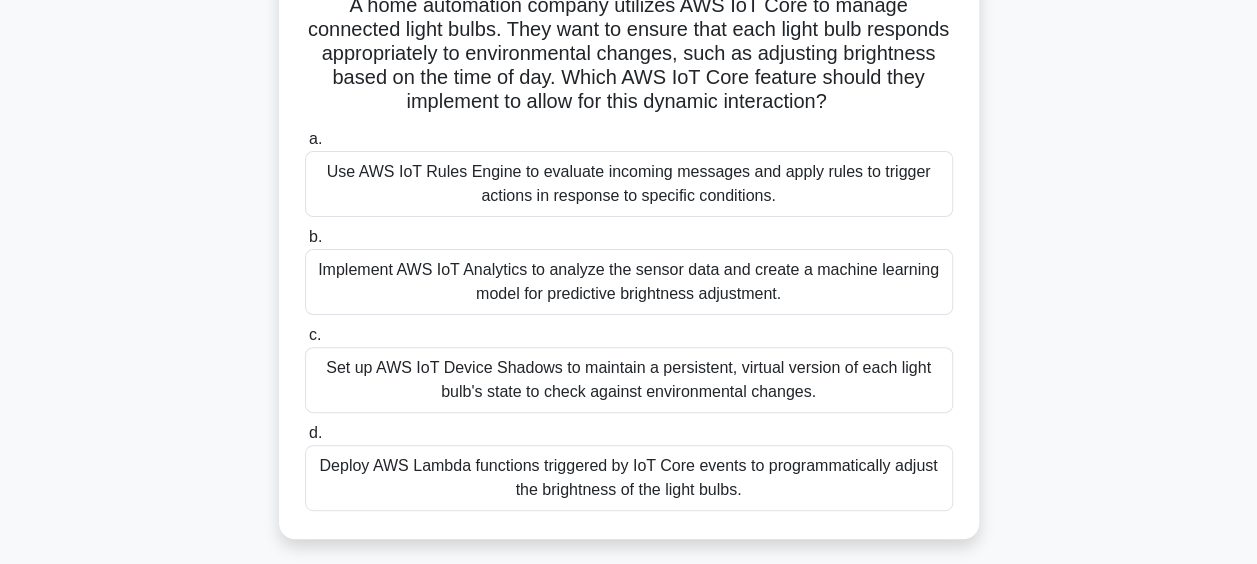scroll, scrollTop: 130, scrollLeft: 0, axis: vertical 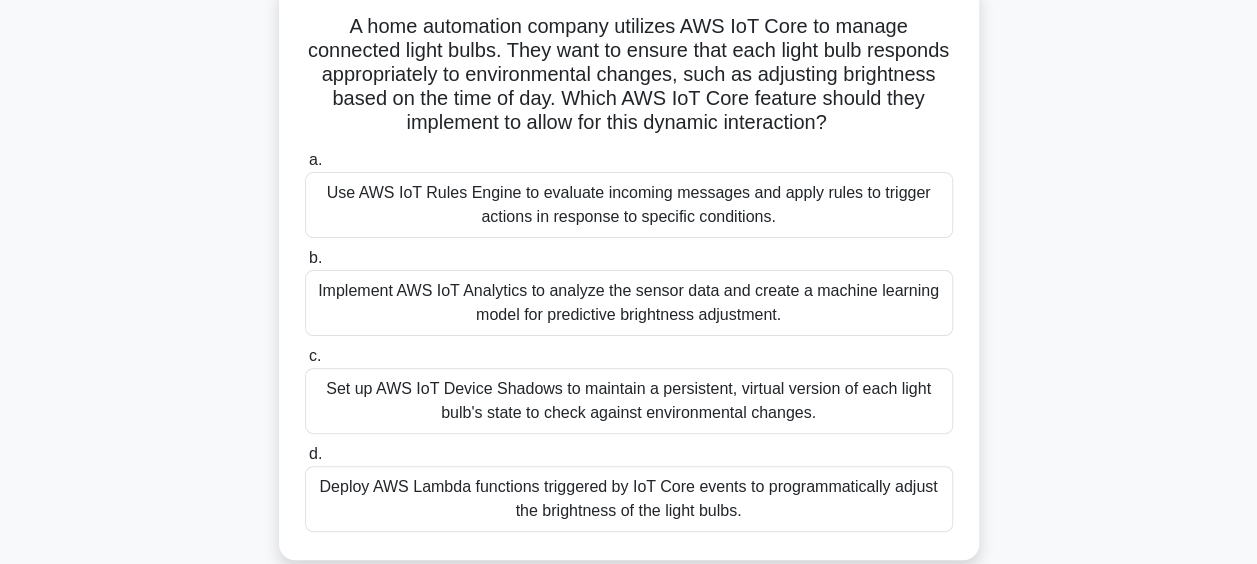 click on "Implement AWS IoT Analytics to analyze the sensor data and create a machine learning model for predictive brightness adjustment." at bounding box center (629, 303) 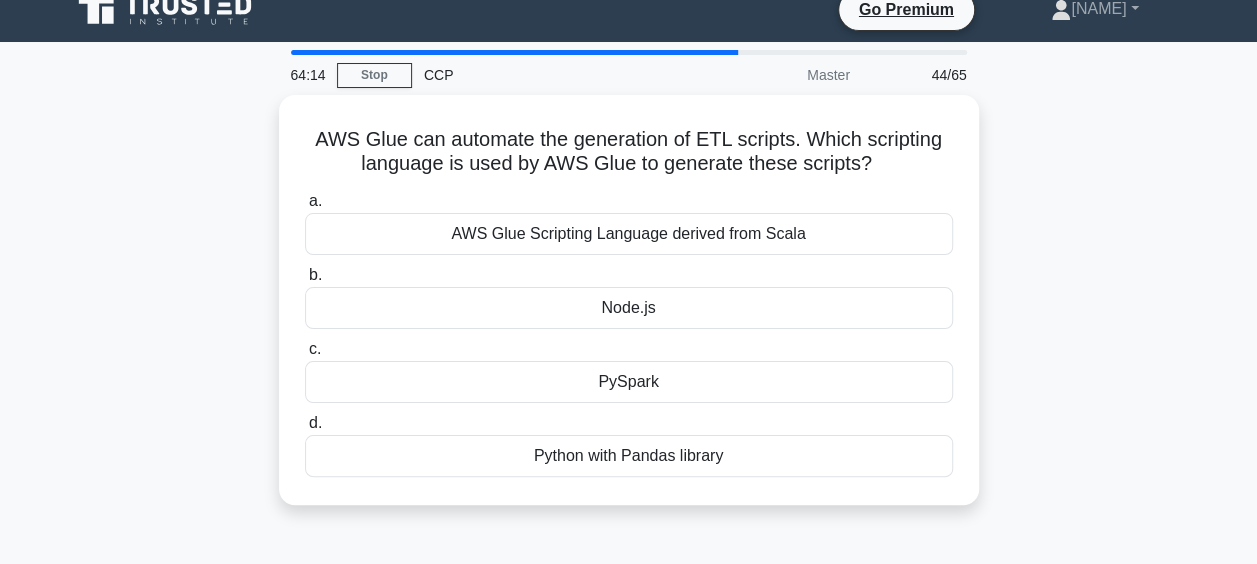 scroll, scrollTop: 0, scrollLeft: 0, axis: both 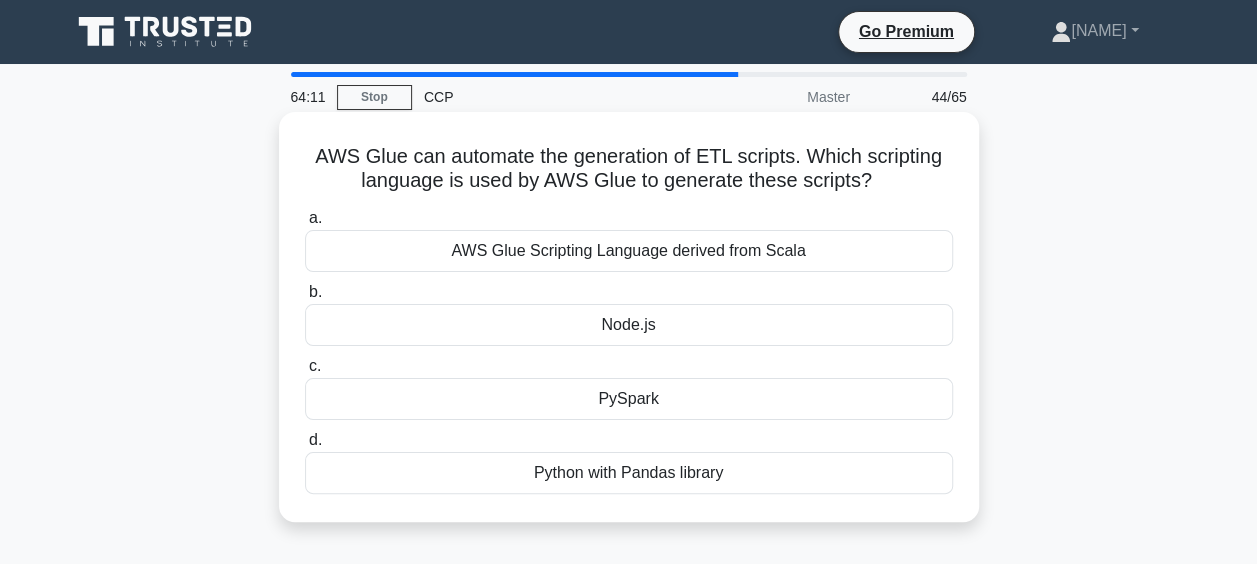 drag, startPoint x: 310, startPoint y: 164, endPoint x: 760, endPoint y: 508, distance: 566.4239 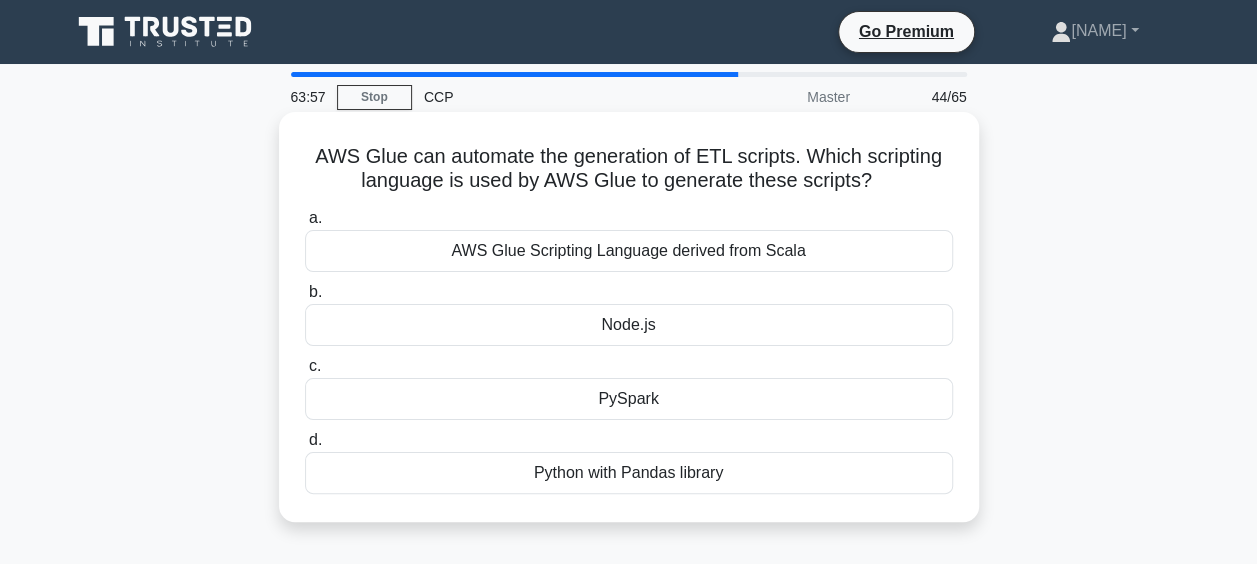 click on "PySpark" at bounding box center (629, 399) 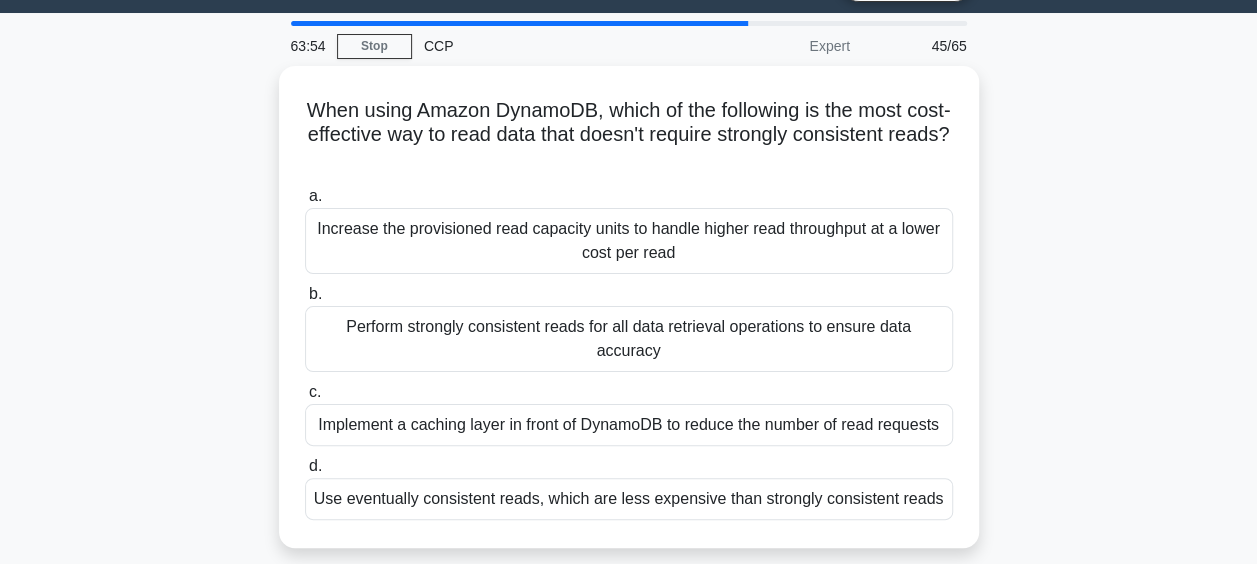 scroll, scrollTop: 52, scrollLeft: 0, axis: vertical 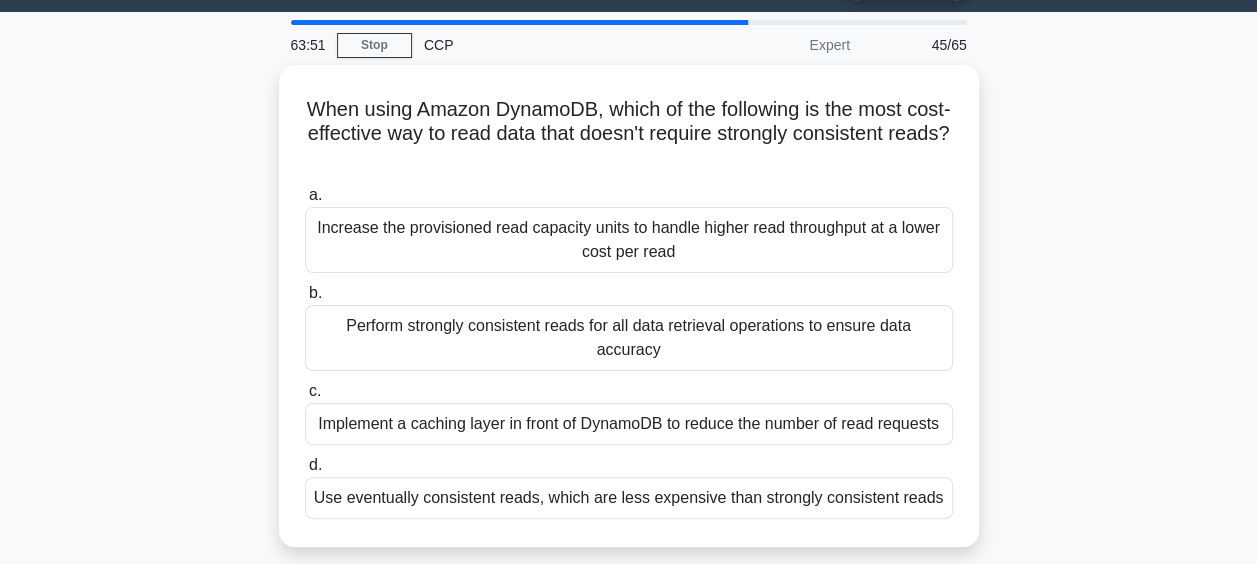 drag, startPoint x: 314, startPoint y: 100, endPoint x: 980, endPoint y: 516, distance: 785.24646 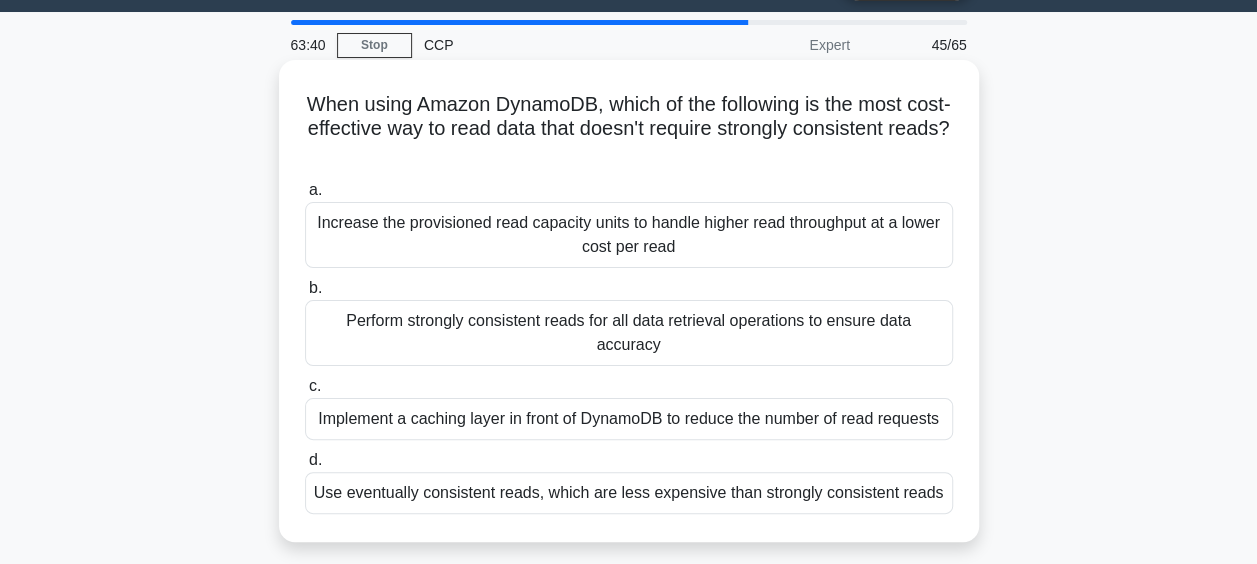 click on "Use eventually consistent reads, which are less expensive than strongly consistent reads" at bounding box center [629, 493] 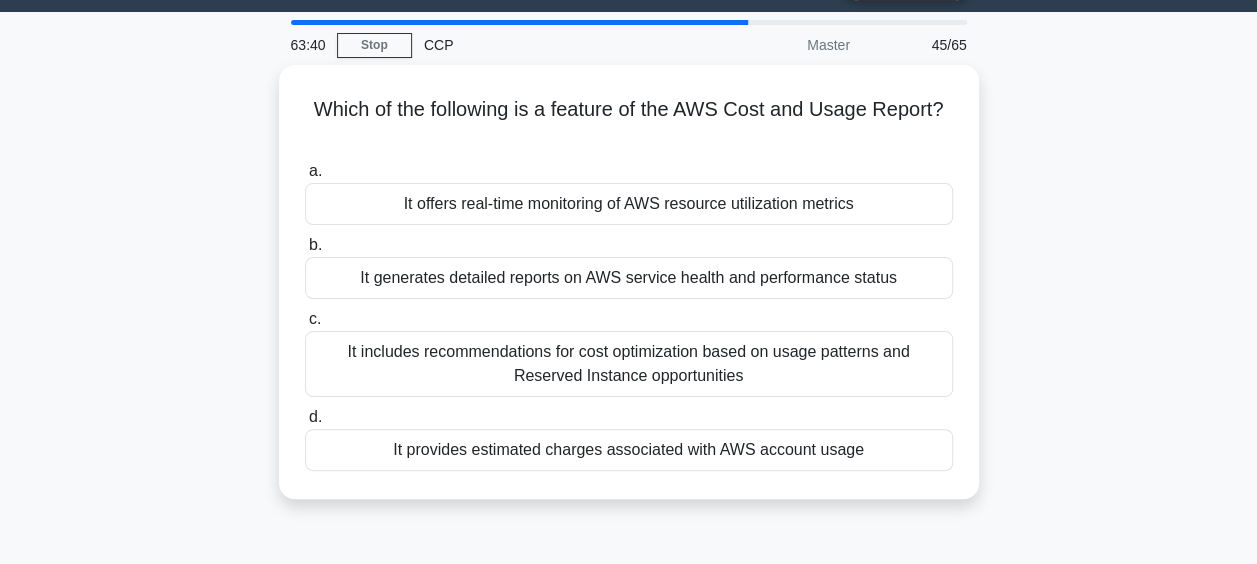 scroll, scrollTop: 0, scrollLeft: 0, axis: both 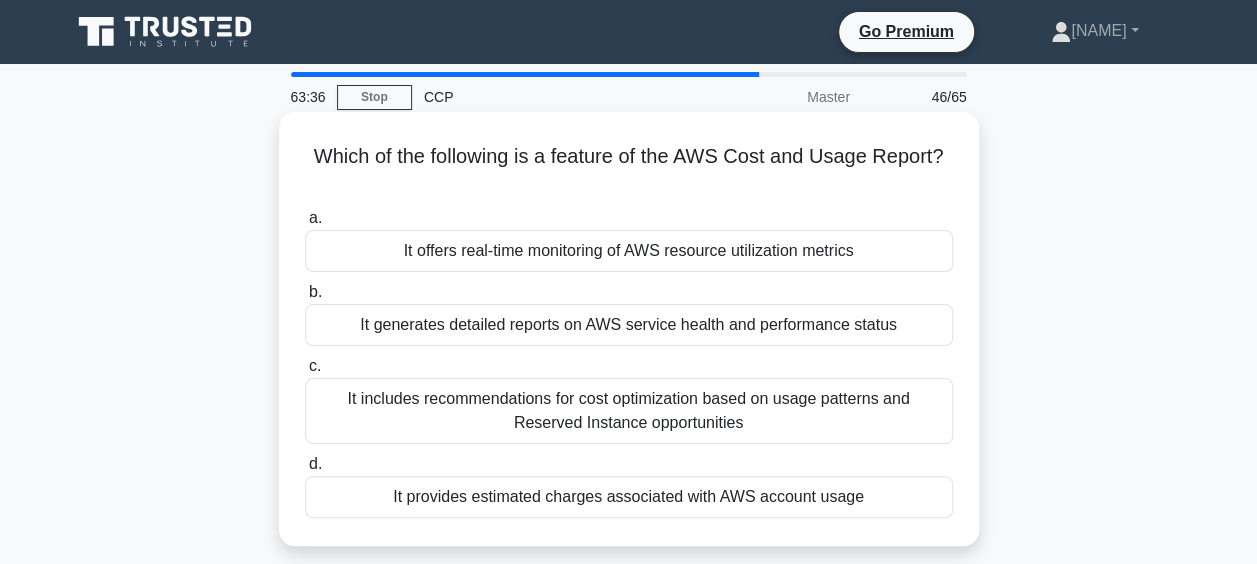 drag, startPoint x: 304, startPoint y: 158, endPoint x: 882, endPoint y: 508, distance: 675.71 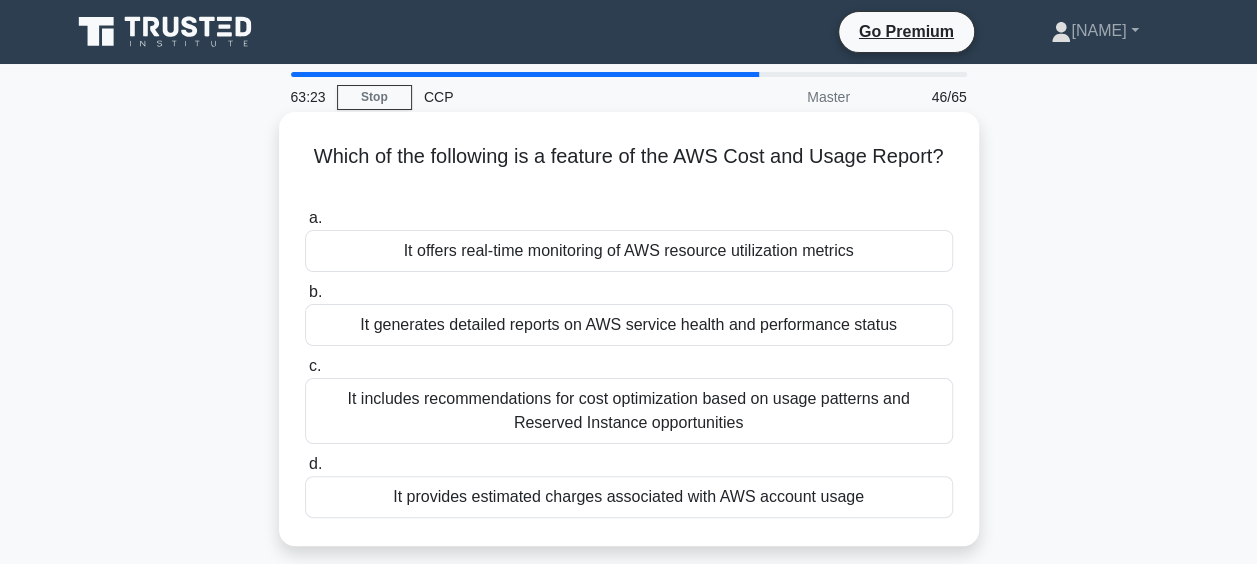 click on "It provides estimated charges associated with AWS account usage" at bounding box center [629, 497] 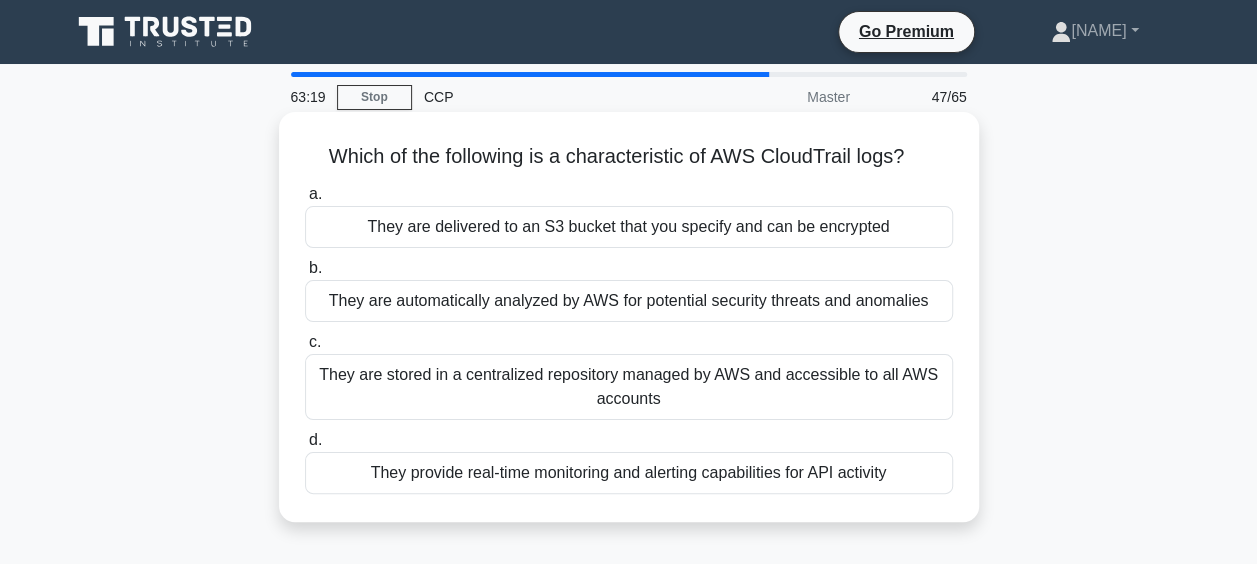 drag, startPoint x: 321, startPoint y: 157, endPoint x: 909, endPoint y: 502, distance: 681.7397 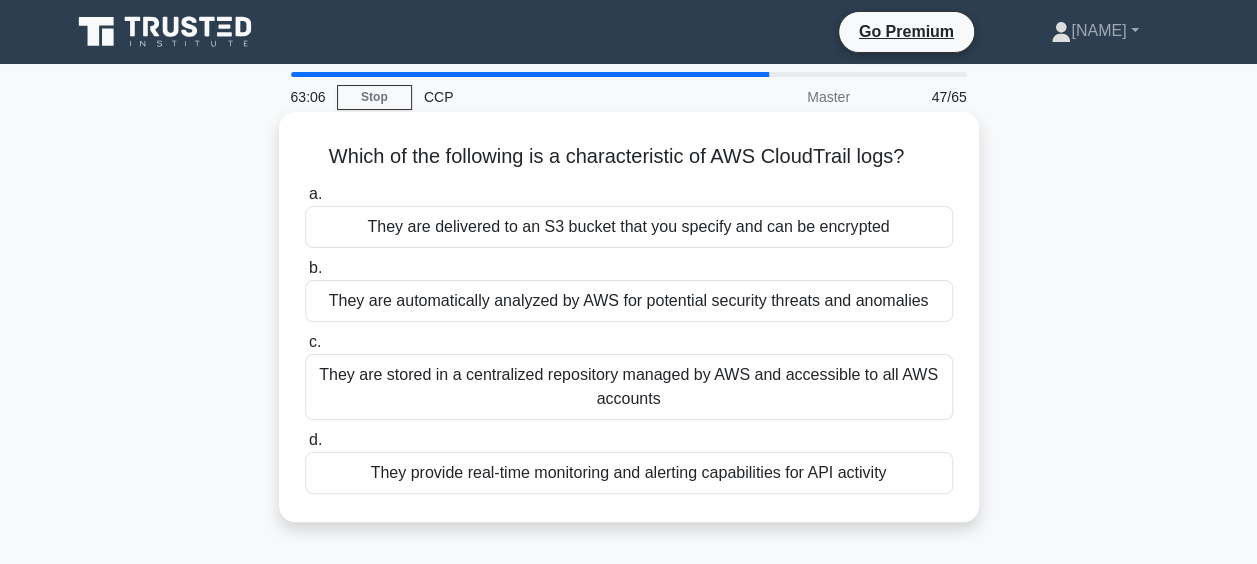 click on "They are delivered to an S3 bucket that you specify and can be encrypted" at bounding box center [629, 227] 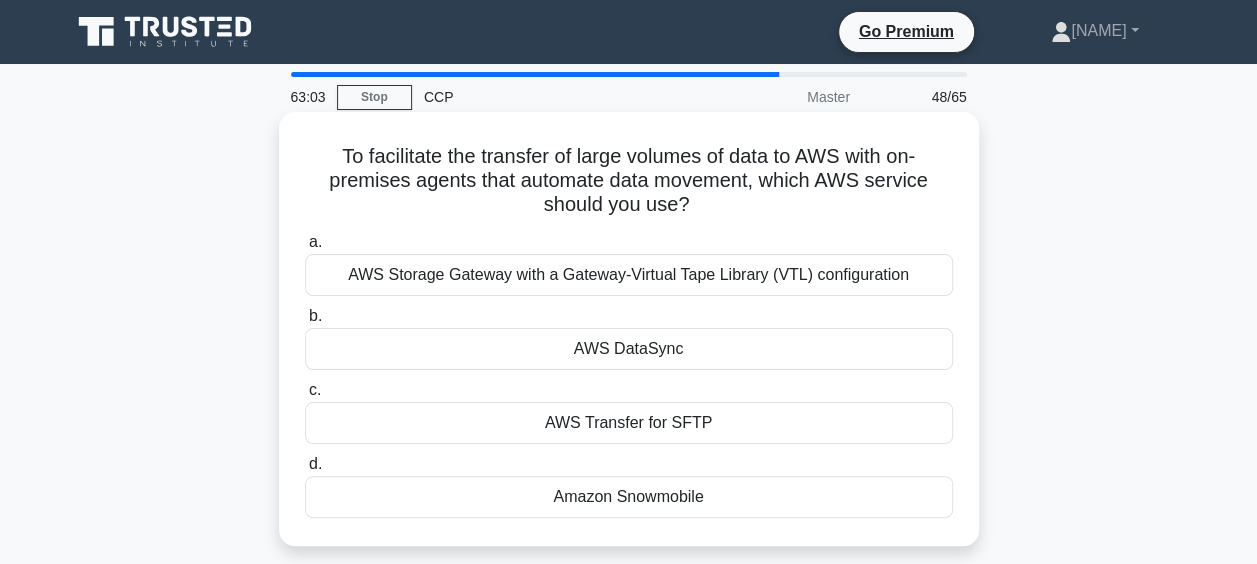 drag, startPoint x: 325, startPoint y: 153, endPoint x: 771, endPoint y: 515, distance: 574.42145 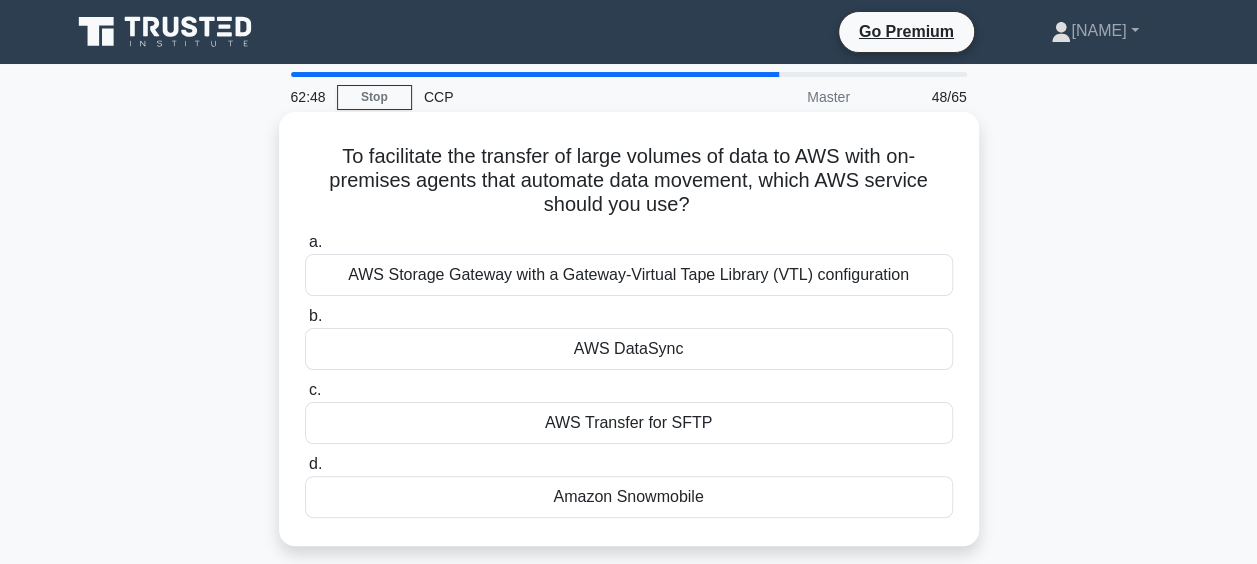 click on "AWS DataSync" at bounding box center [629, 349] 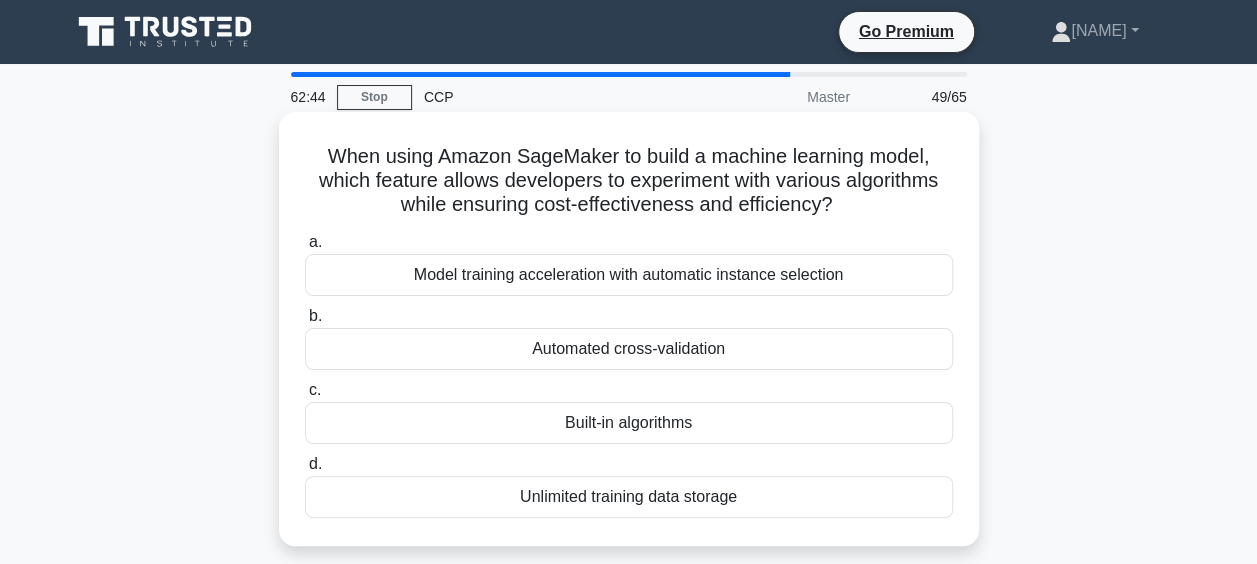 drag, startPoint x: 314, startPoint y: 154, endPoint x: 786, endPoint y: 516, distance: 594.8344 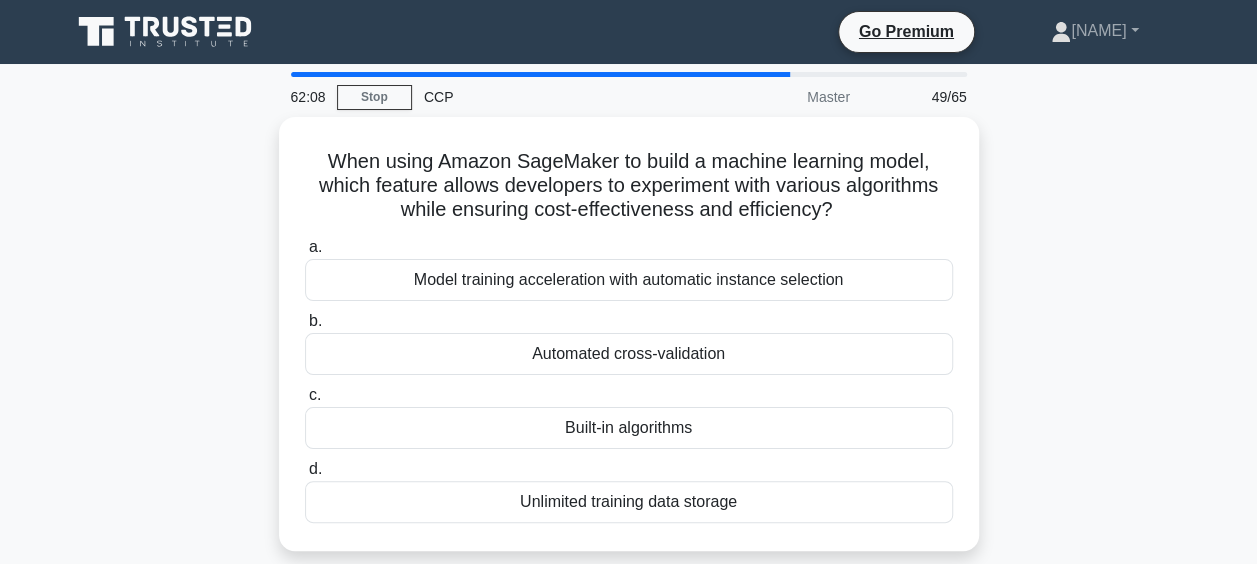 click on "When using Amazon SageMaker to build a machine learning model, which feature allows developers to experiment with various algorithms while ensuring cost-effectiveness and efficiency?
.spinner_0XTQ{transform-origin:center;animation:spinner_y6GP .75s linear infinite}@keyframes spinner_y6GP{100%{transform:rotate(360deg)}}
a.
Model training acceleration with automatic instance selection
b. c. d." at bounding box center [629, 346] 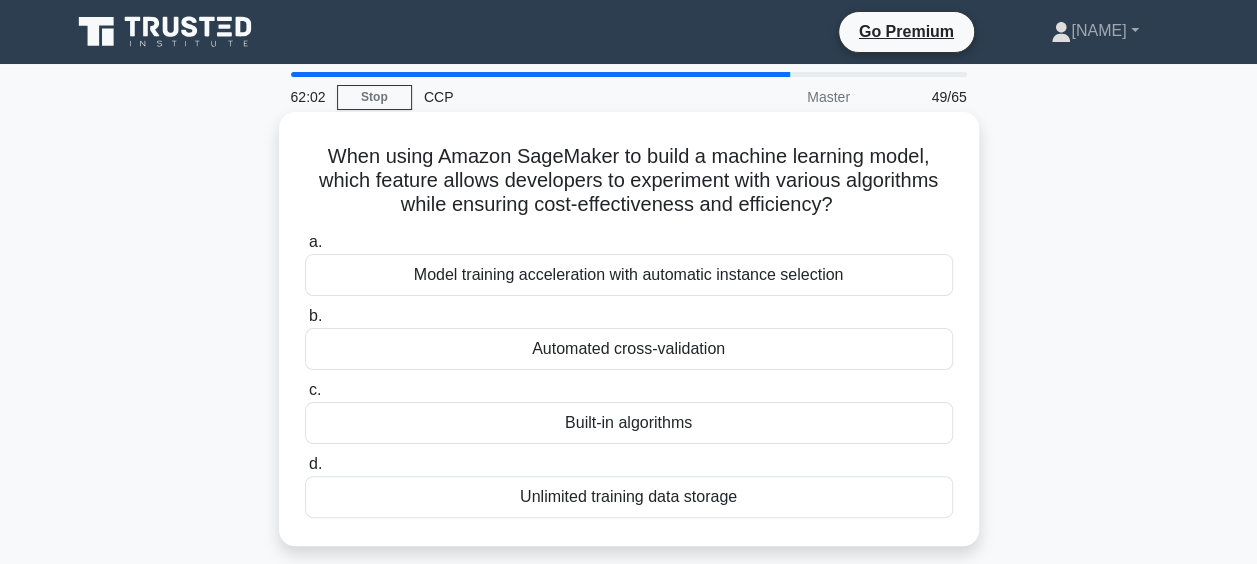click on "Built-in algorithms" at bounding box center [629, 423] 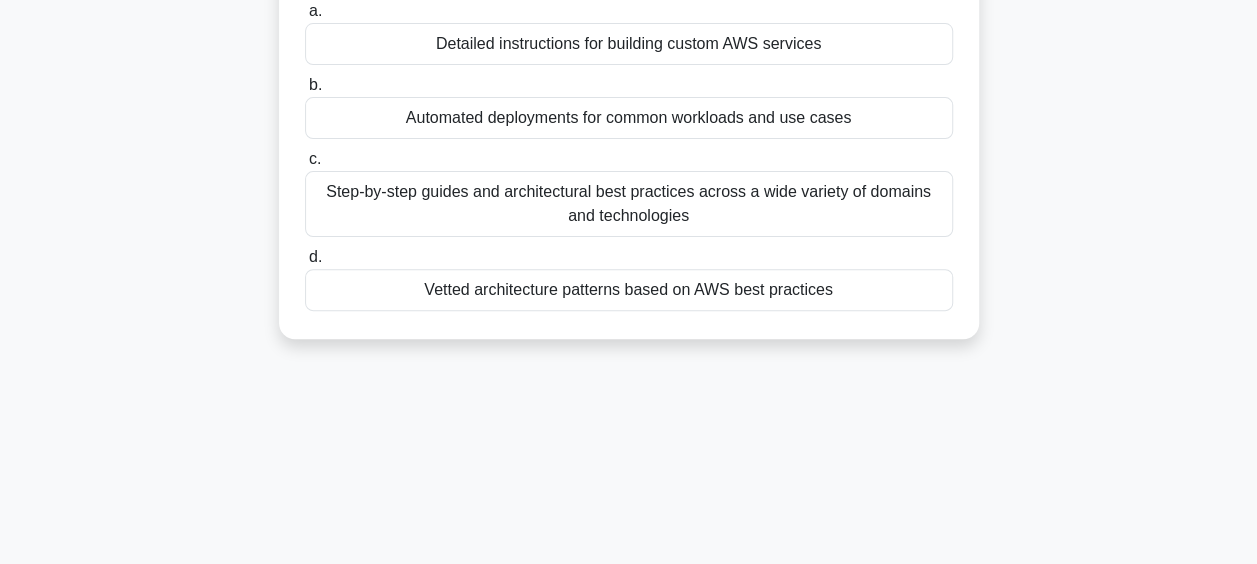 drag, startPoint x: 332, startPoint y: 150, endPoint x: 928, endPoint y: 553, distance: 719.4616 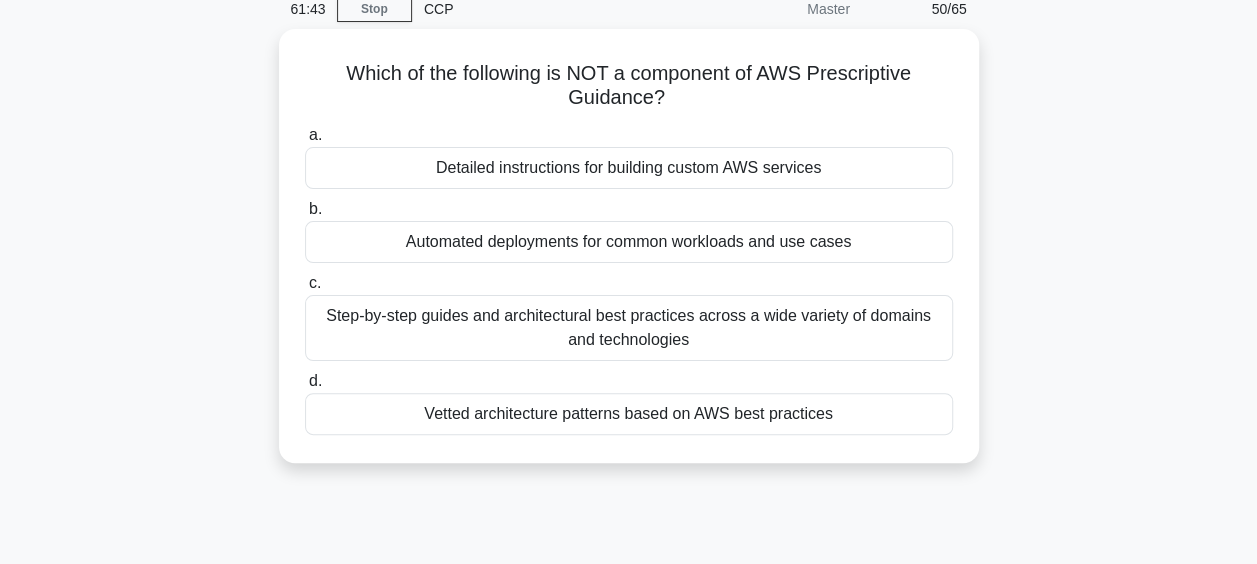 scroll, scrollTop: 0, scrollLeft: 0, axis: both 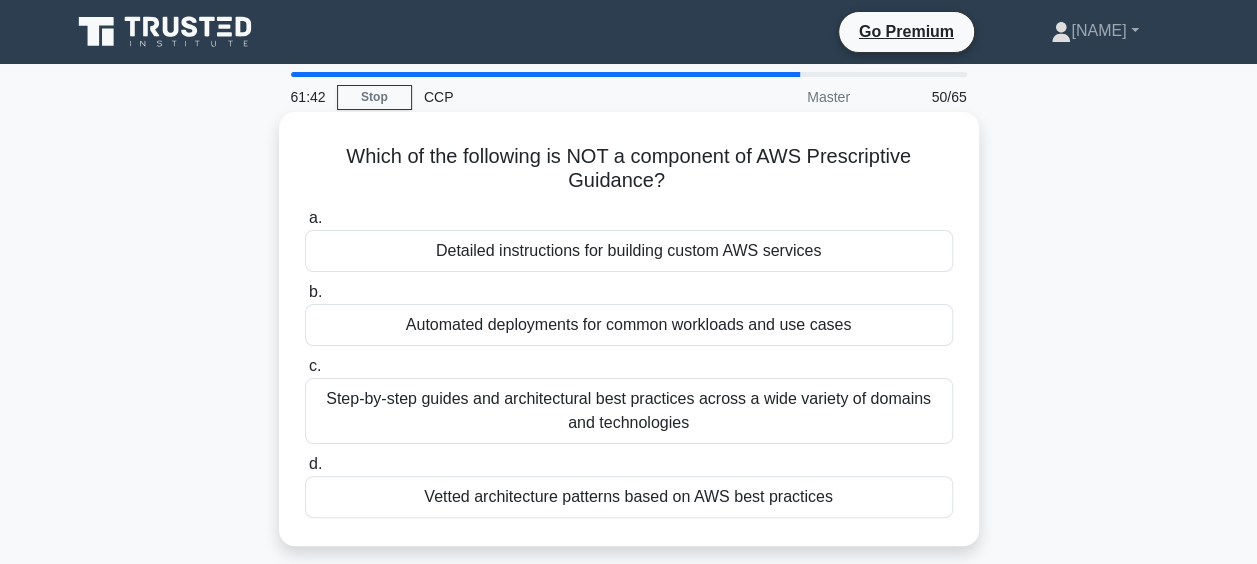 click on "Detailed instructions for building custom AWS services" at bounding box center [629, 251] 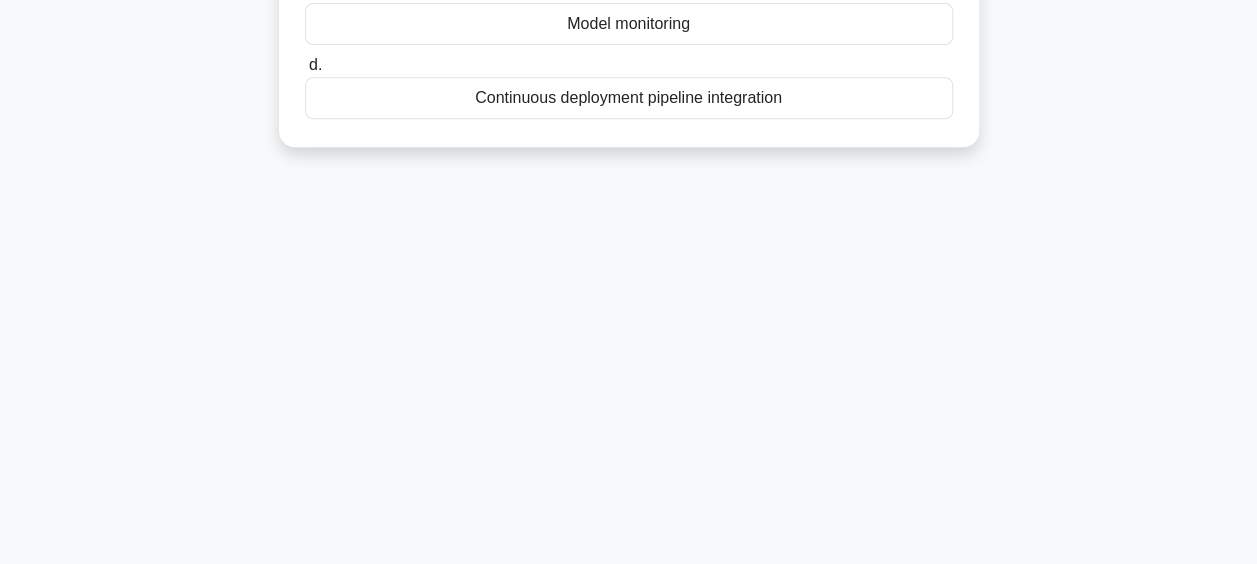 scroll, scrollTop: 516, scrollLeft: 0, axis: vertical 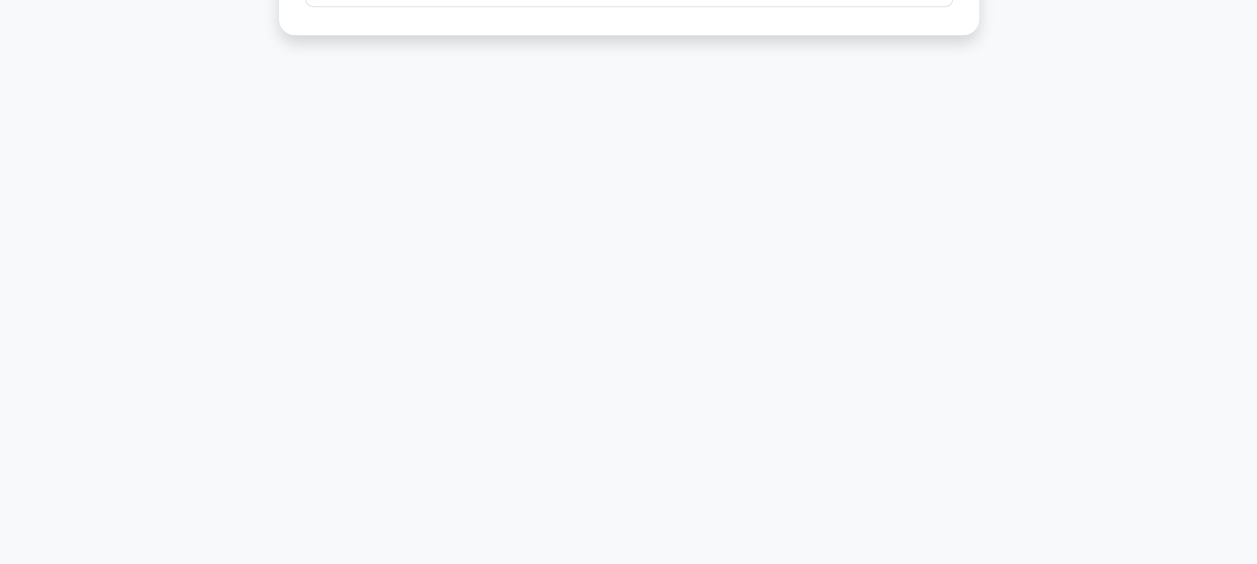 drag, startPoint x: 304, startPoint y: 156, endPoint x: 815, endPoint y: 582, distance: 665.27966 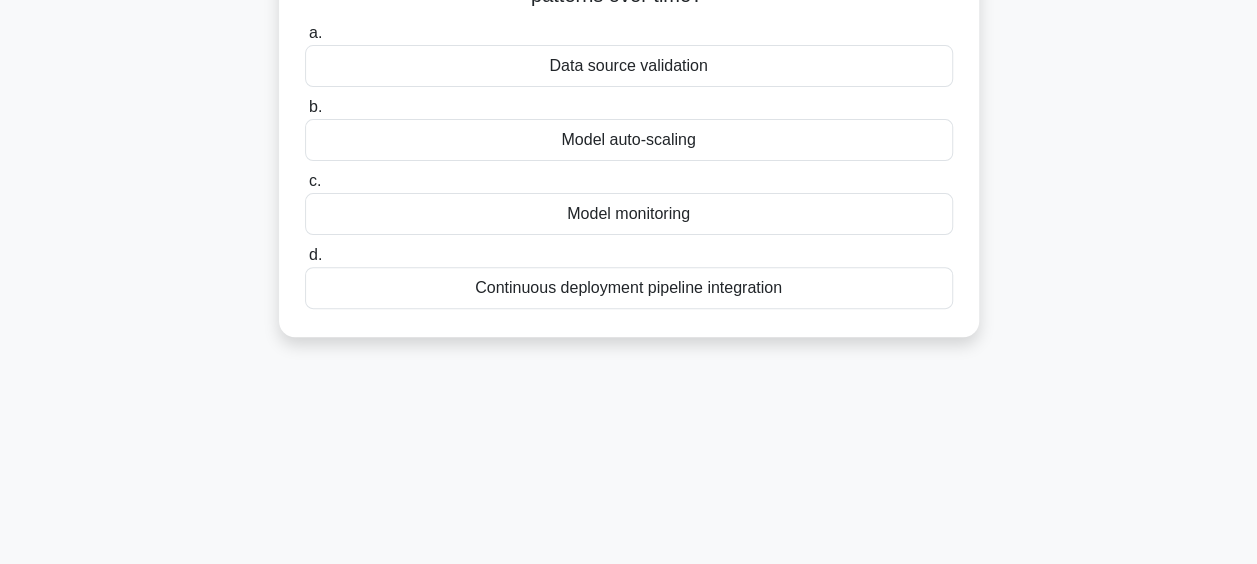 scroll, scrollTop: 185, scrollLeft: 0, axis: vertical 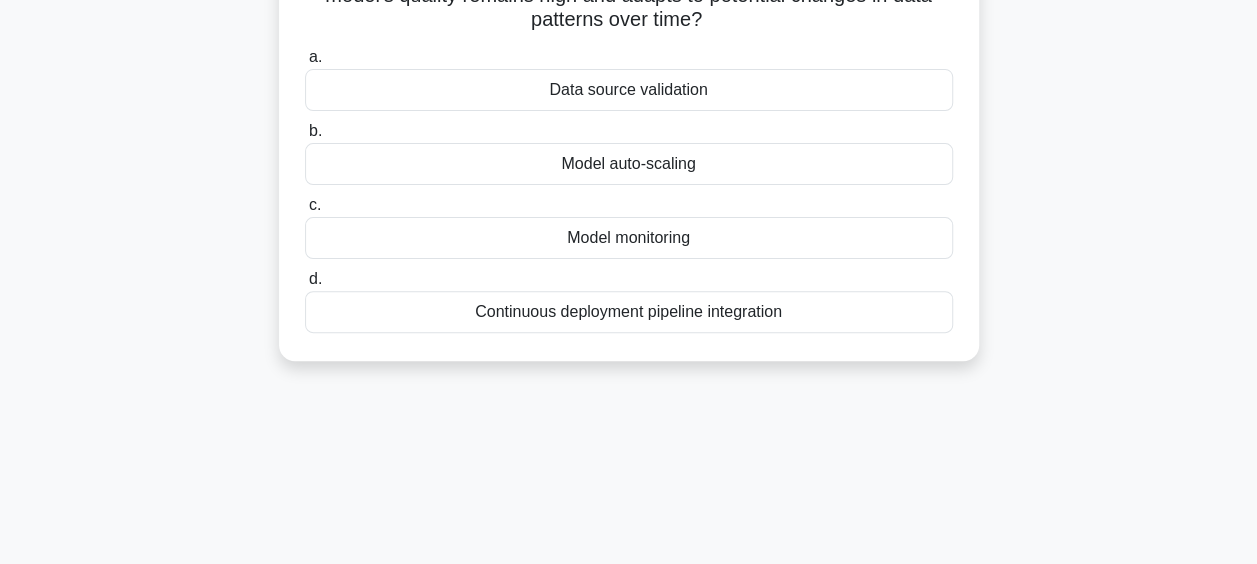 click on "Model monitoring" at bounding box center [629, 238] 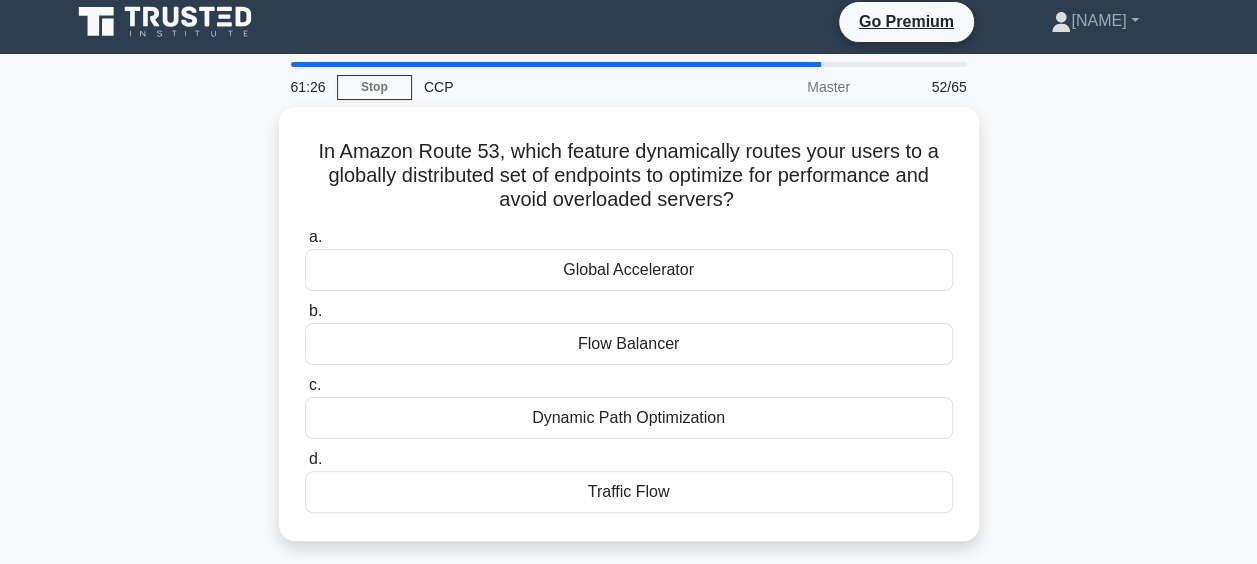 scroll, scrollTop: 0, scrollLeft: 0, axis: both 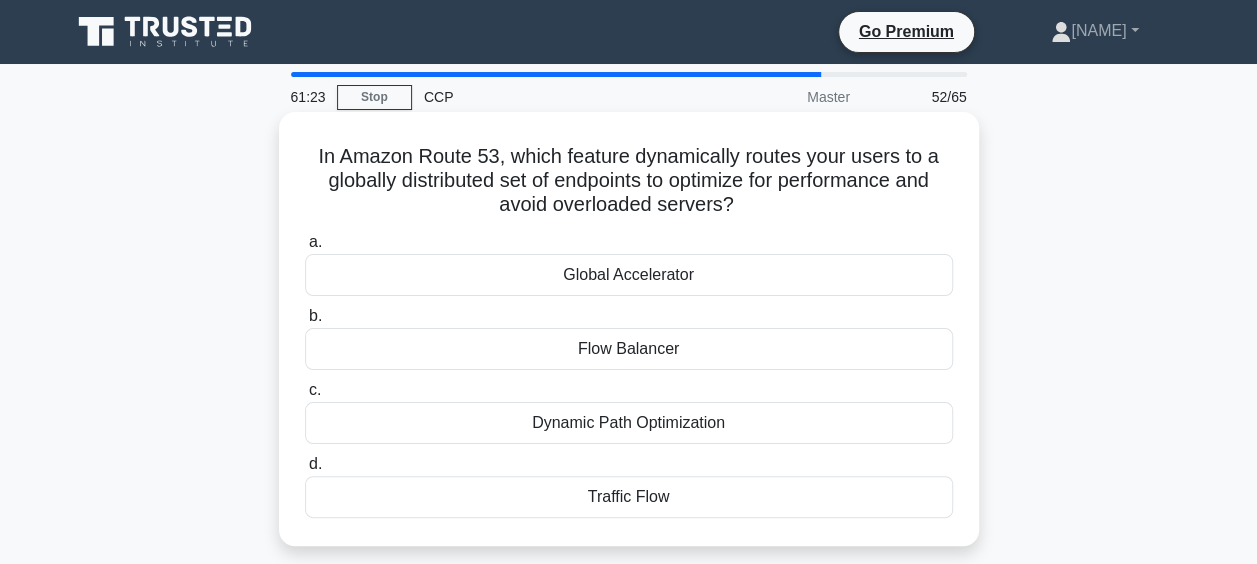 drag, startPoint x: 308, startPoint y: 157, endPoint x: 718, endPoint y: 522, distance: 548.9308 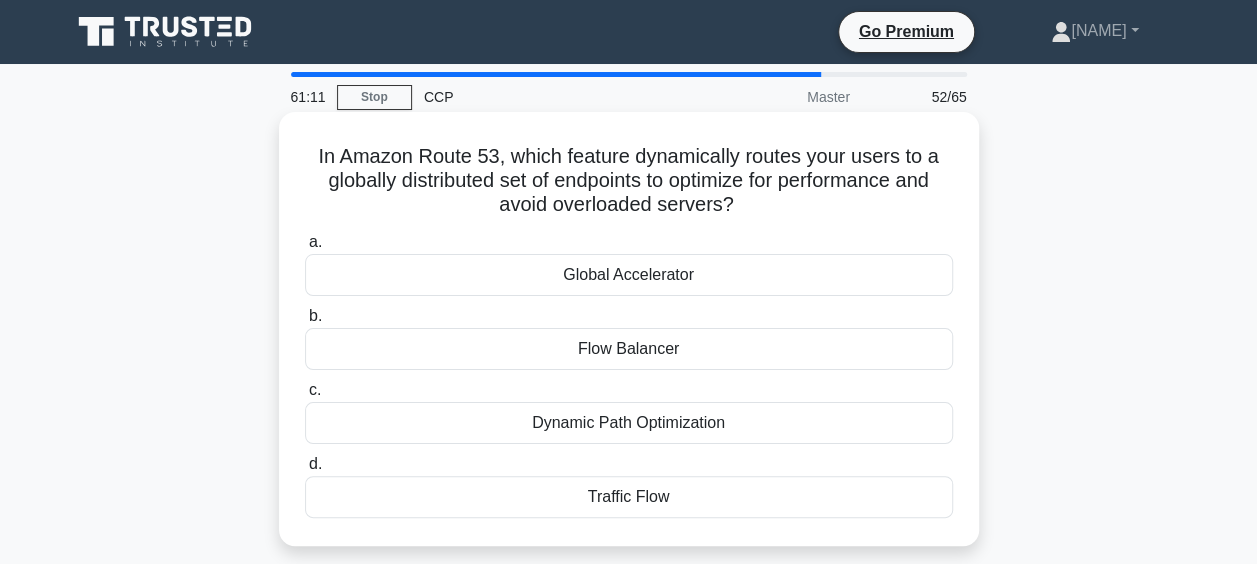 click on "Traffic Flow" at bounding box center (629, 497) 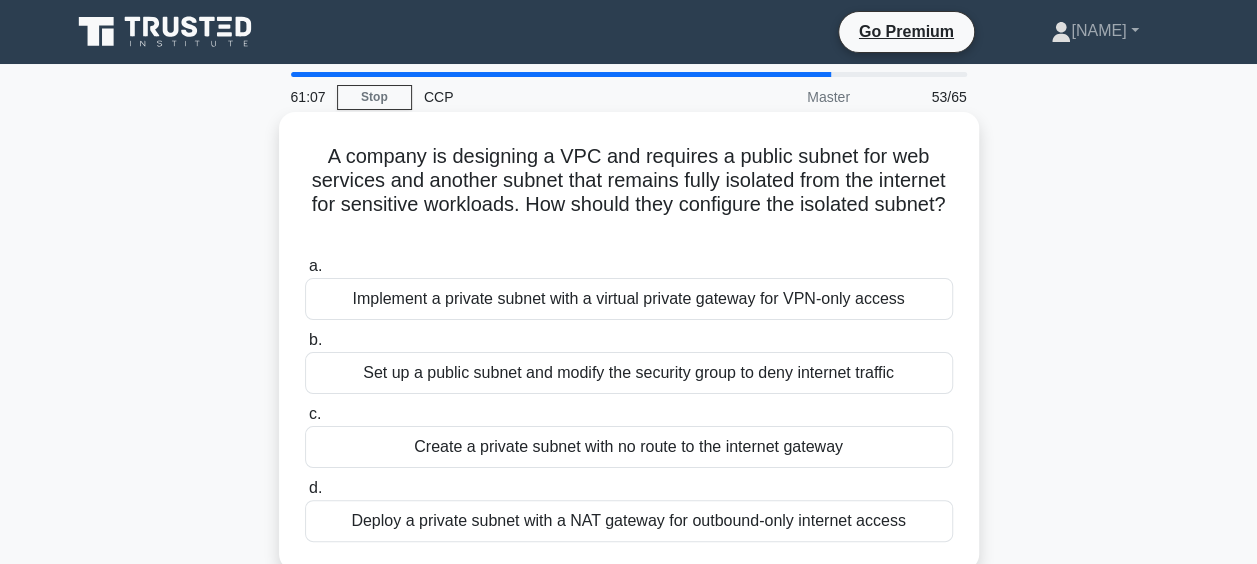 drag, startPoint x: 324, startPoint y: 148, endPoint x: 916, endPoint y: 536, distance: 707.8192 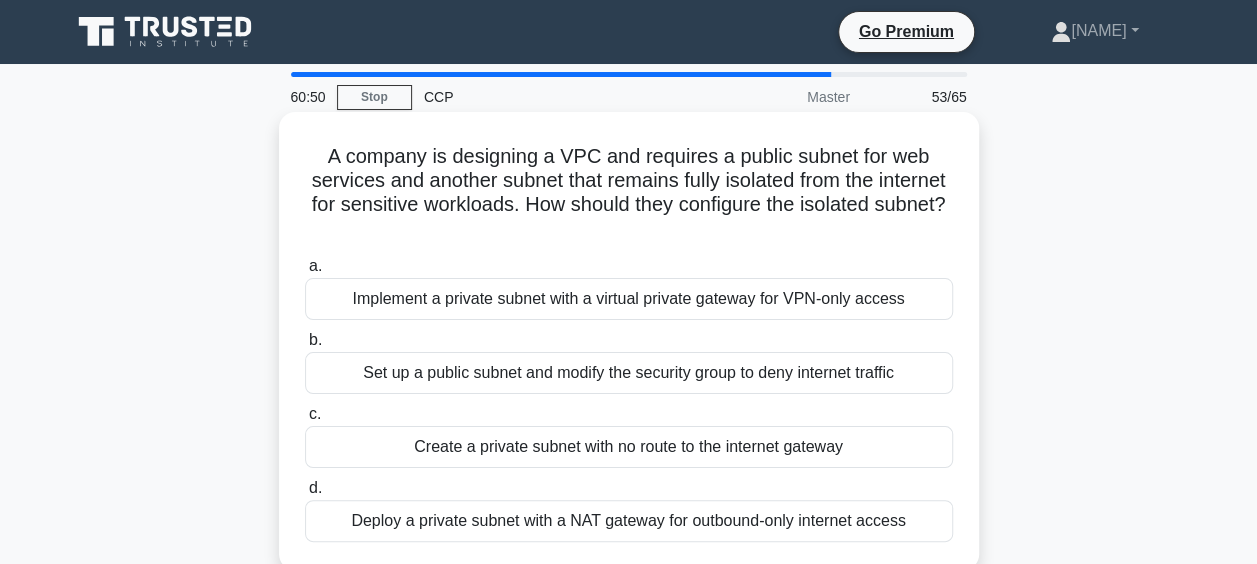 click on "Create a private subnet with no route to the internet gateway" at bounding box center [629, 447] 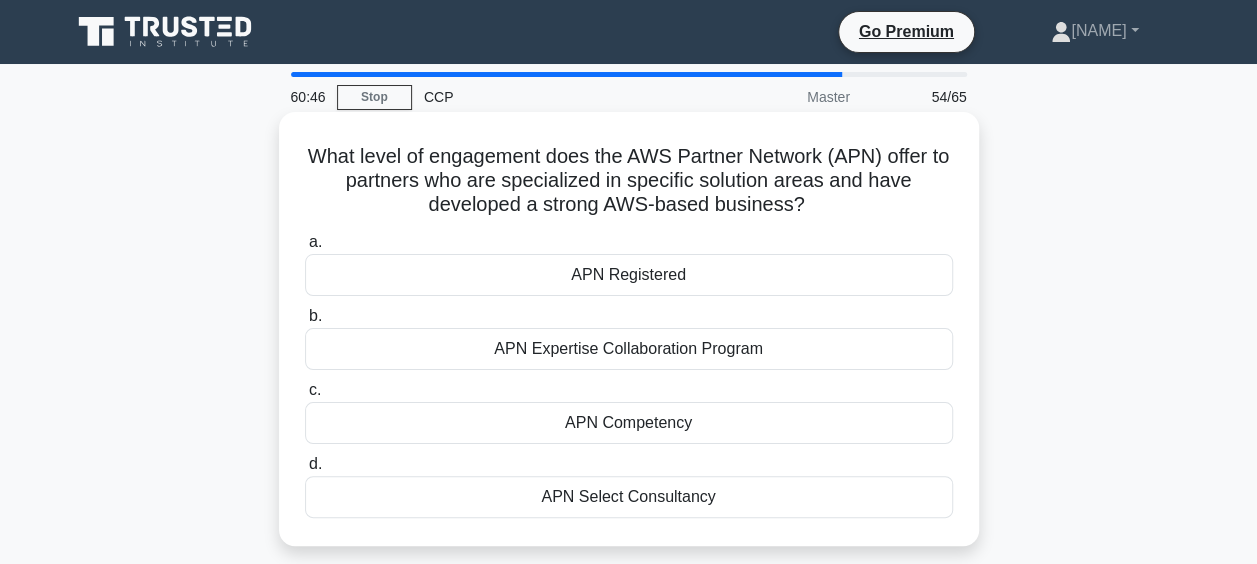 drag, startPoint x: 309, startPoint y: 154, endPoint x: 735, endPoint y: 528, distance: 566.87915 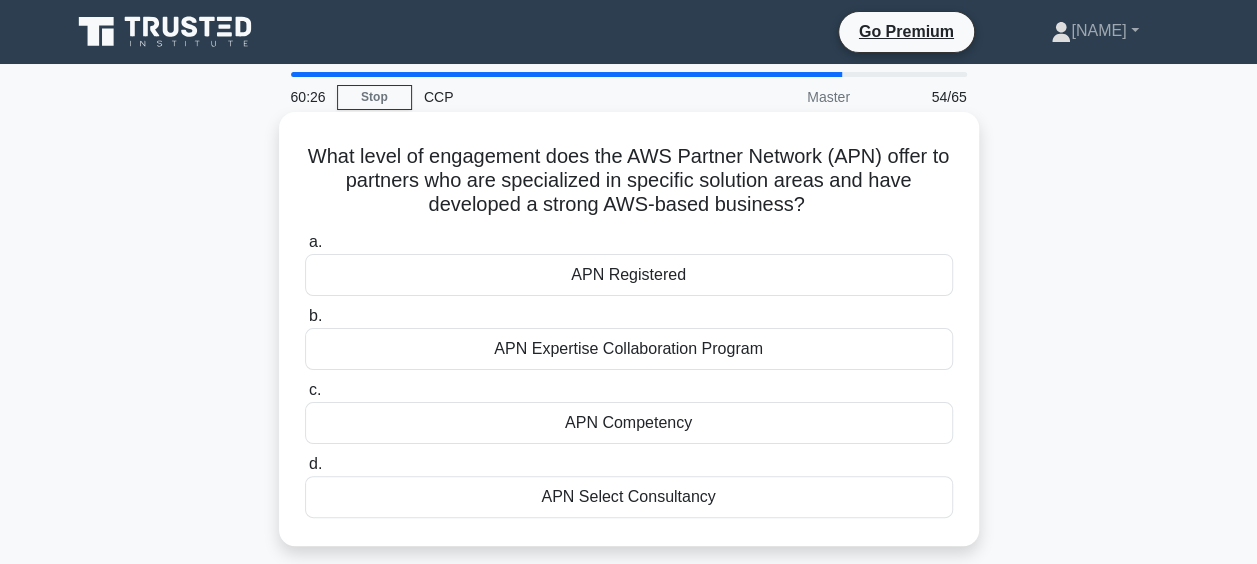 click on "APN Competency" at bounding box center (629, 423) 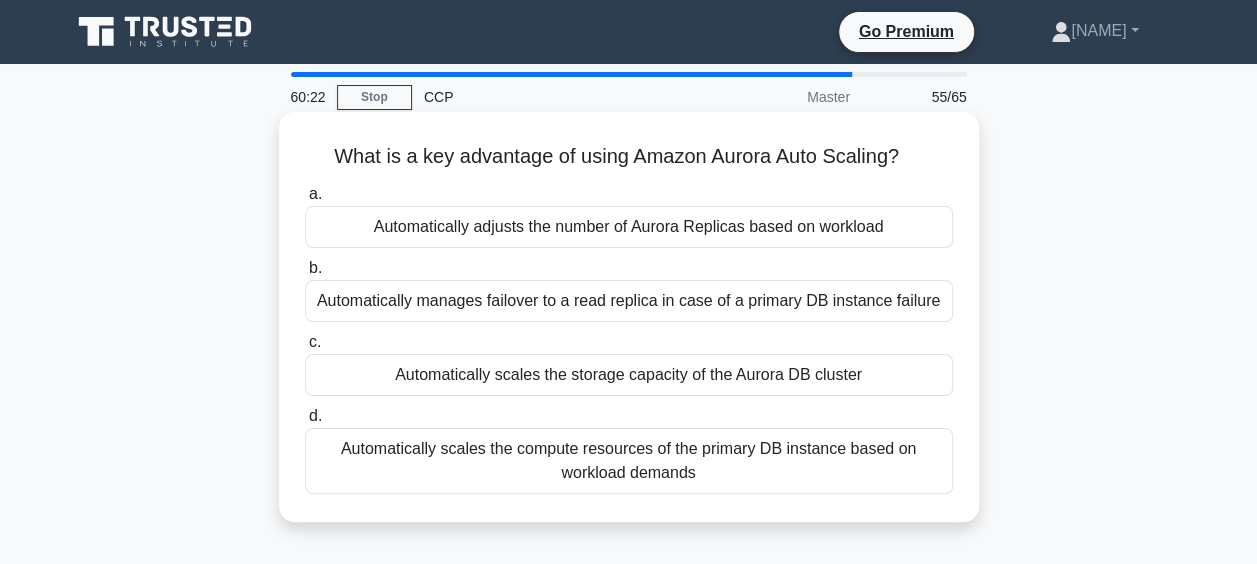 drag, startPoint x: 308, startPoint y: 141, endPoint x: 737, endPoint y: 515, distance: 569.1371 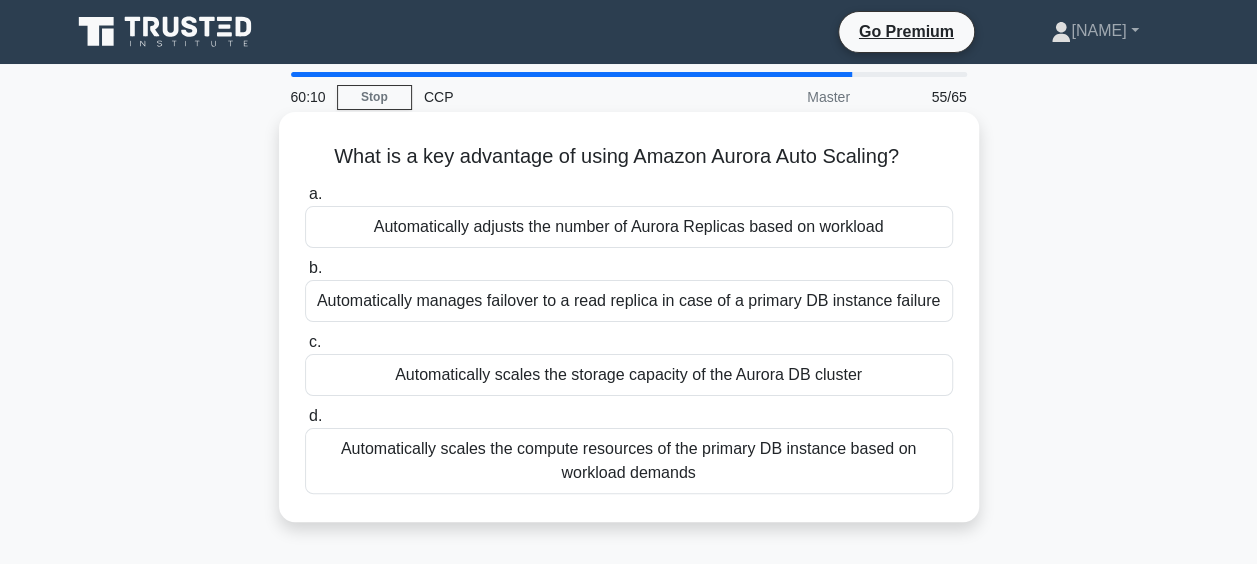click on "Automatically adjusts the number of Aurora Replicas based on workload" at bounding box center [629, 227] 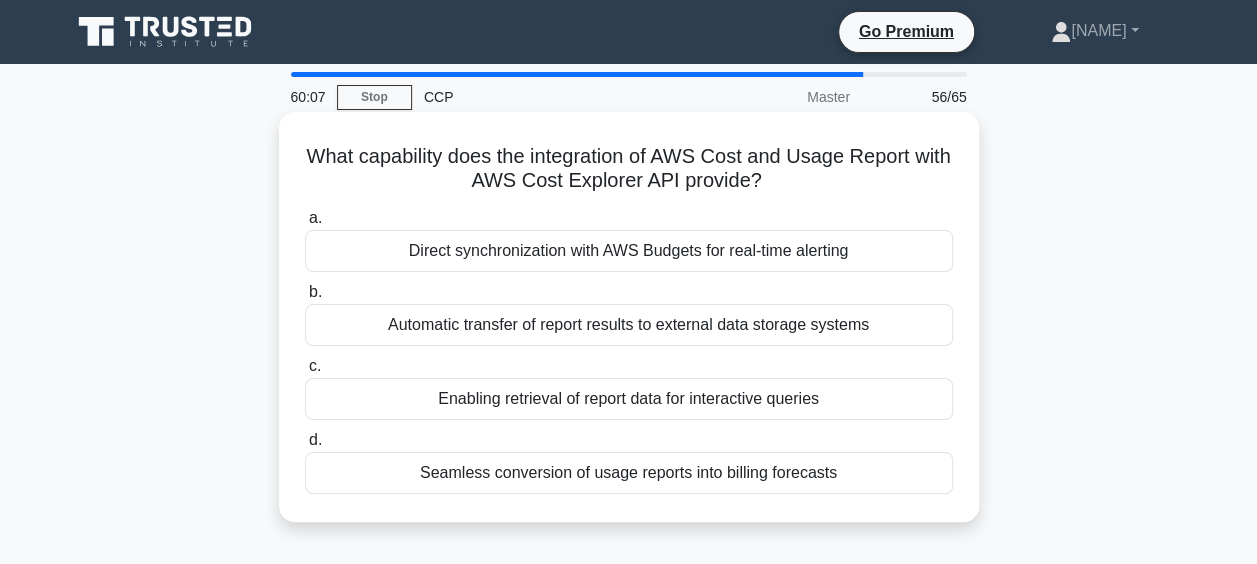 drag, startPoint x: 318, startPoint y: 150, endPoint x: 930, endPoint y: 463, distance: 687.3958 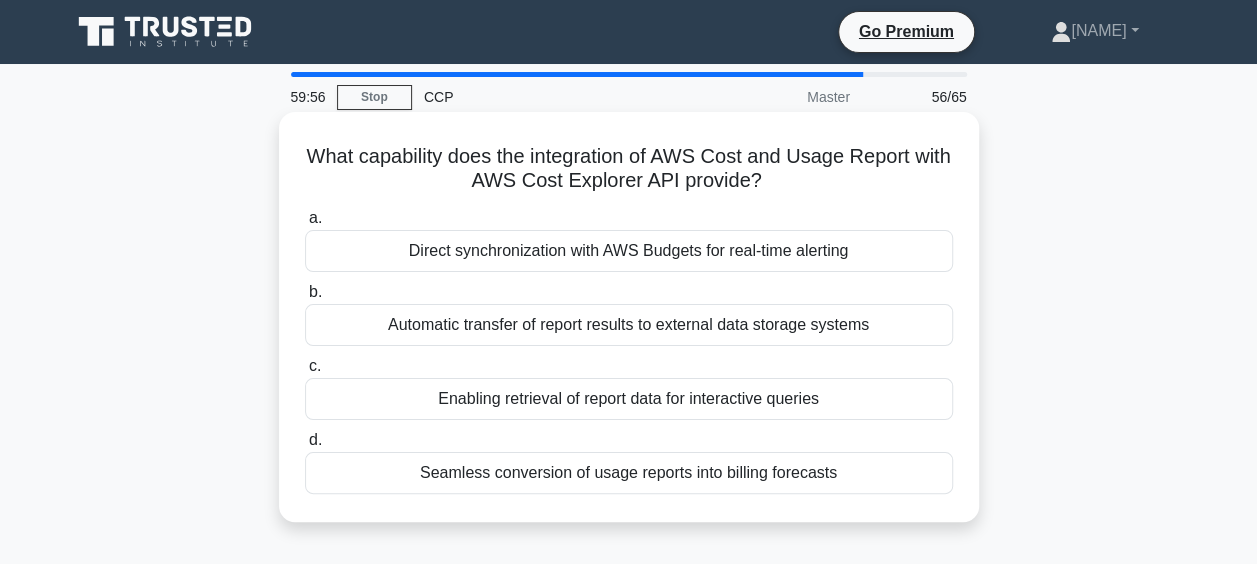 click on "Enabling retrieval of report data for interactive queries" at bounding box center [629, 399] 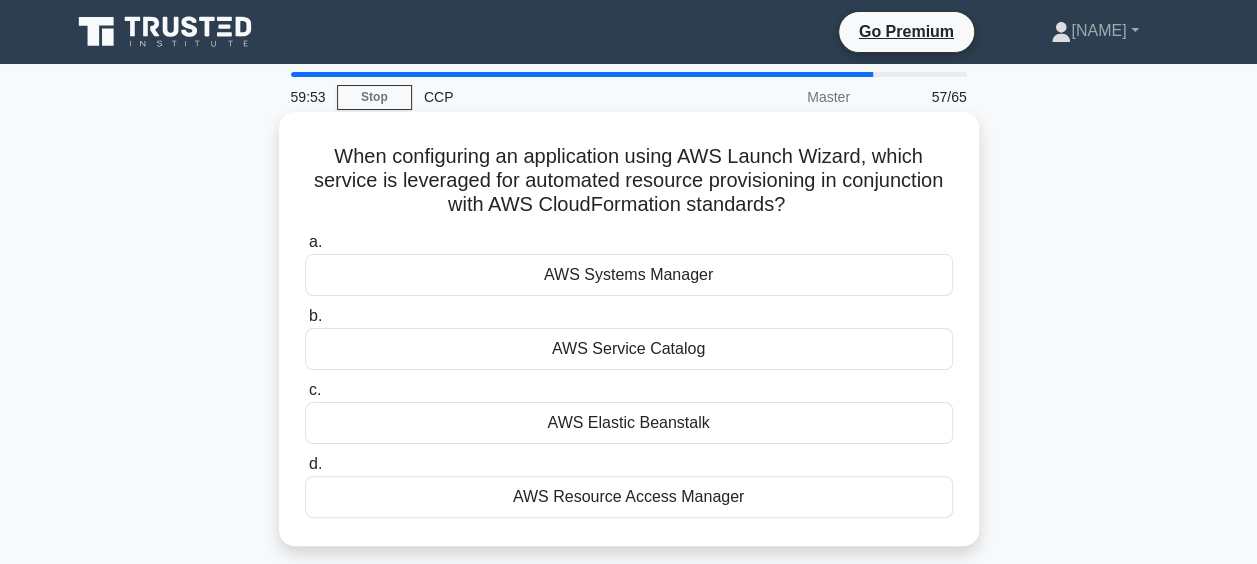 drag, startPoint x: 328, startPoint y: 156, endPoint x: 812, endPoint y: 498, distance: 592.6382 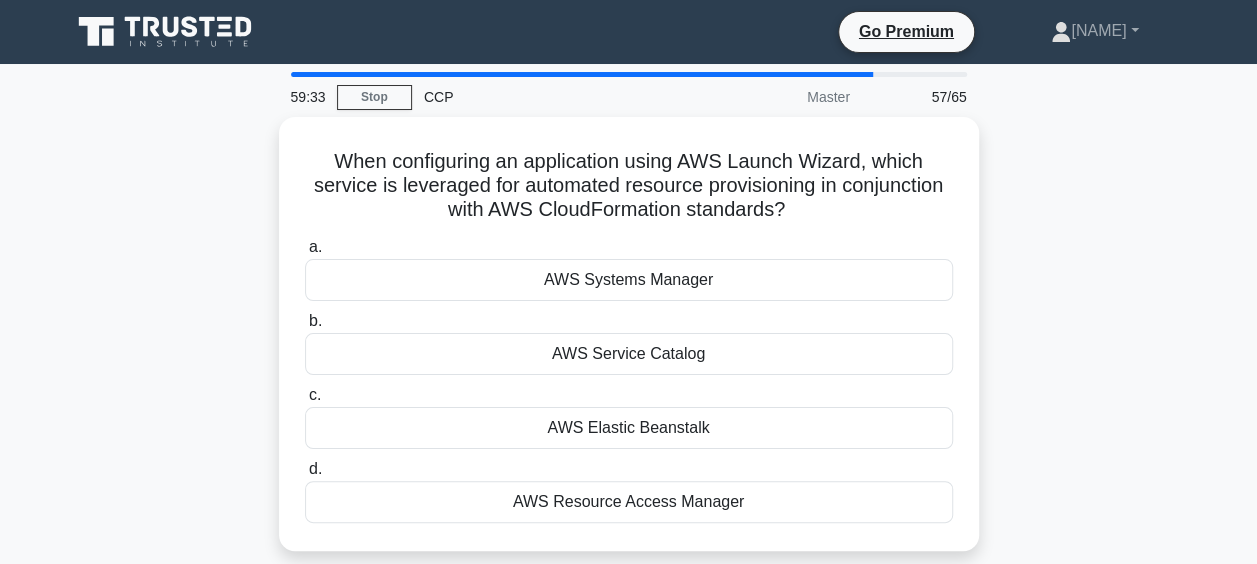 click on "When configuring an application using AWS Launch Wizard, which service is leveraged for automated resource provisioning in conjunction with AWS CloudFormation standards?
.spinner_0XTQ{transform-origin:center;animation:spinner_y6GP .75s linear infinite}@keyframes spinner_y6GP{100%{transform:rotate(360deg)}}
a.
AWS Systems Manager
b. c. d." at bounding box center (629, 346) 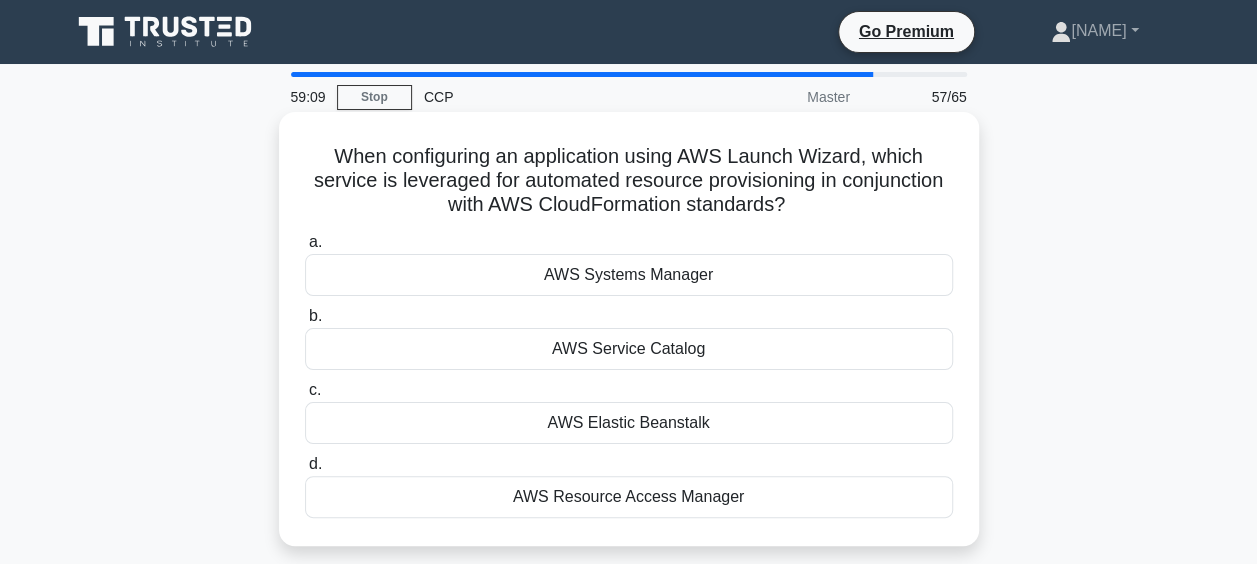 drag, startPoint x: 322, startPoint y: 156, endPoint x: 768, endPoint y: 524, distance: 578.22144 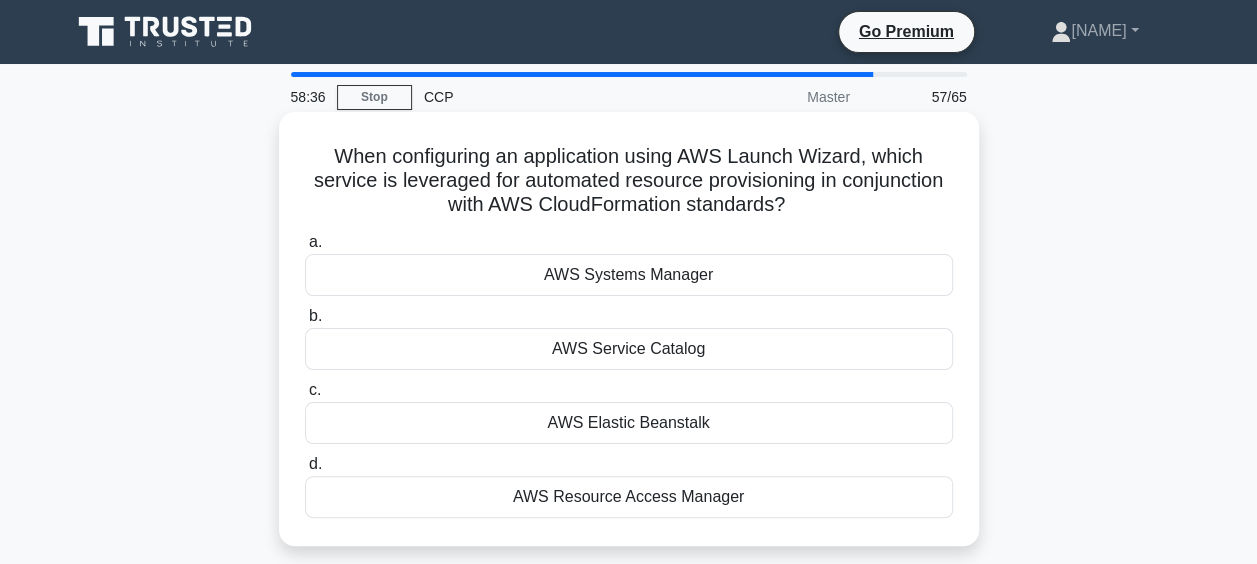 click on "AWS Elastic Beanstalk" at bounding box center (629, 423) 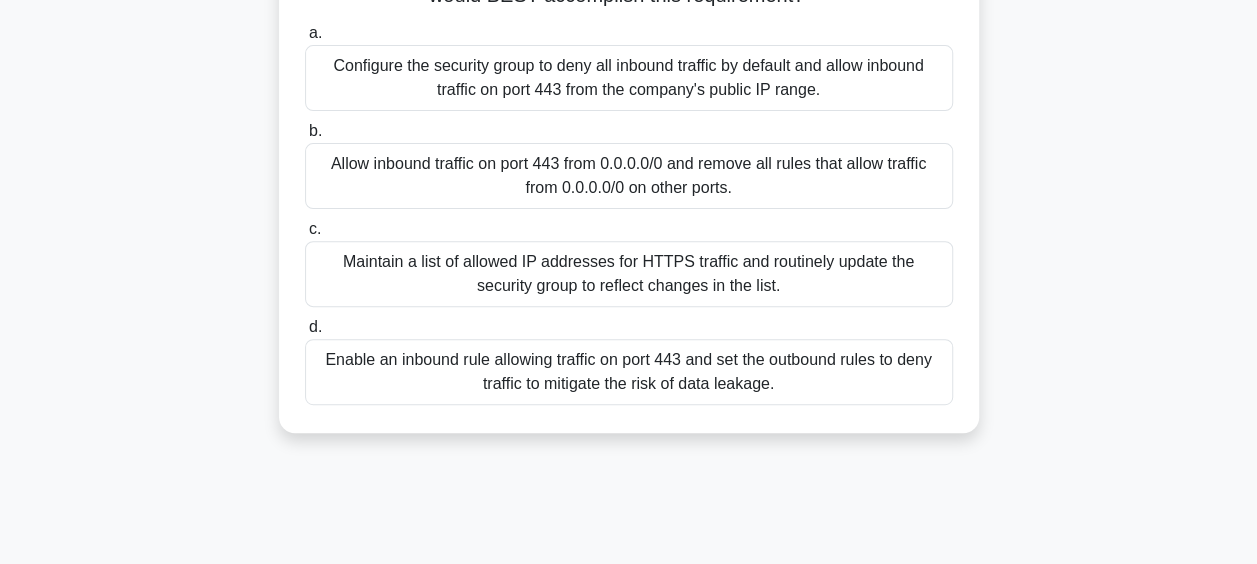 scroll, scrollTop: 430, scrollLeft: 0, axis: vertical 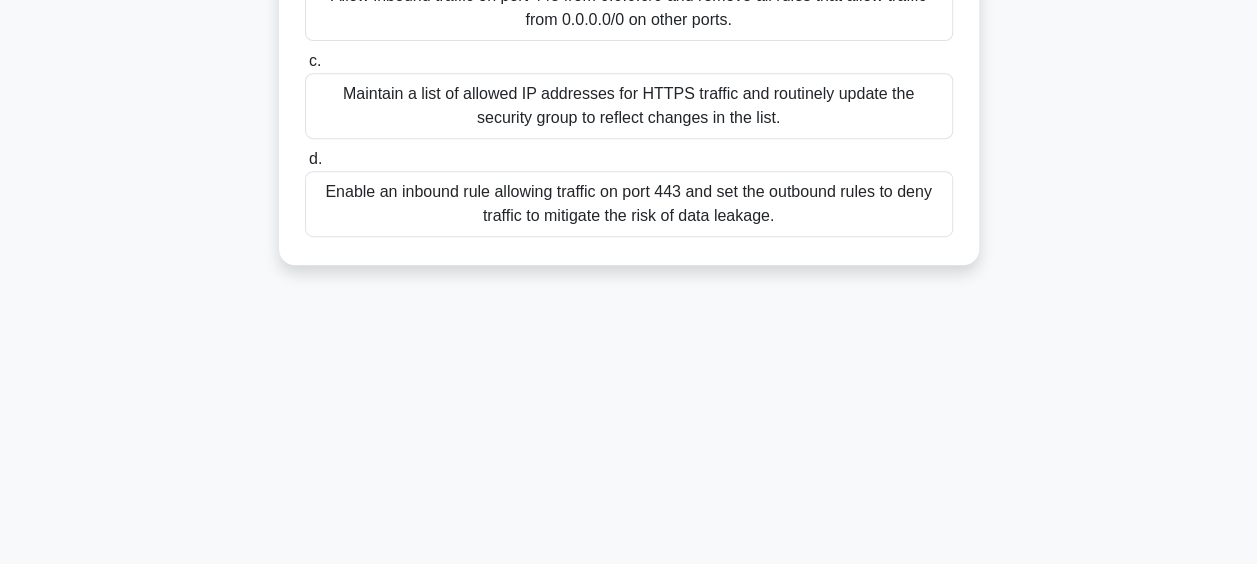 drag, startPoint x: 304, startPoint y: 152, endPoint x: 810, endPoint y: 367, distance: 549.7827 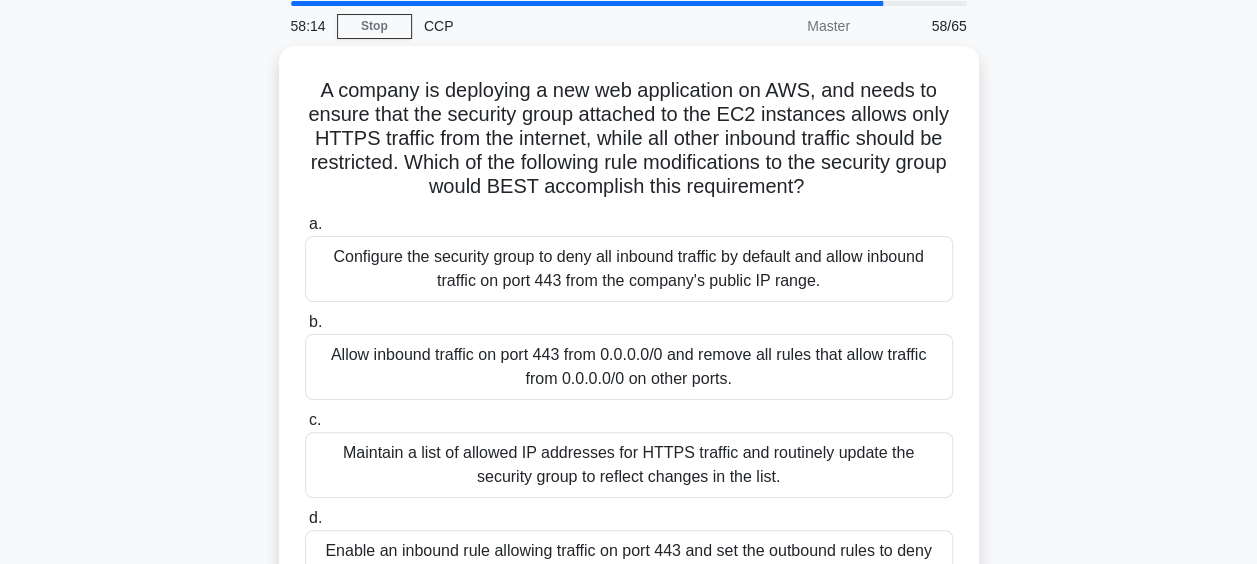 scroll, scrollTop: 0, scrollLeft: 0, axis: both 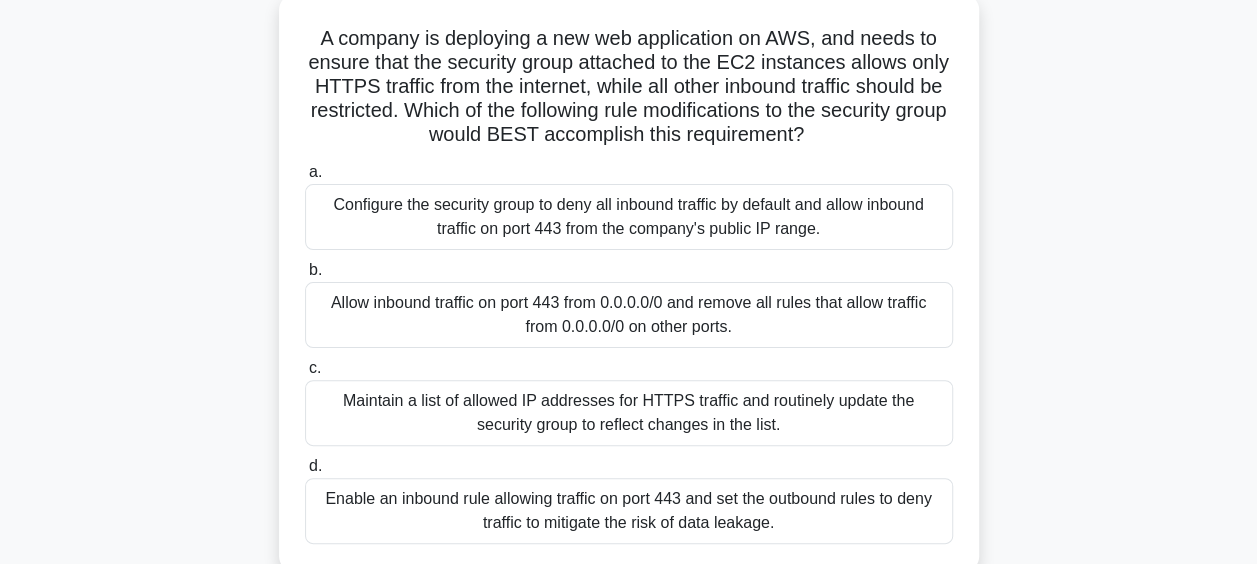click on "Allow inbound traffic on port 443 from 0.0.0.0/0 and remove all rules that allow traffic from 0.0.0.0/0 on other ports." at bounding box center (629, 315) 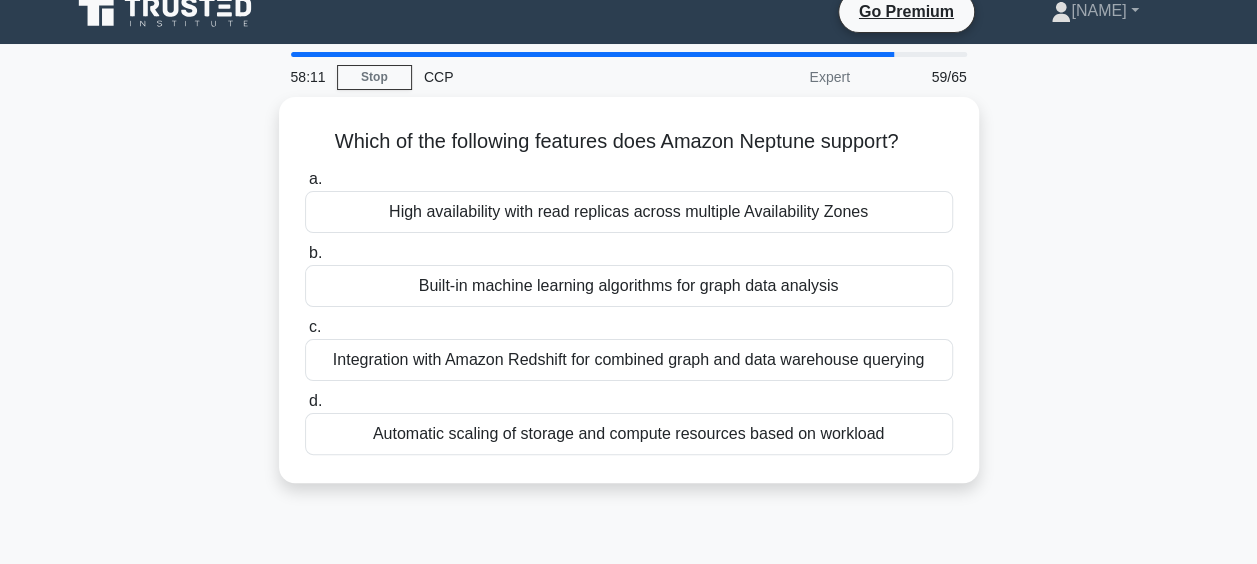 scroll, scrollTop: 0, scrollLeft: 0, axis: both 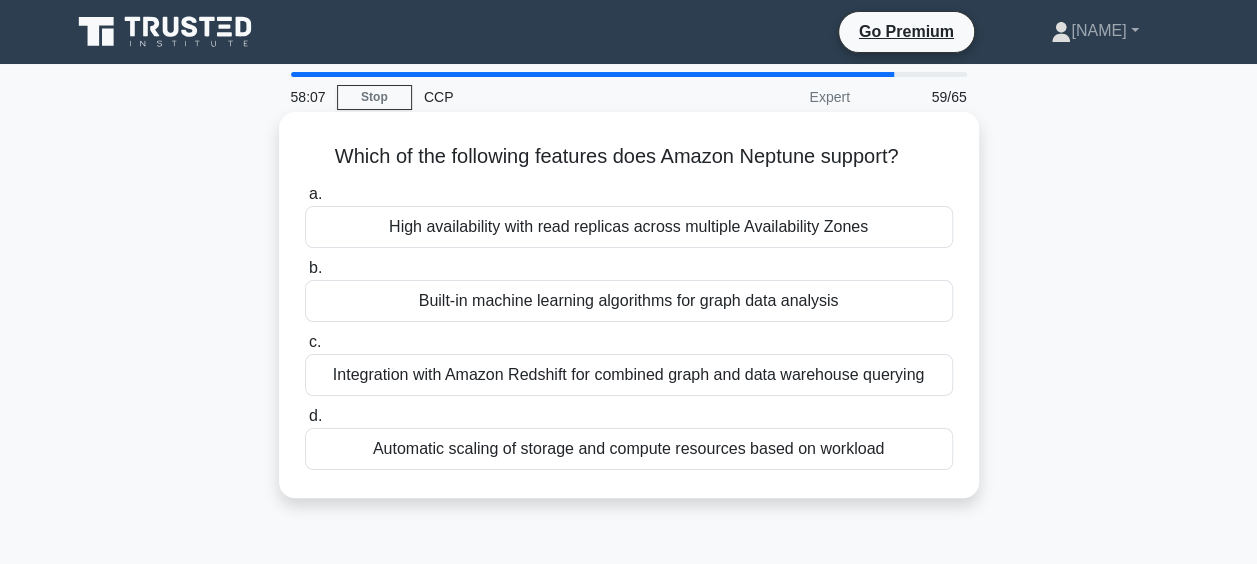 drag, startPoint x: 315, startPoint y: 157, endPoint x: 906, endPoint y: 471, distance: 669.23615 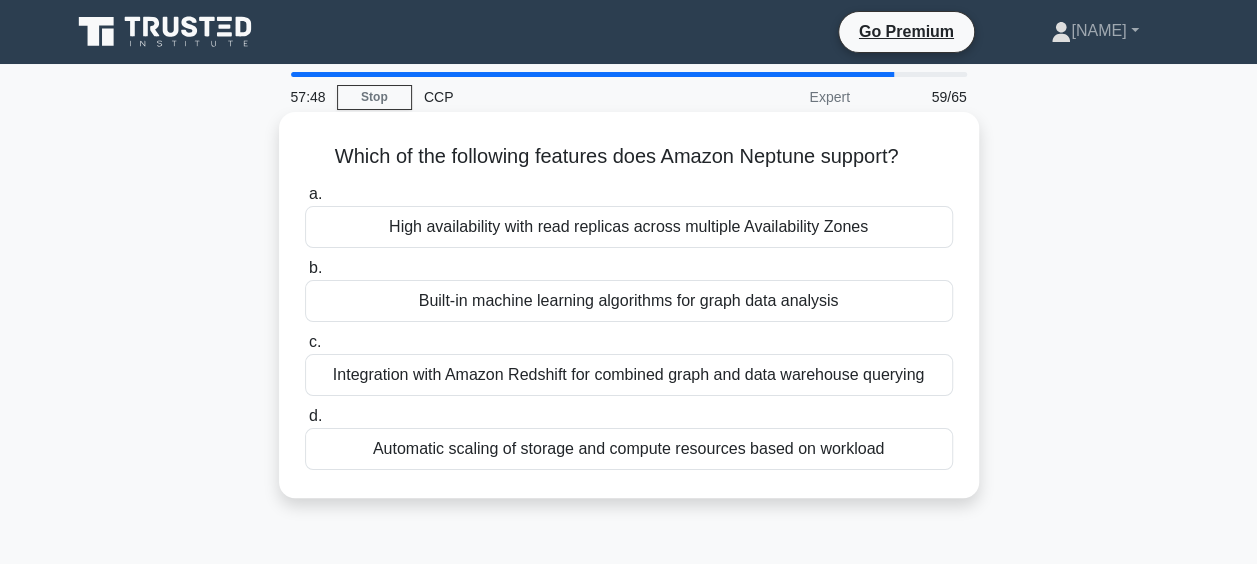 click on "Built-in machine learning algorithms for graph data analysis" at bounding box center (629, 301) 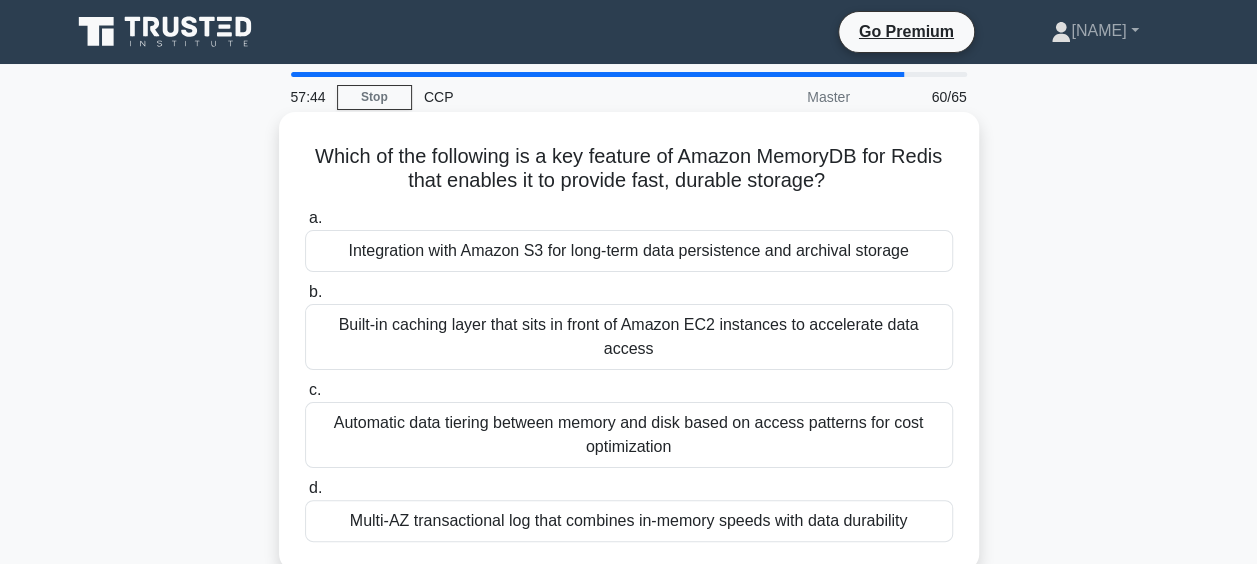 drag, startPoint x: 295, startPoint y: 156, endPoint x: 931, endPoint y: 528, distance: 736.8039 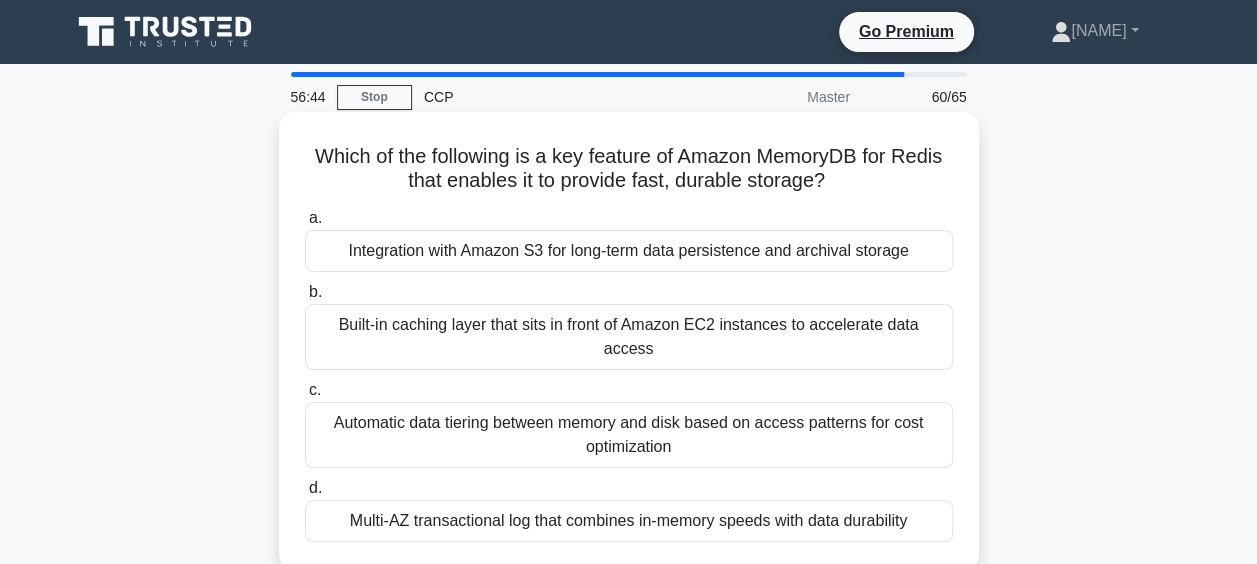 click on "Multi-AZ transactional log that combines in-memory speeds with data durability" at bounding box center [629, 521] 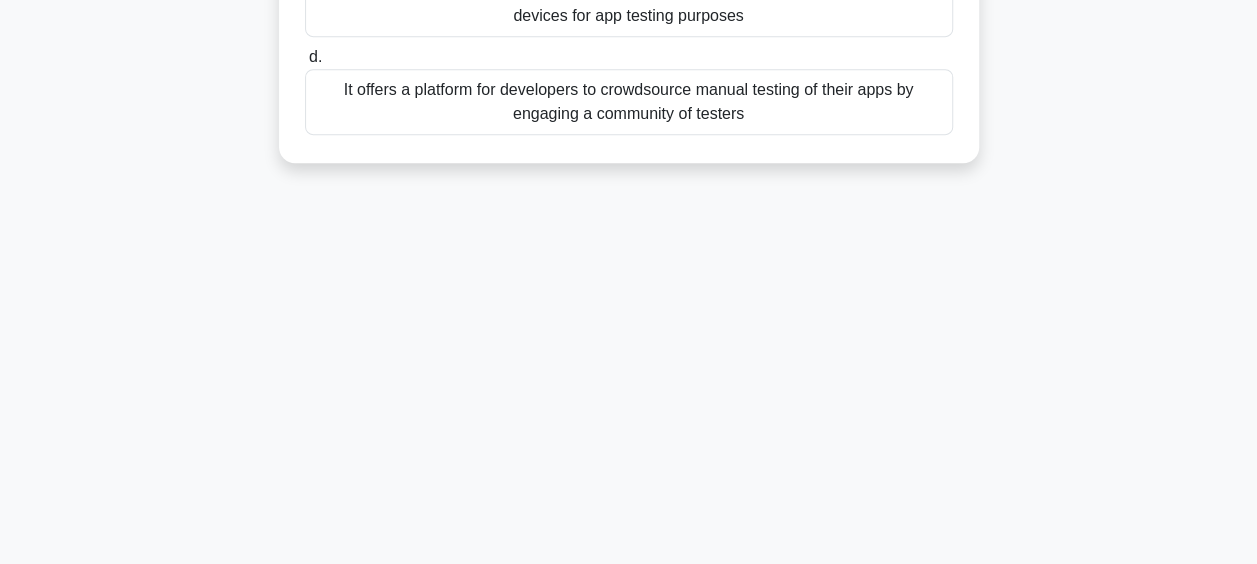 scroll, scrollTop: 516, scrollLeft: 0, axis: vertical 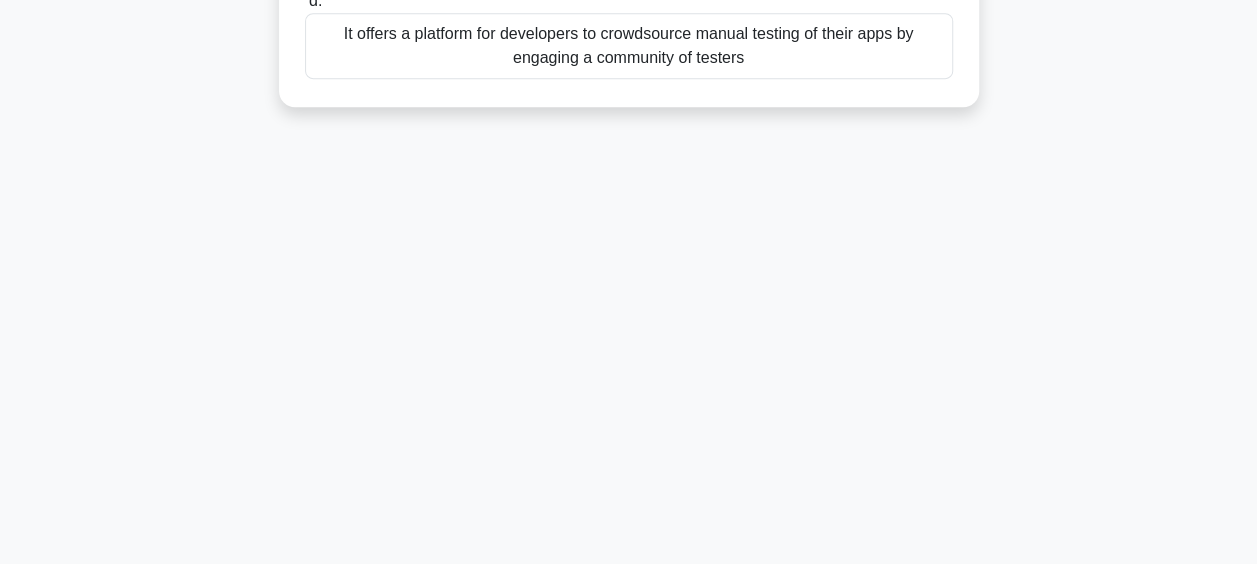 drag, startPoint x: 322, startPoint y: 152, endPoint x: 623, endPoint y: 325, distance: 347.17432 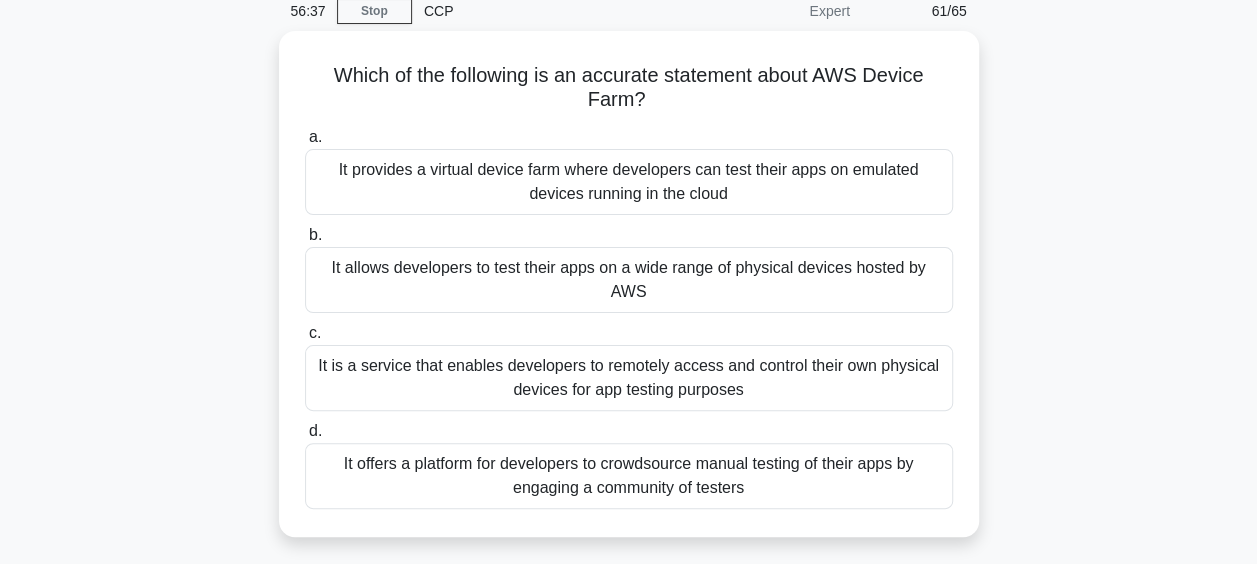 scroll, scrollTop: 0, scrollLeft: 0, axis: both 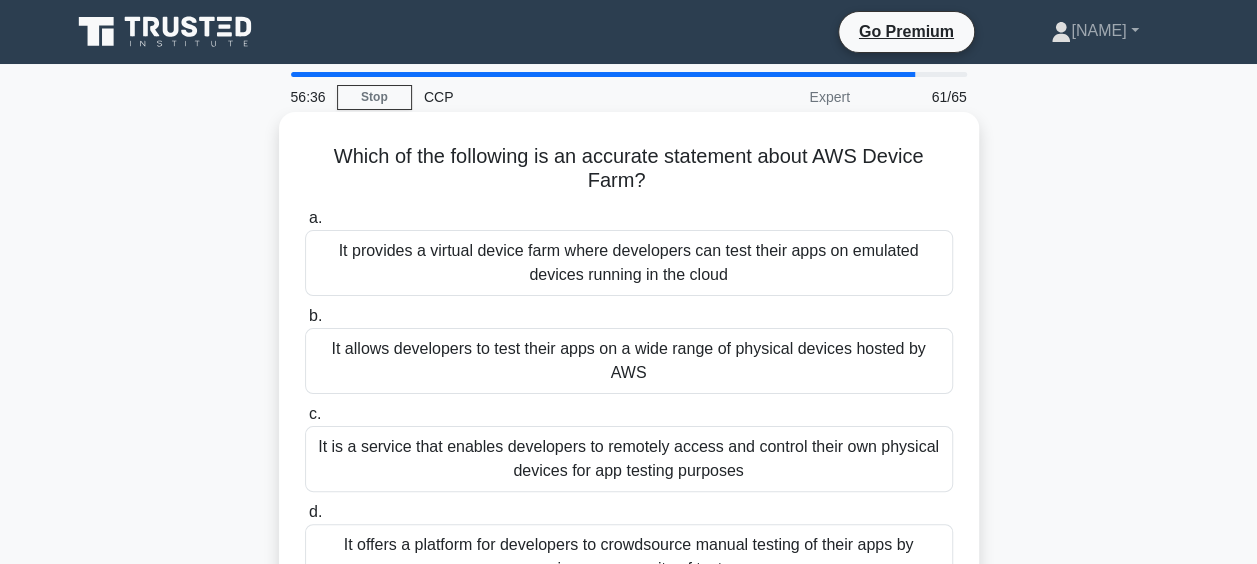 drag, startPoint x: 840, startPoint y: 146, endPoint x: 311, endPoint y: 152, distance: 529.034 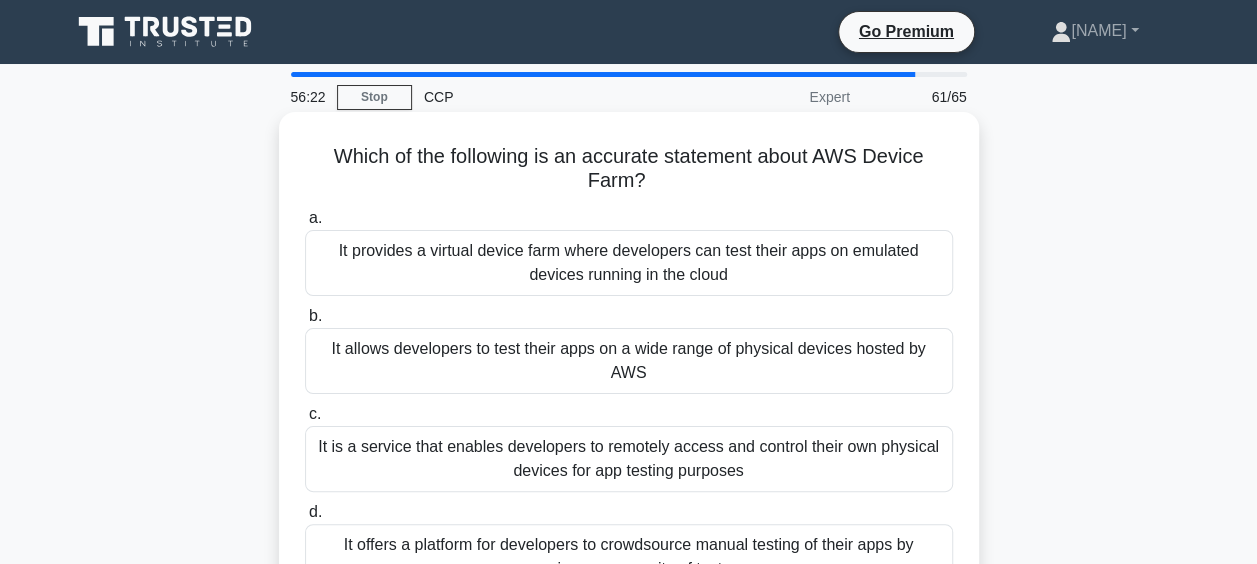 click on "It allows developers to test their apps on a wide range of physical devices hosted by AWS" at bounding box center (629, 361) 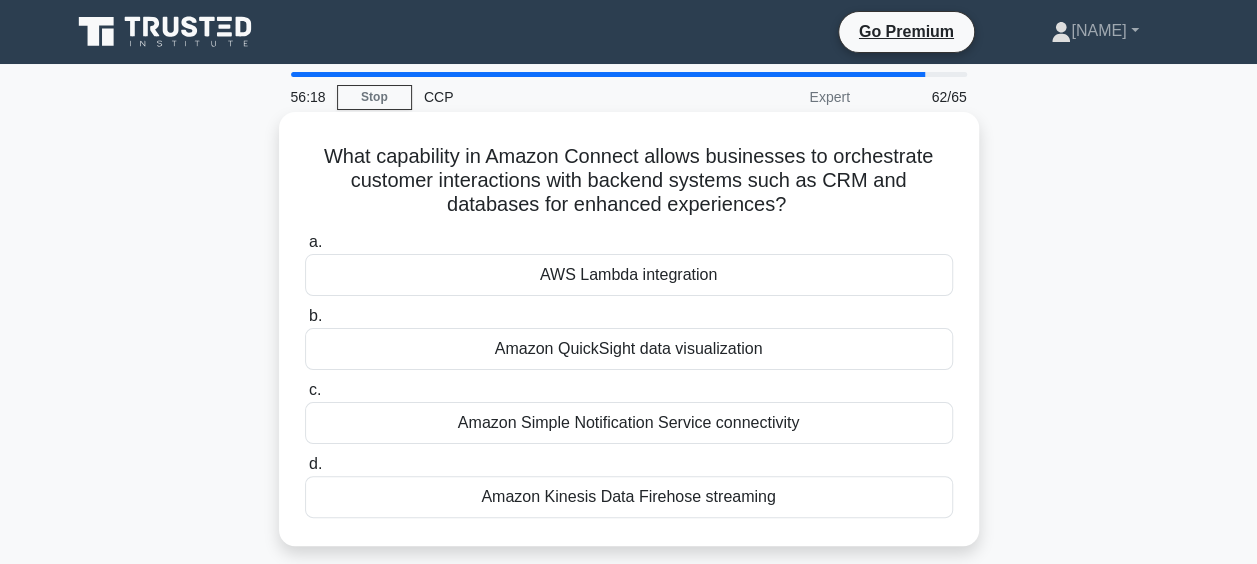 drag, startPoint x: 316, startPoint y: 156, endPoint x: 794, endPoint y: 507, distance: 593.03033 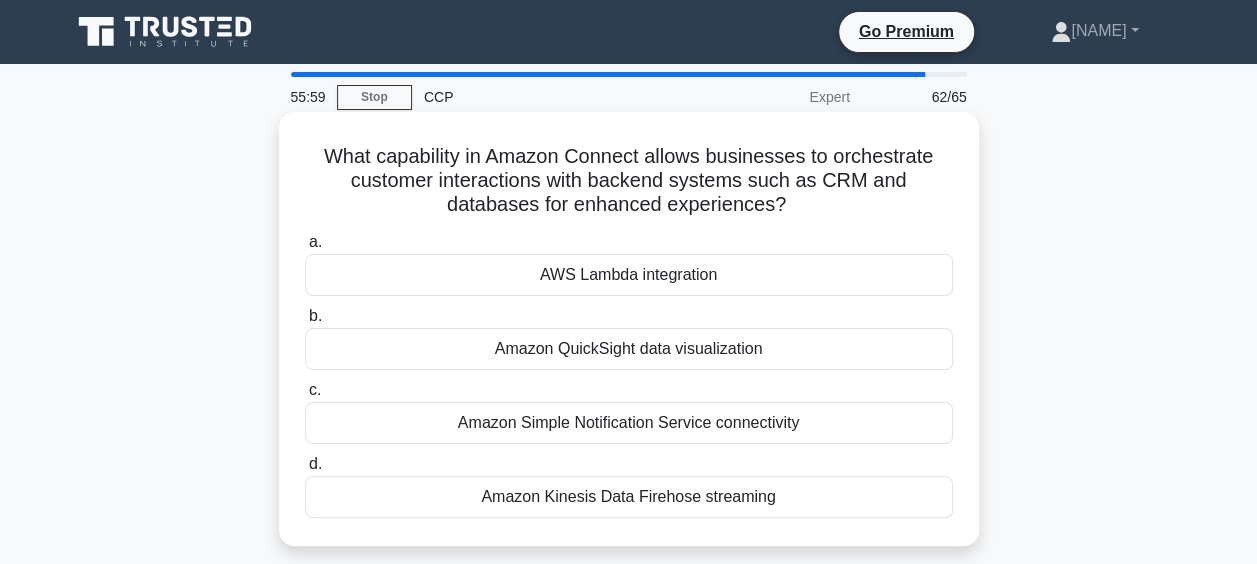 click on "AWS Lambda integration" at bounding box center [629, 275] 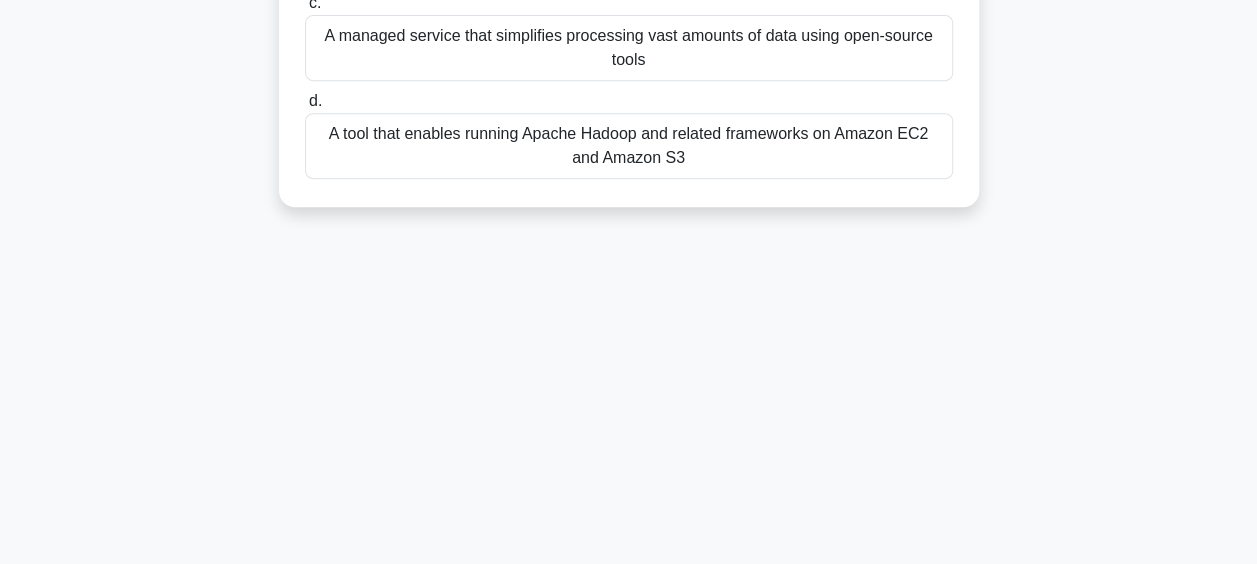 drag, startPoint x: 320, startPoint y: 160, endPoint x: 755, endPoint y: 556, distance: 588.2525 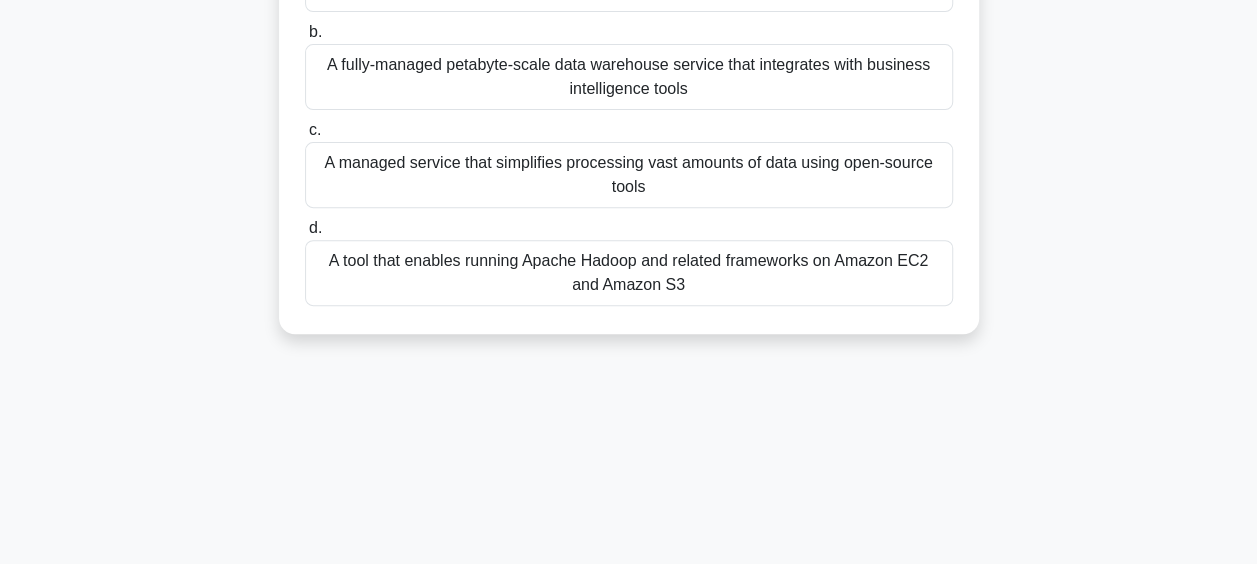 scroll, scrollTop: 264, scrollLeft: 0, axis: vertical 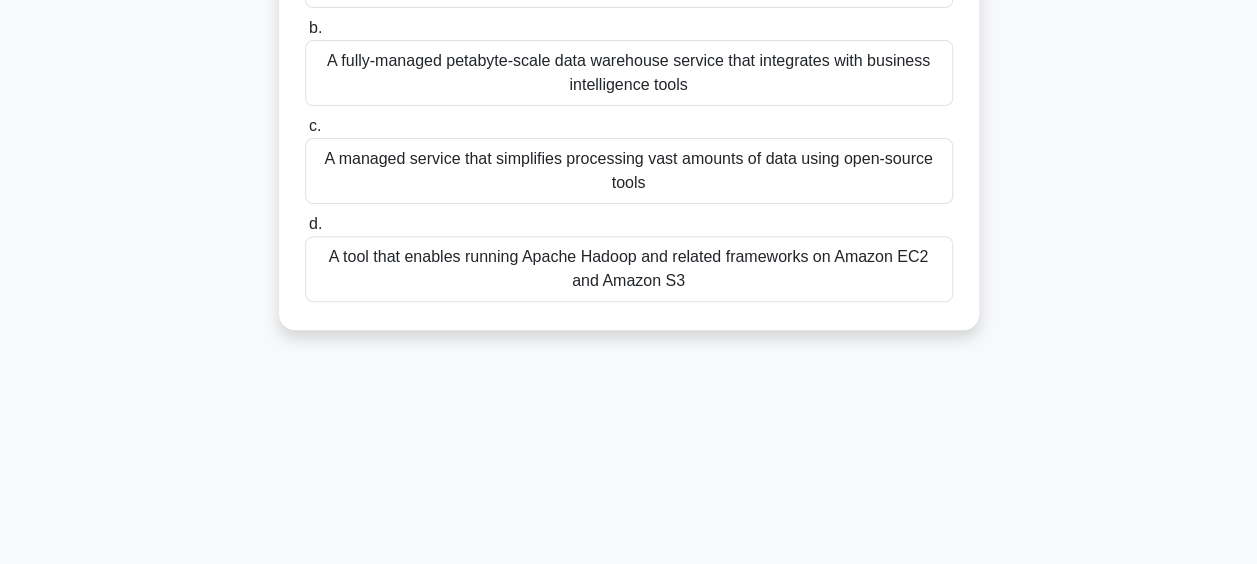 click on "A managed service that simplifies processing vast amounts of data using open-source tools" at bounding box center [629, 171] 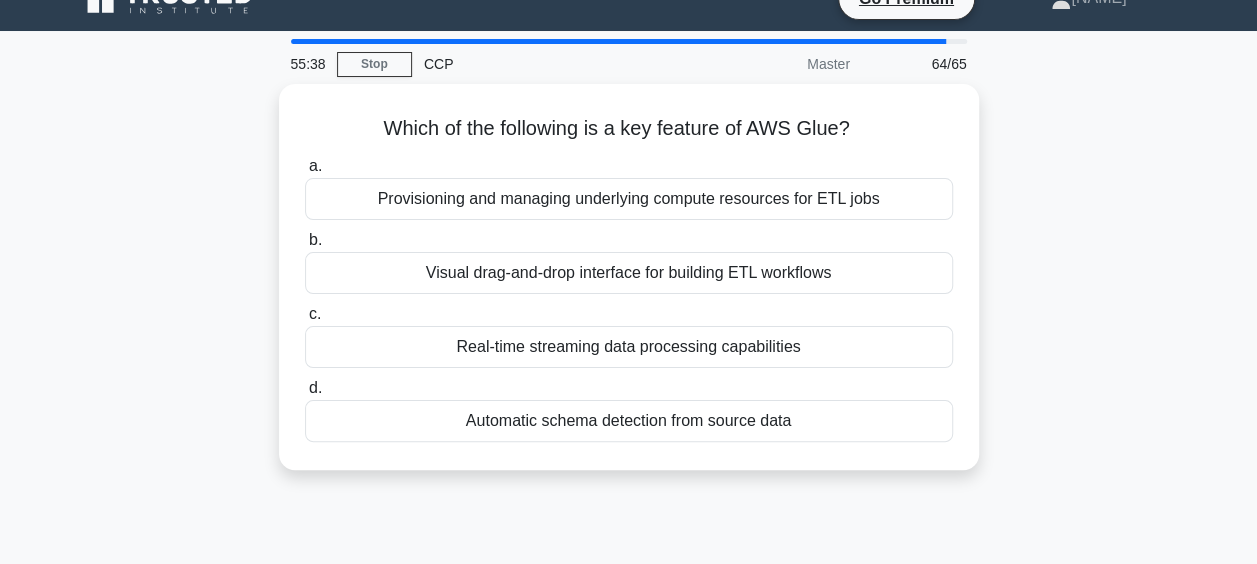 scroll, scrollTop: 0, scrollLeft: 0, axis: both 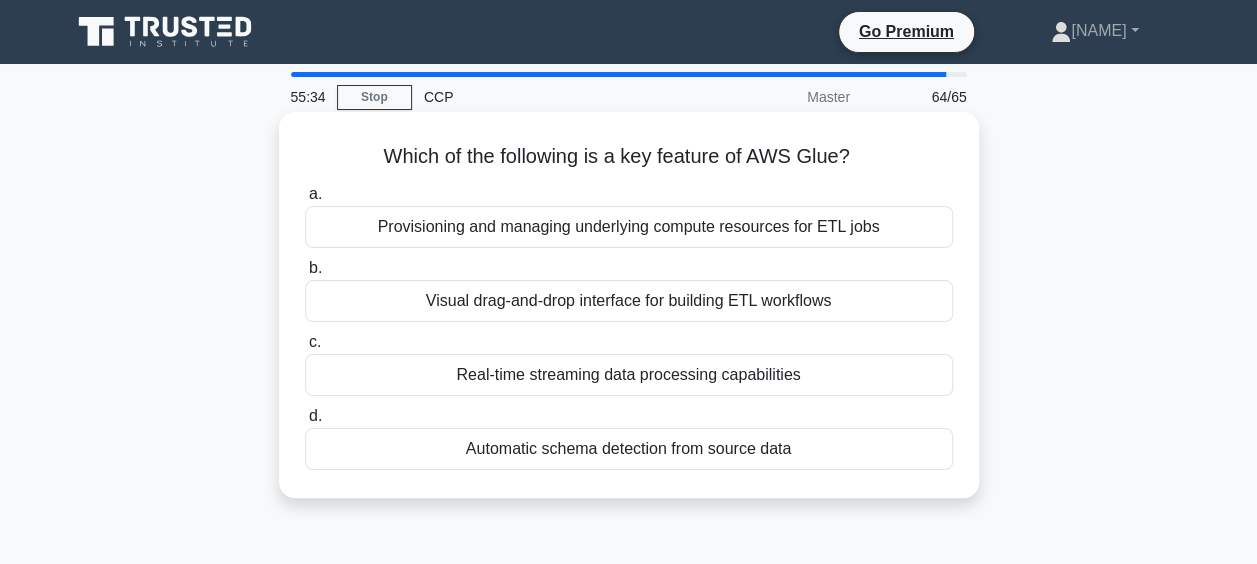 drag, startPoint x: 369, startPoint y: 151, endPoint x: 818, endPoint y: 490, distance: 562.6029 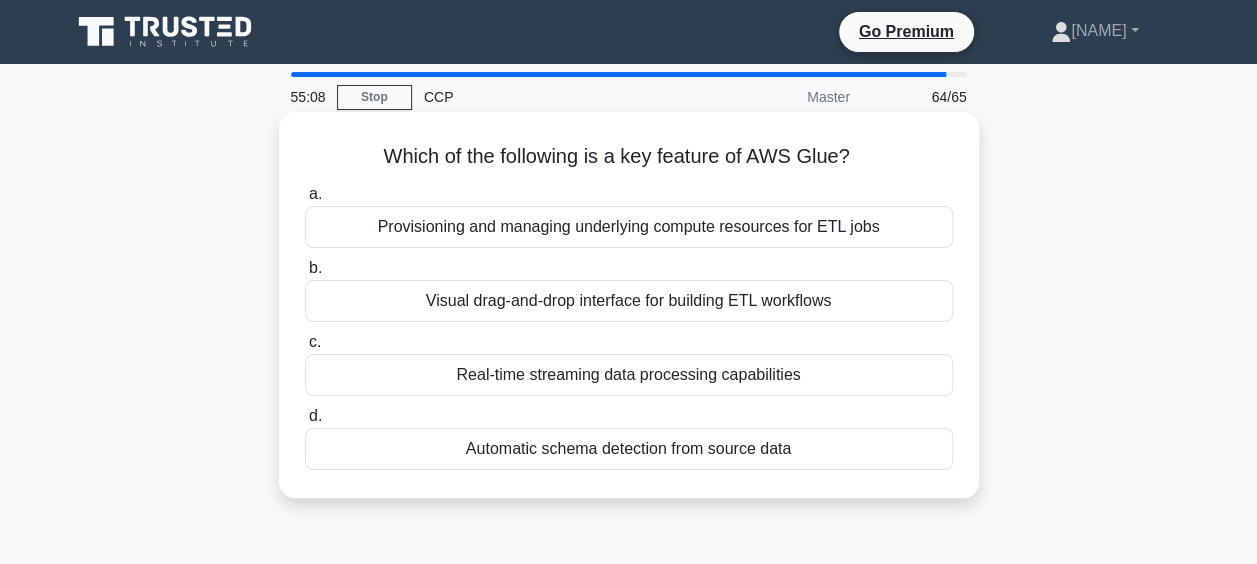 click on "Automatic schema detection from source data" at bounding box center (629, 449) 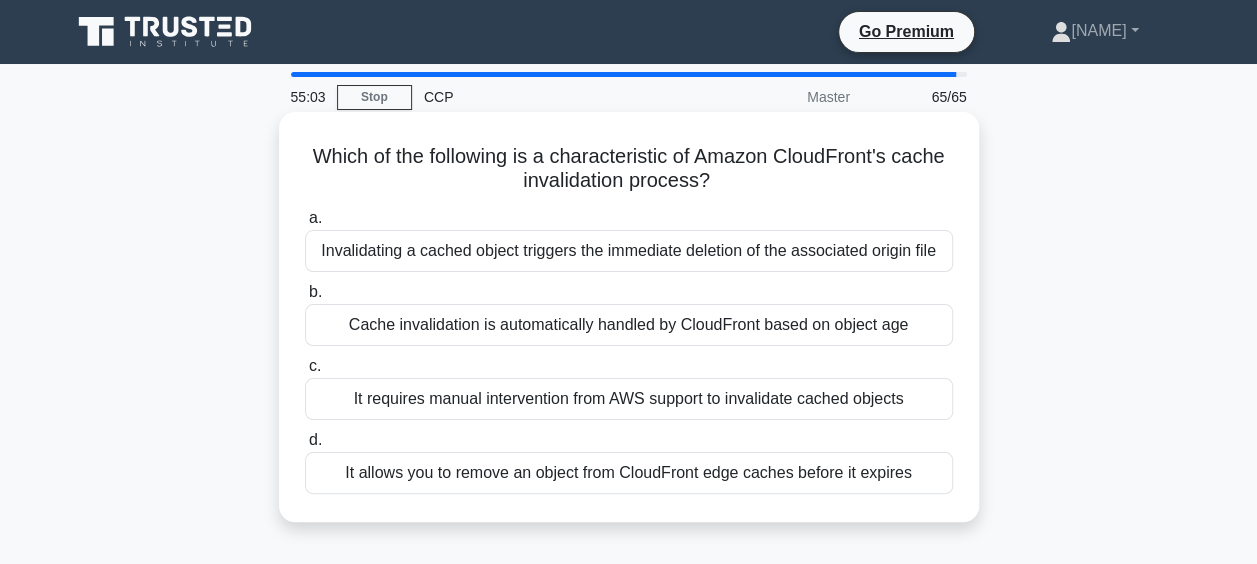 drag, startPoint x: 300, startPoint y: 159, endPoint x: 958, endPoint y: 463, distance: 724.831 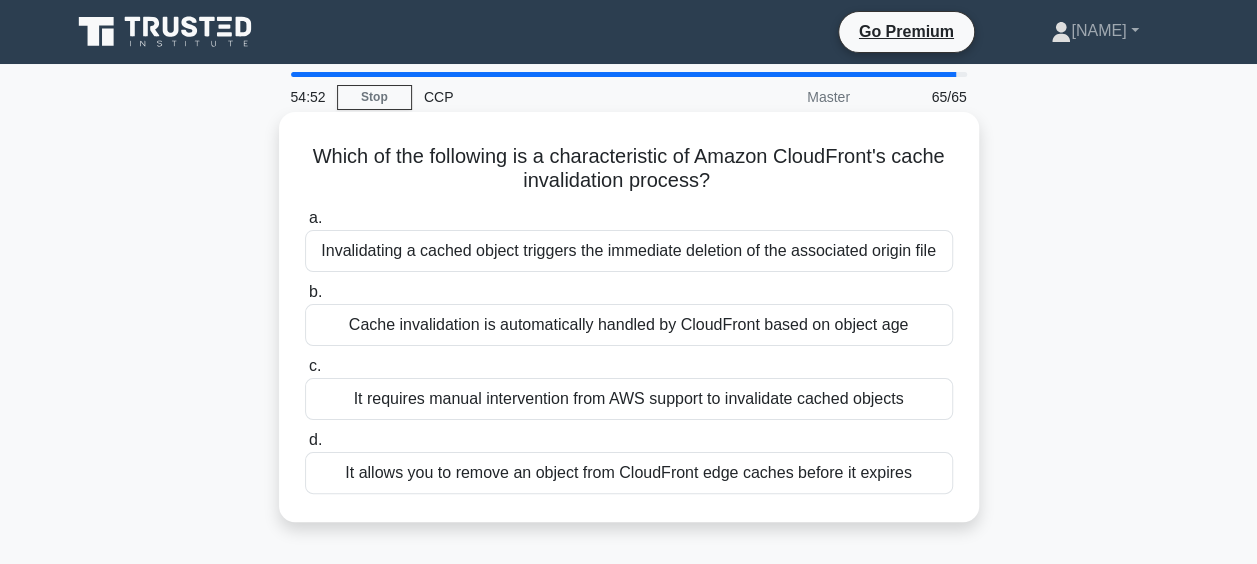 click on "It allows you to remove an object from CloudFront edge caches before it expires" at bounding box center (629, 473) 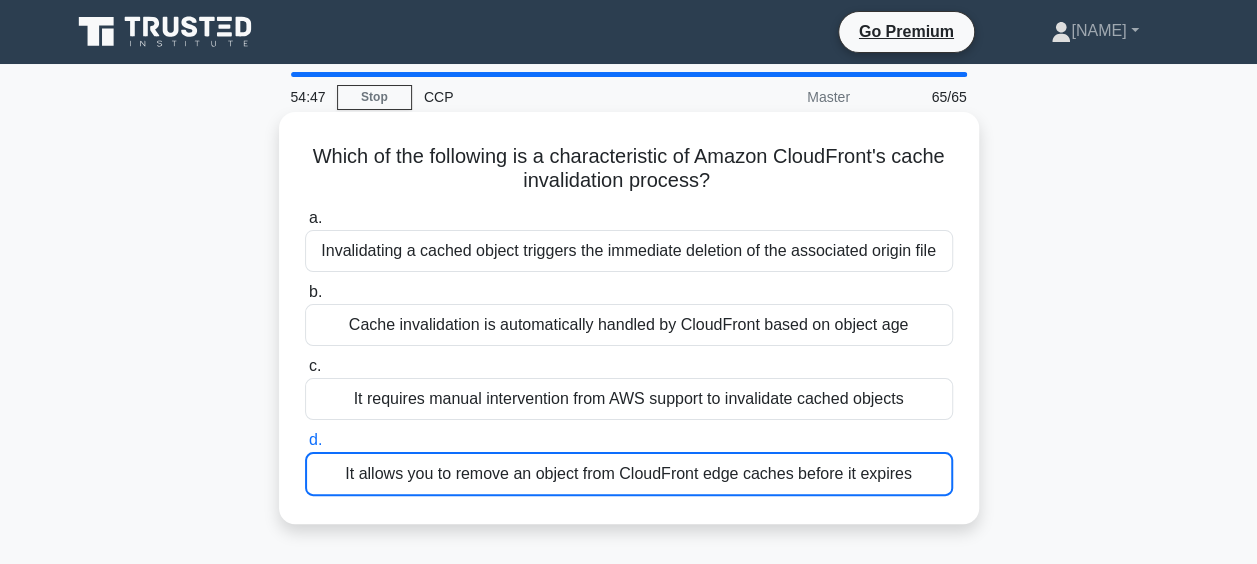 drag, startPoint x: 304, startPoint y: 160, endPoint x: 954, endPoint y: 498, distance: 732.6282 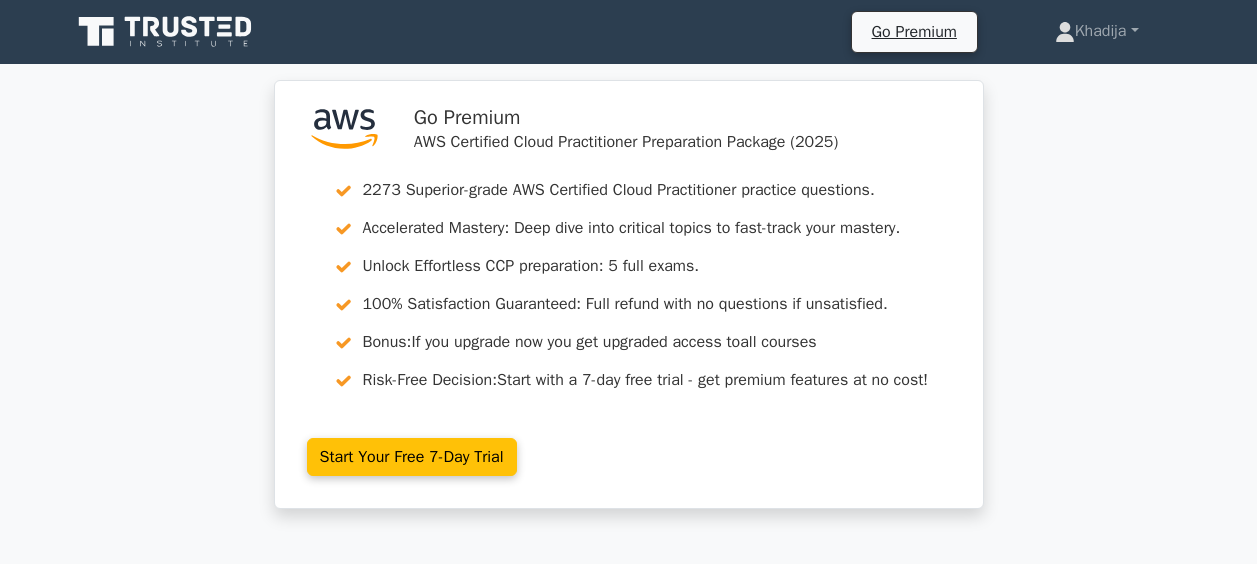 scroll, scrollTop: 0, scrollLeft: 0, axis: both 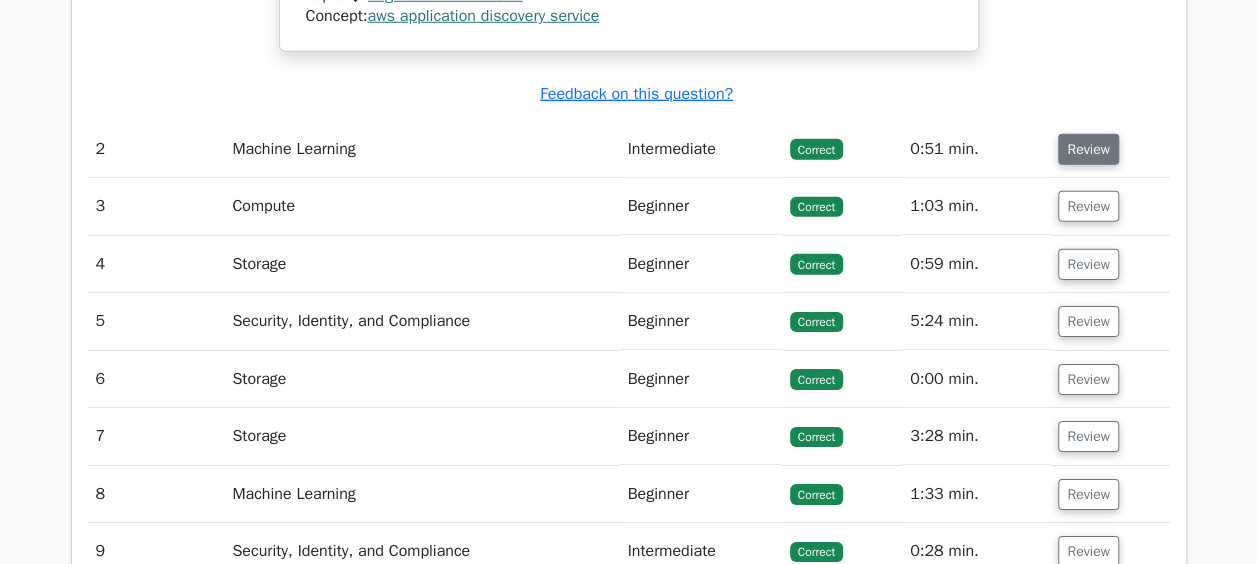 click on "Review" at bounding box center (1088, 149) 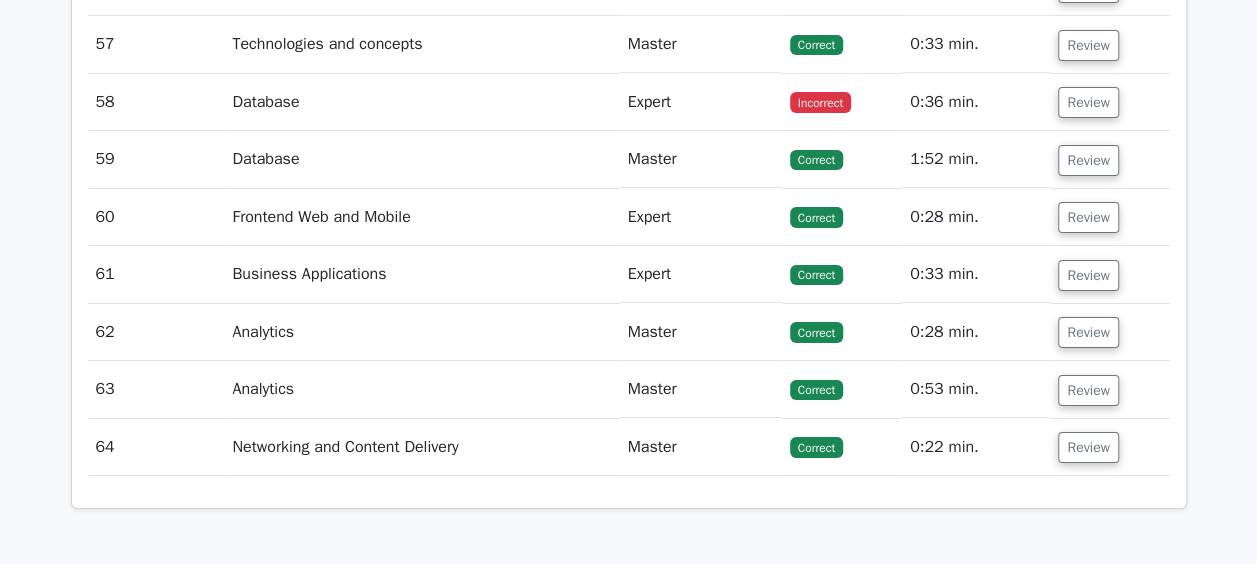 scroll, scrollTop: 7233, scrollLeft: 0, axis: vertical 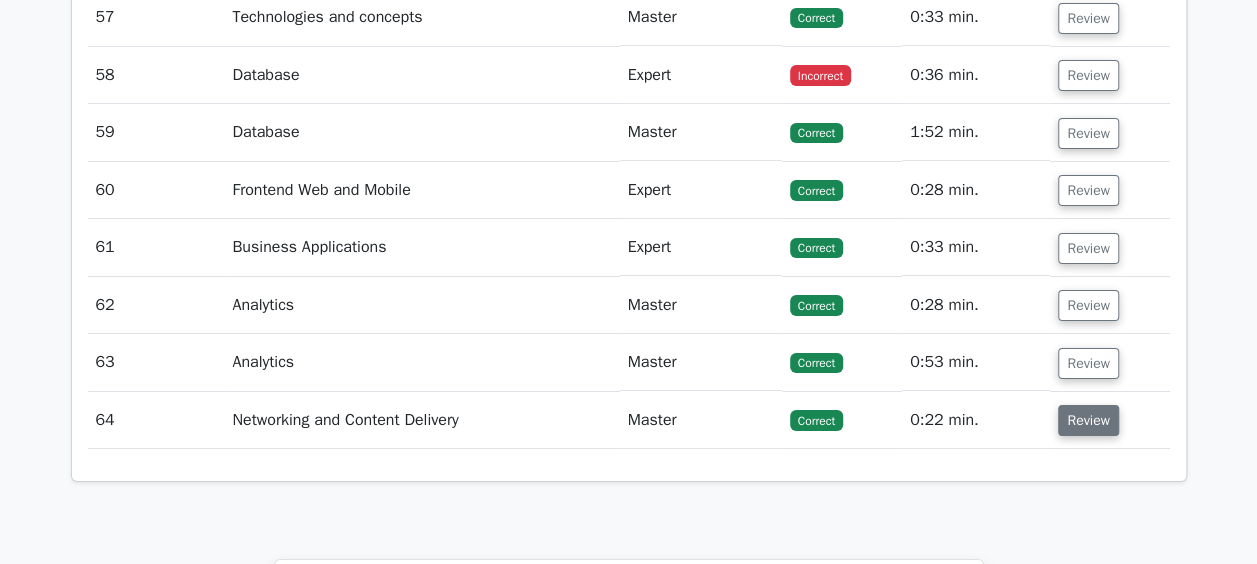 click on "Review" at bounding box center (1088, 420) 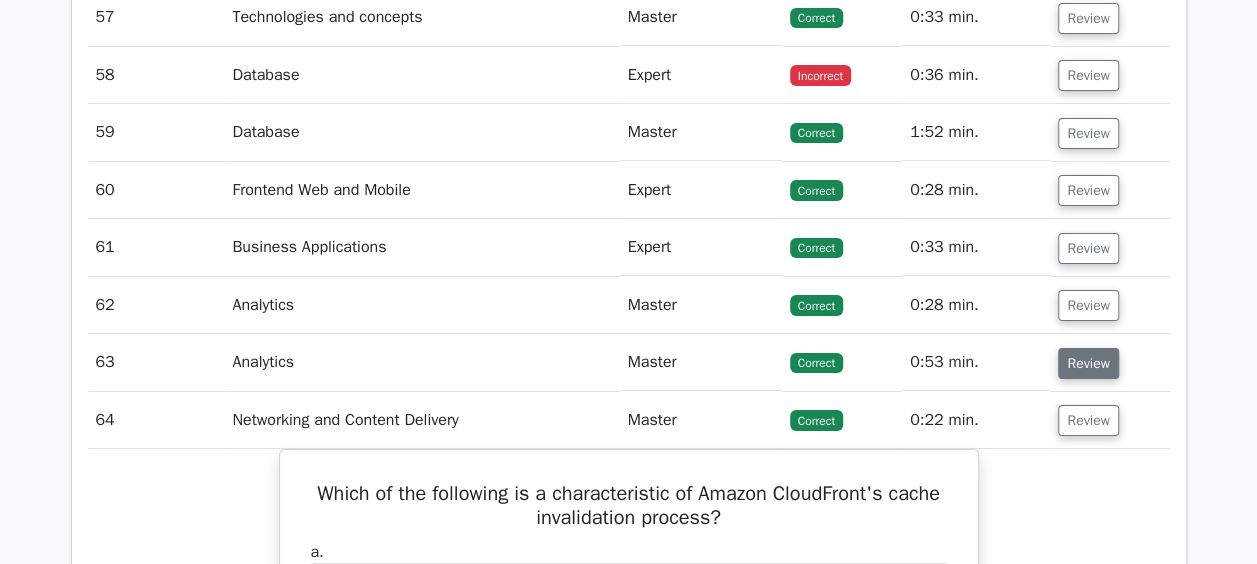 click on "Review" at bounding box center (1088, 363) 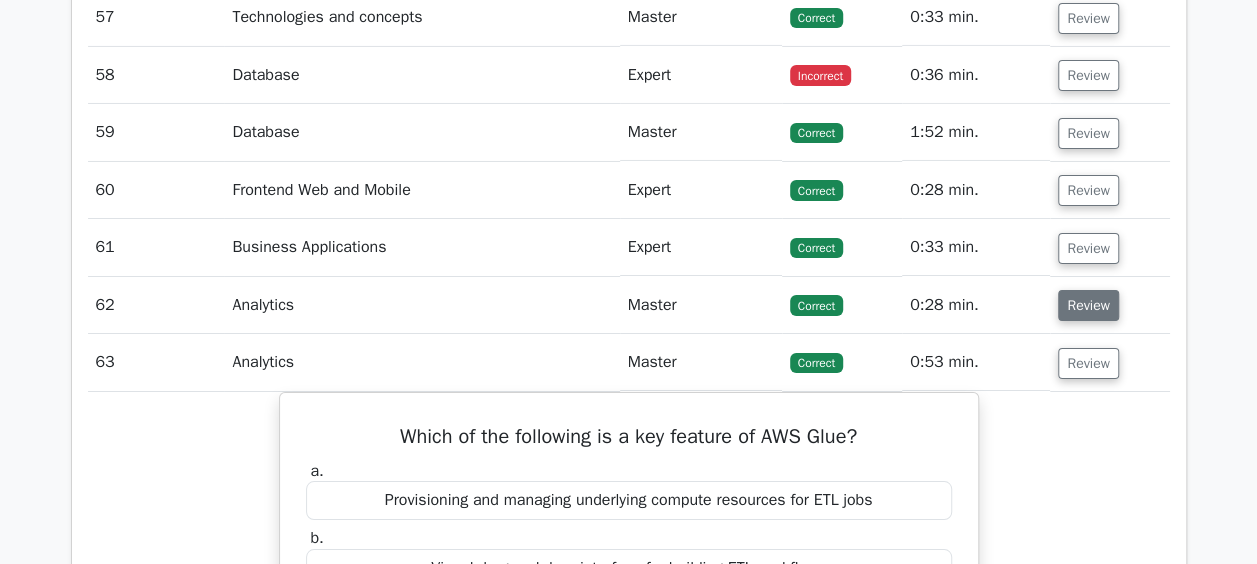 click on "Review" at bounding box center [1088, 305] 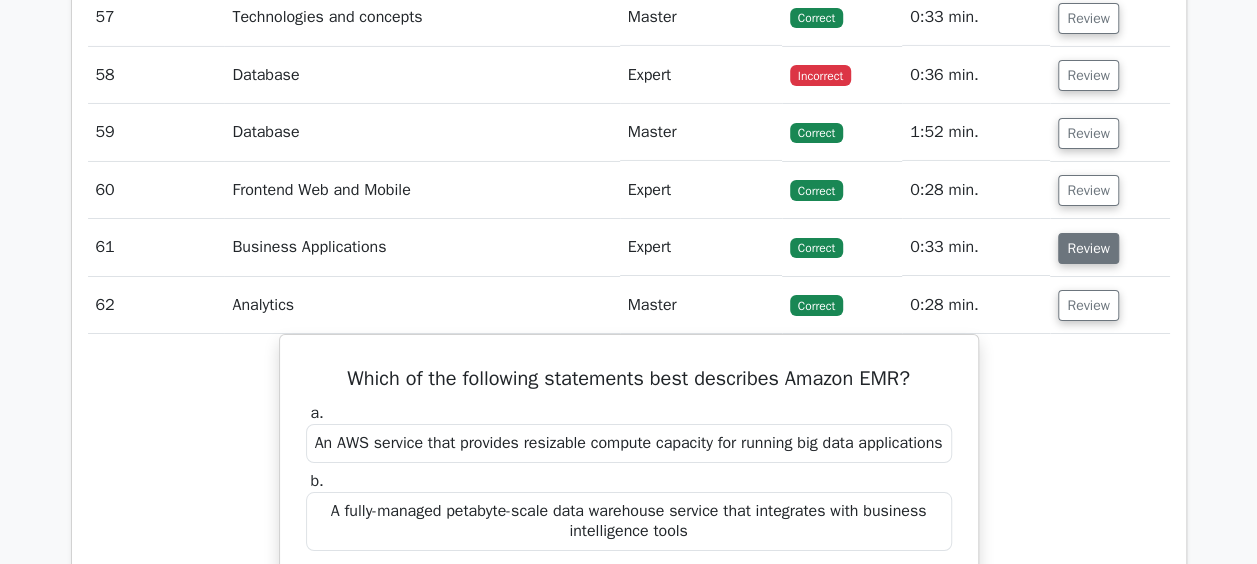 click on "Review" at bounding box center (1088, 248) 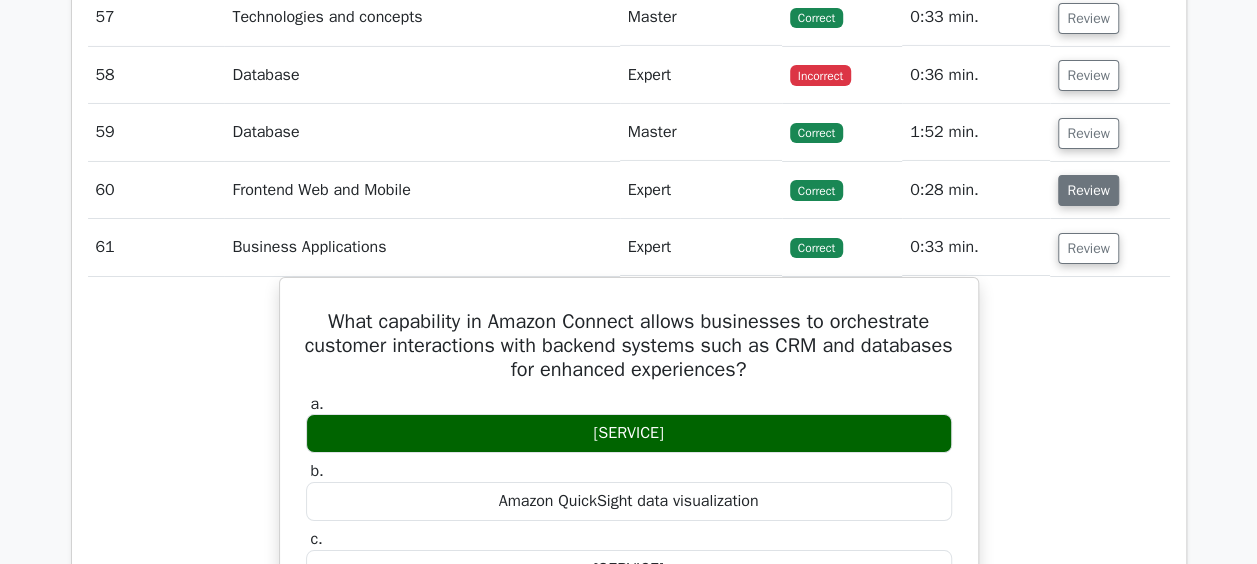 click on "Review" at bounding box center (1088, 190) 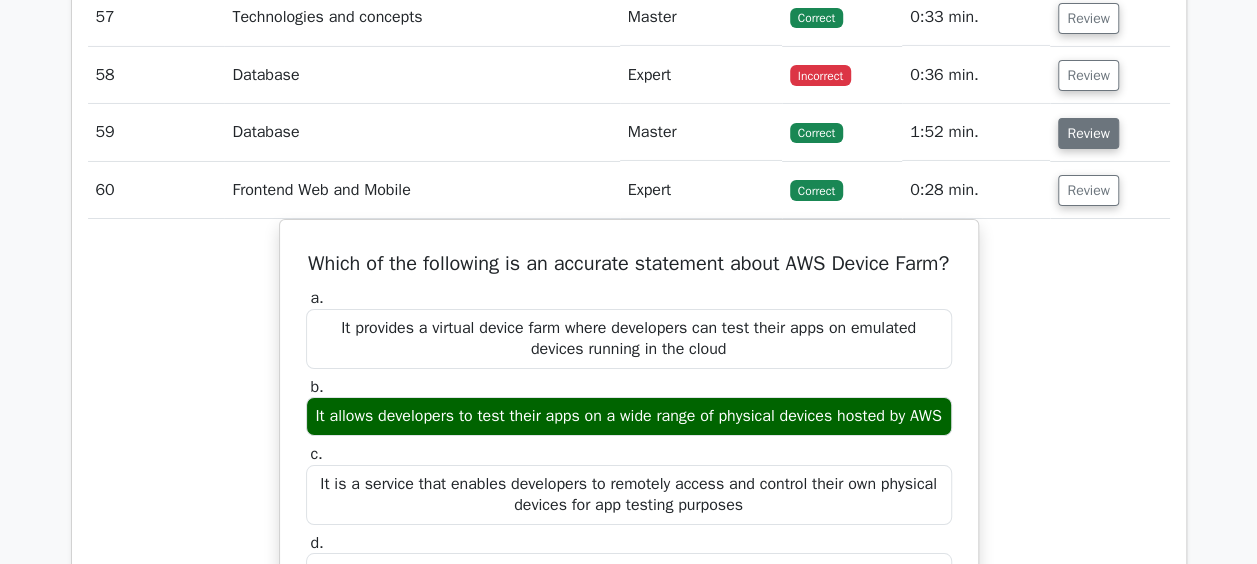click on "Review" at bounding box center [1088, 133] 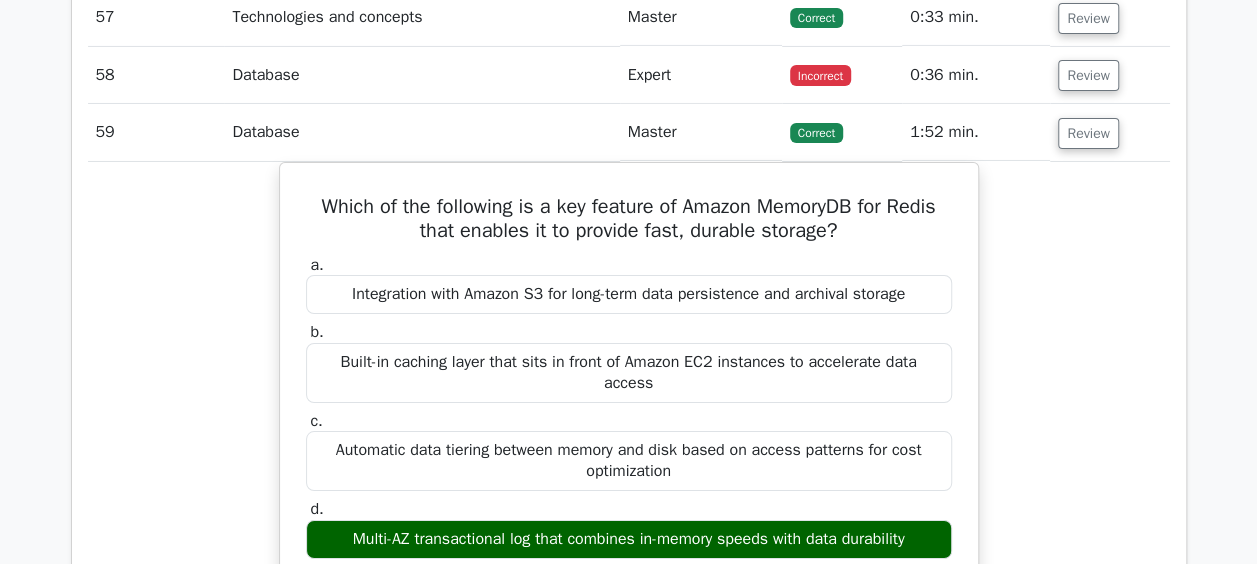 click on "Review" at bounding box center (1109, 75) 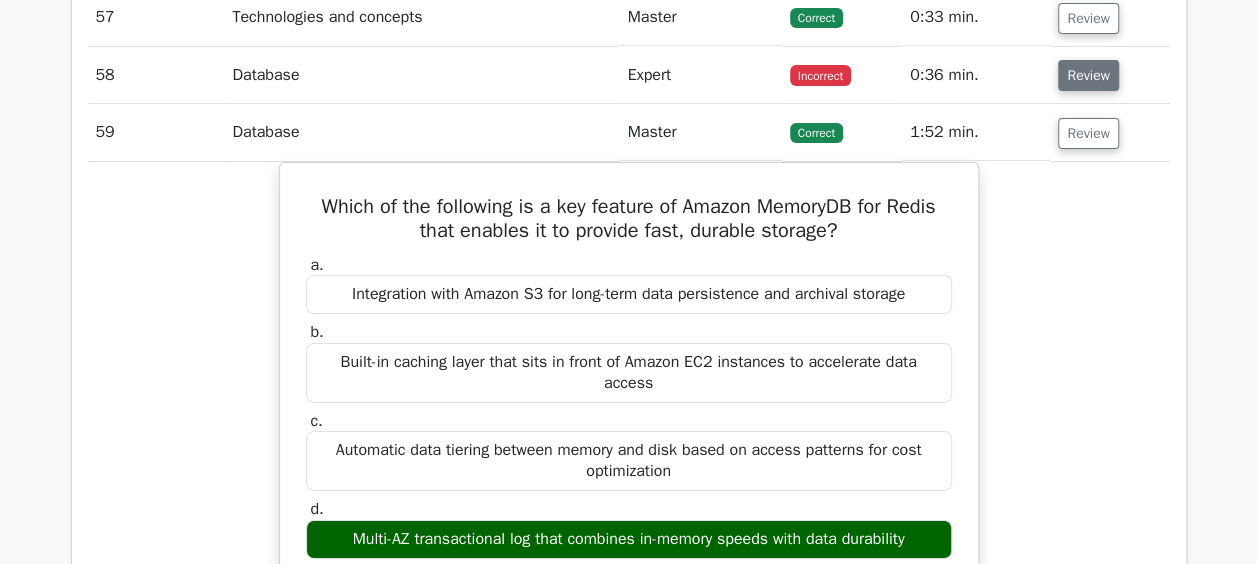 click on "Review" at bounding box center [1088, 75] 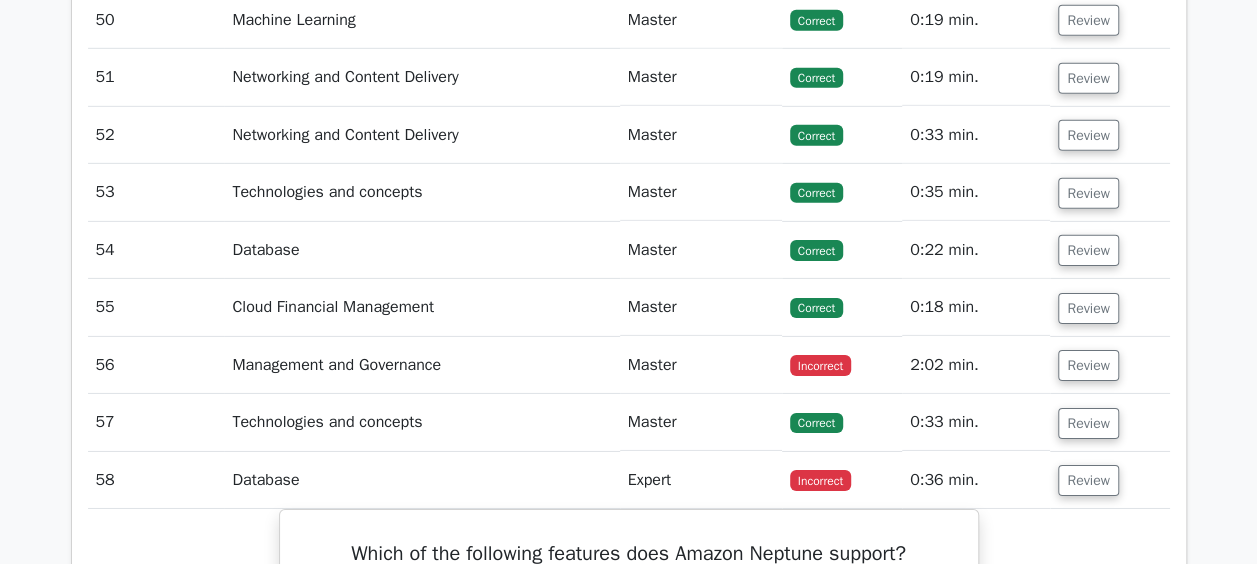 scroll, scrollTop: 6820, scrollLeft: 0, axis: vertical 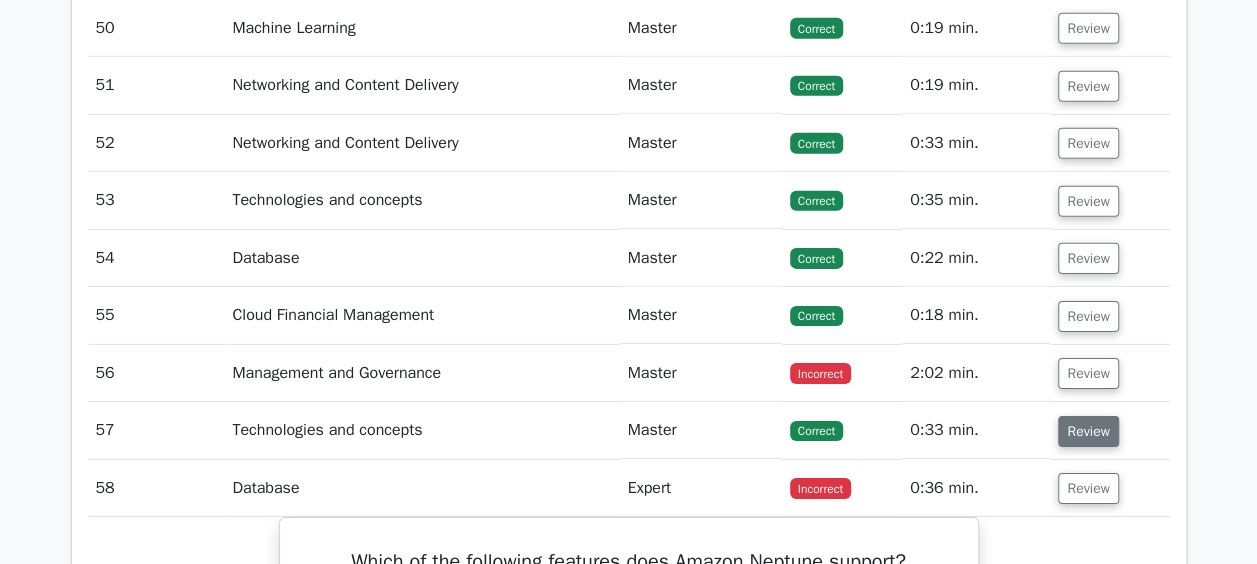 click on "Review" at bounding box center [1088, 431] 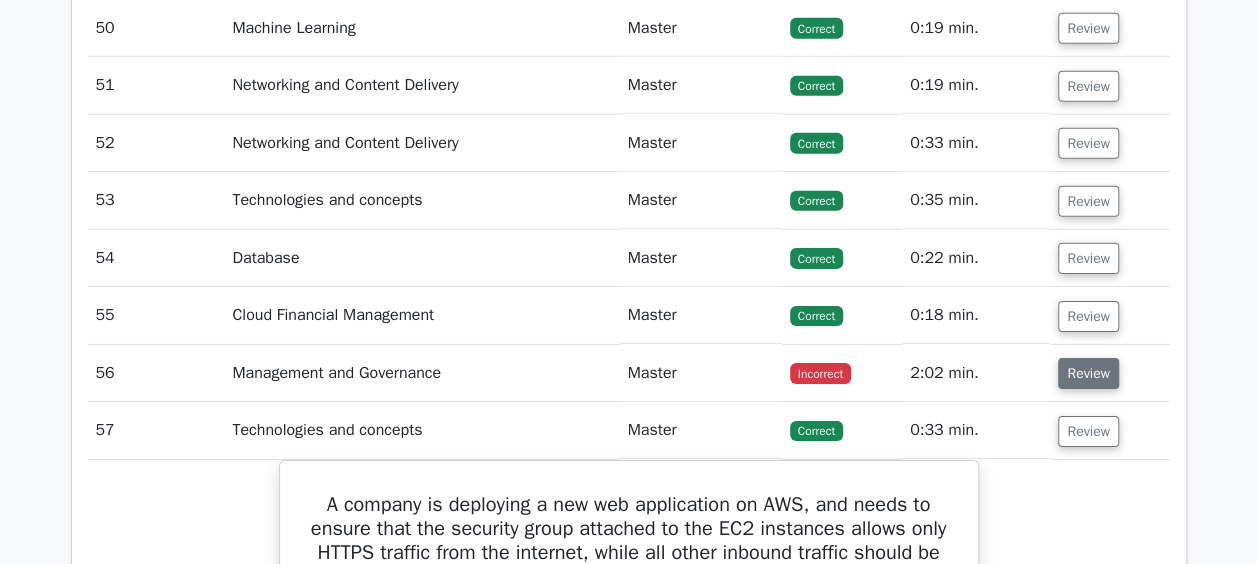 click on "Review" at bounding box center (1088, 373) 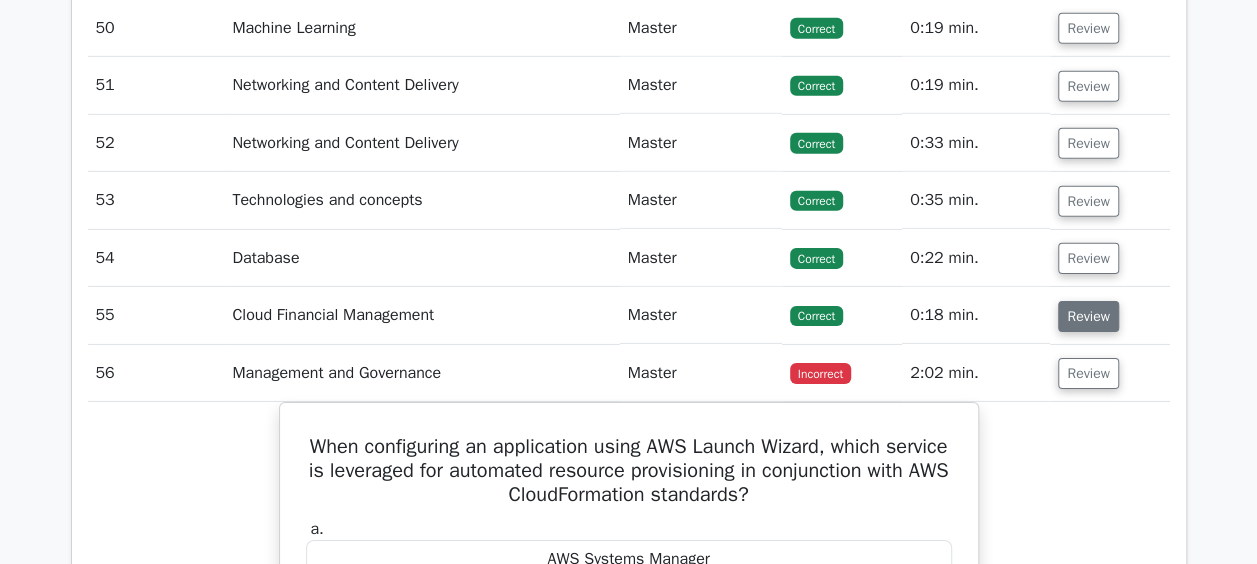 click on "Review" at bounding box center [1088, 316] 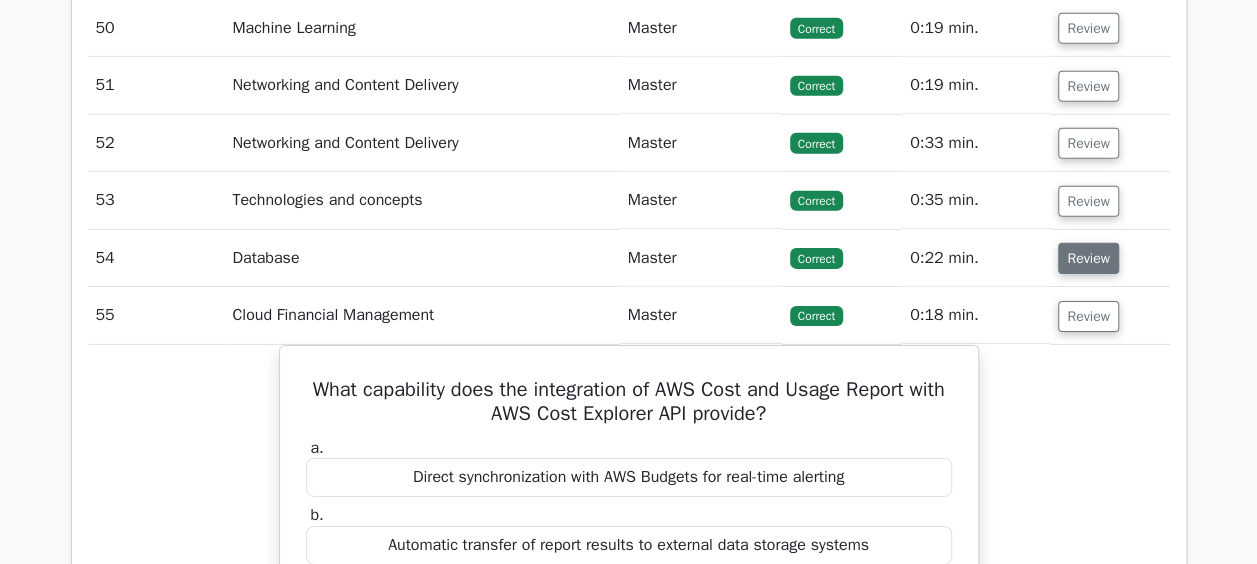 click on "Review" at bounding box center (1088, 258) 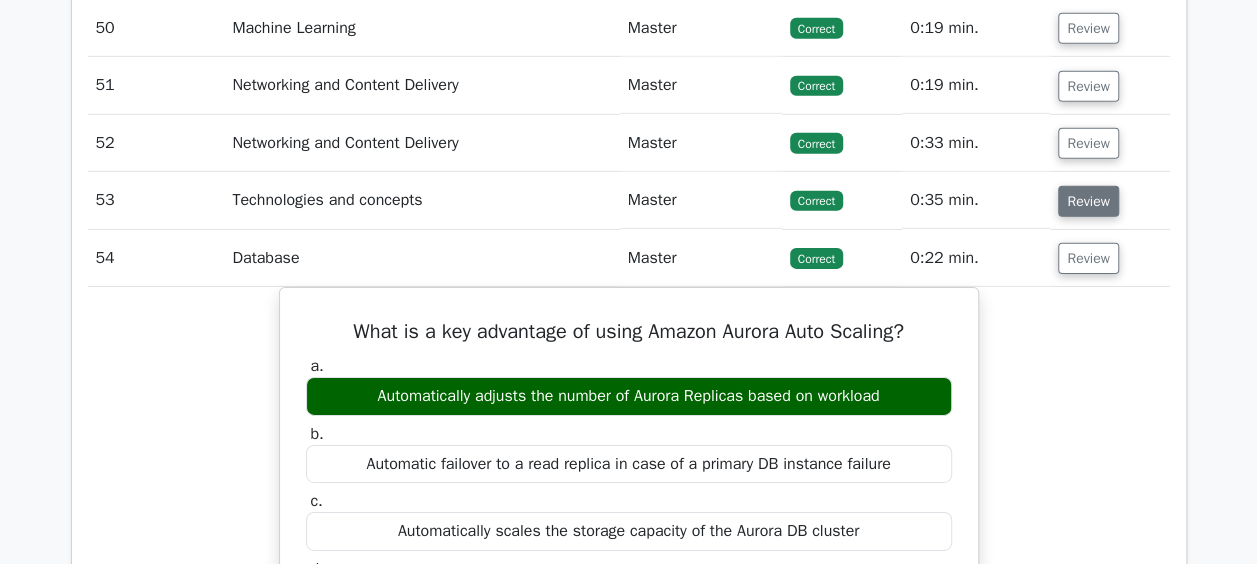 click on "Review" at bounding box center (1088, 201) 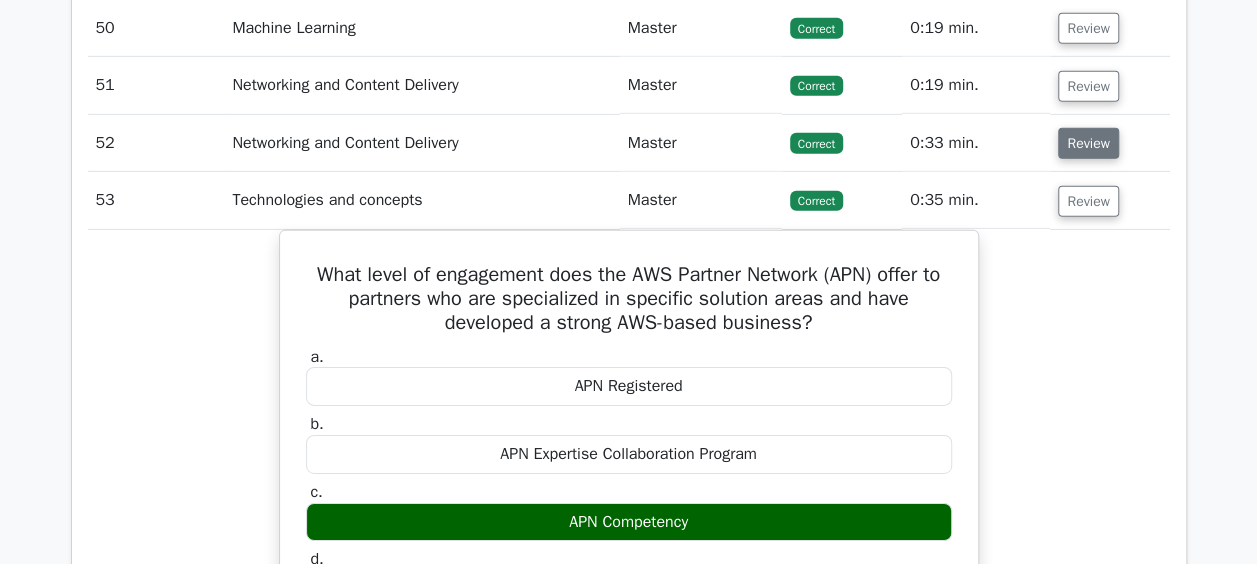 click on "Review" at bounding box center [1088, 143] 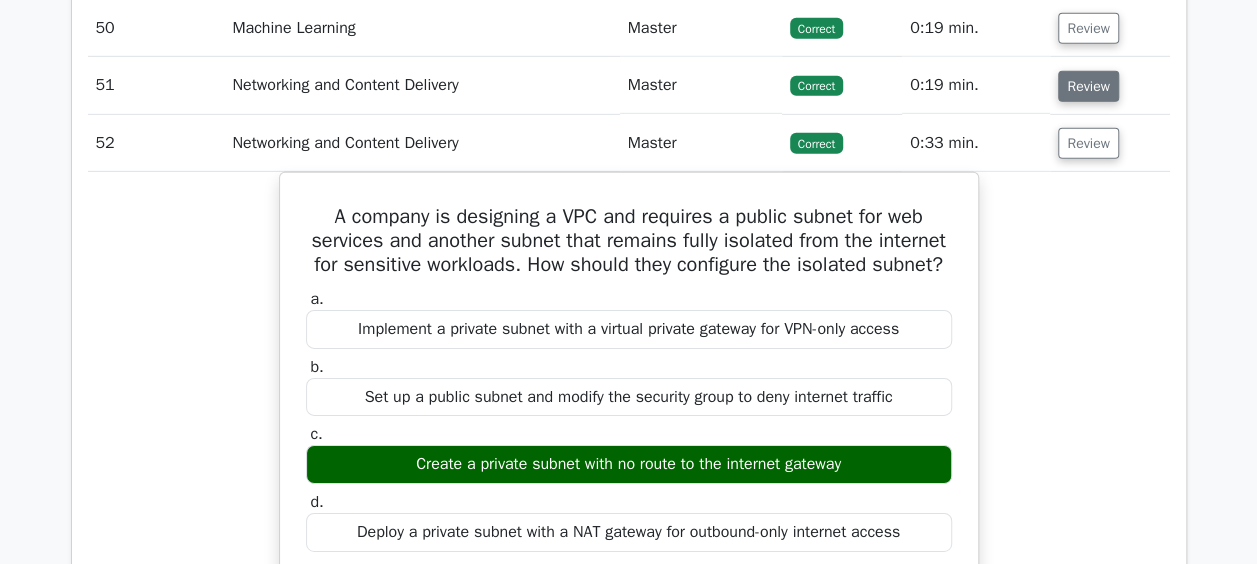 click on "Review" at bounding box center (1088, 86) 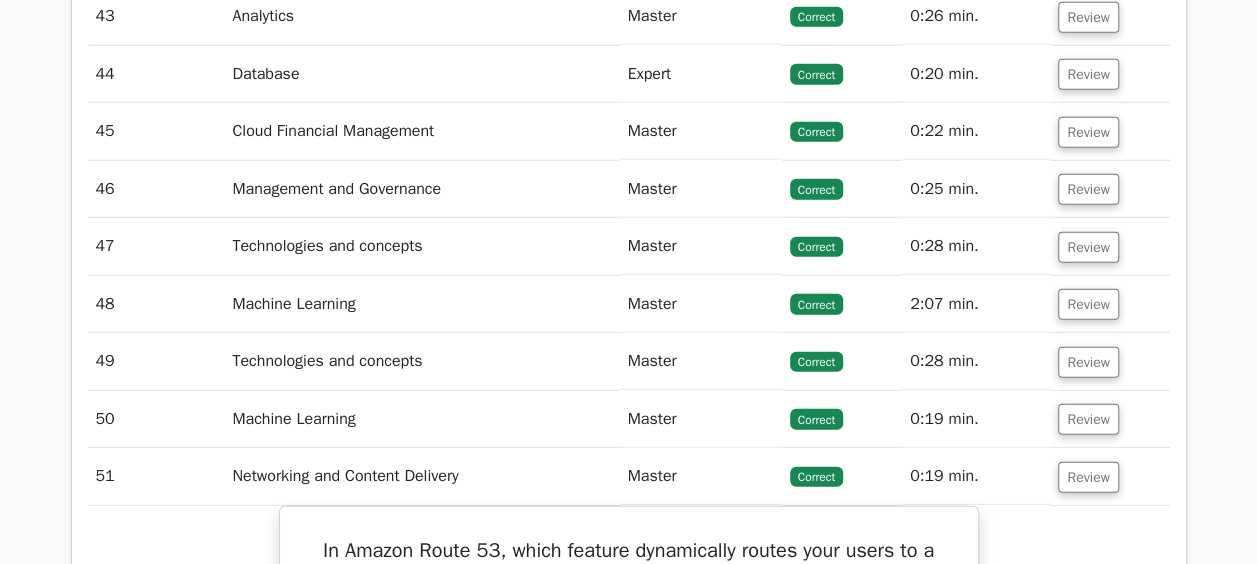 scroll, scrollTop: 6420, scrollLeft: 0, axis: vertical 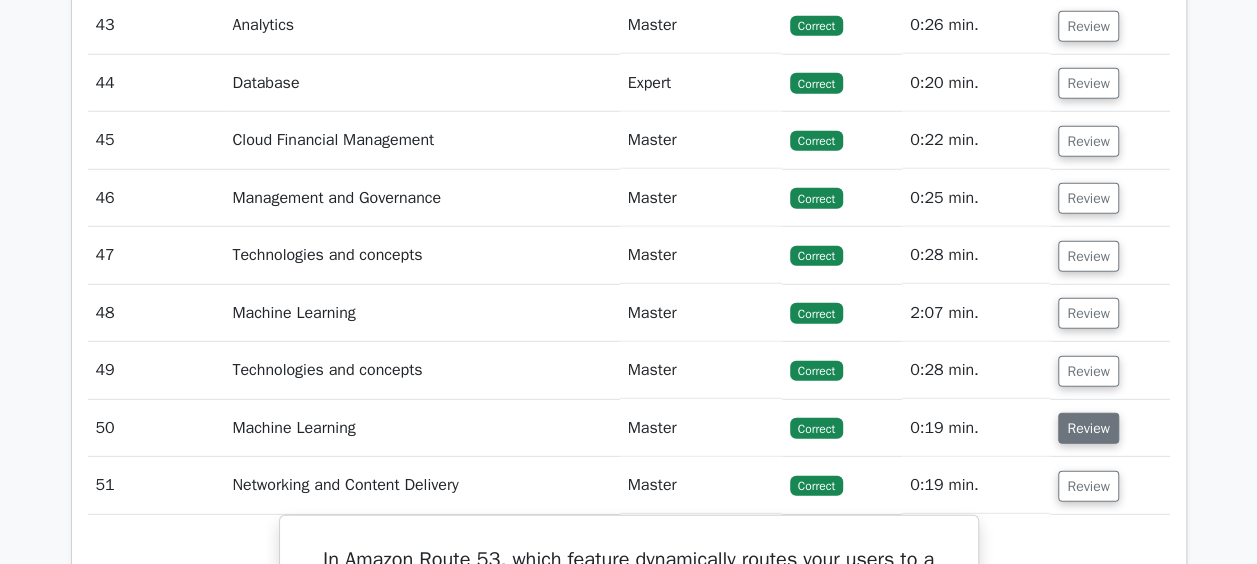 click on "Review" at bounding box center [1088, 428] 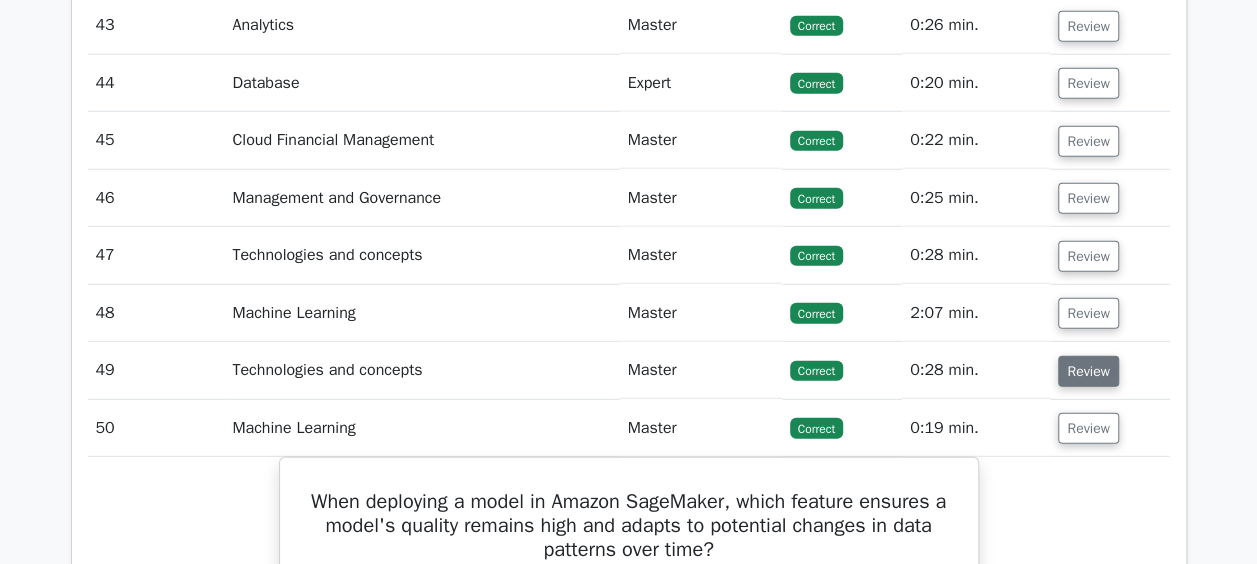 click on "Review" at bounding box center [1088, 371] 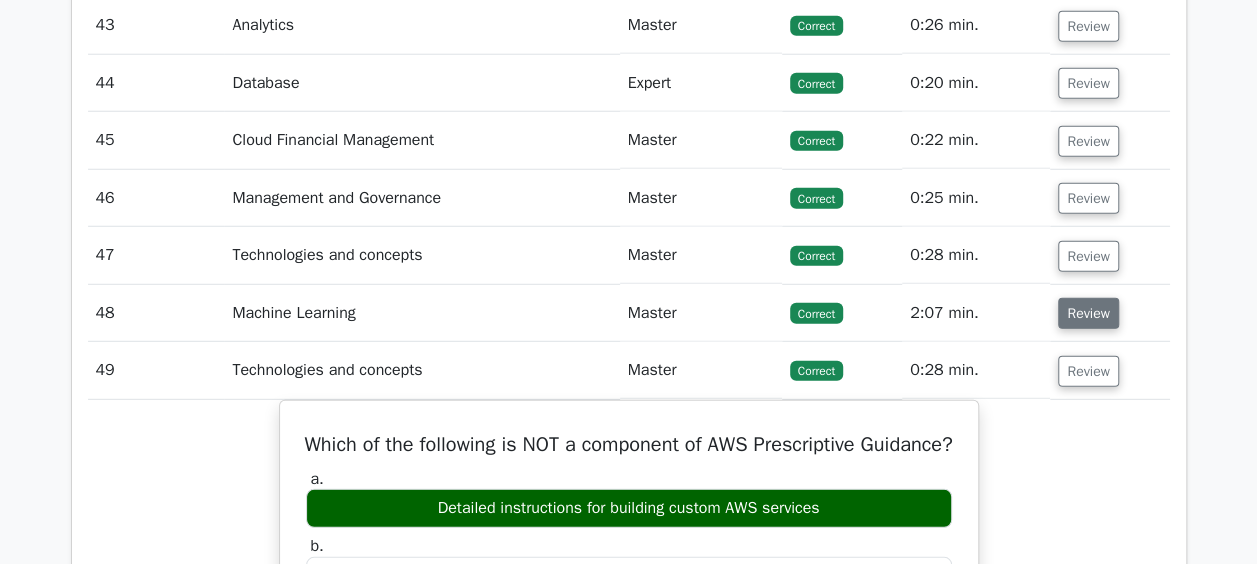 click on "Review" at bounding box center [1088, 313] 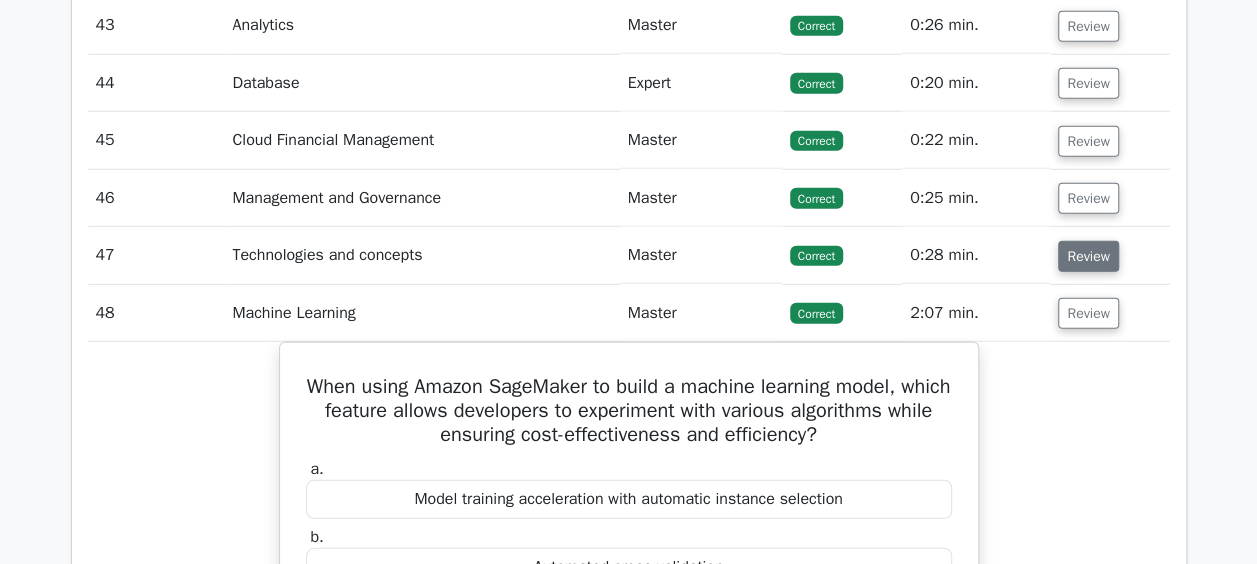 click on "Review" at bounding box center (1088, 256) 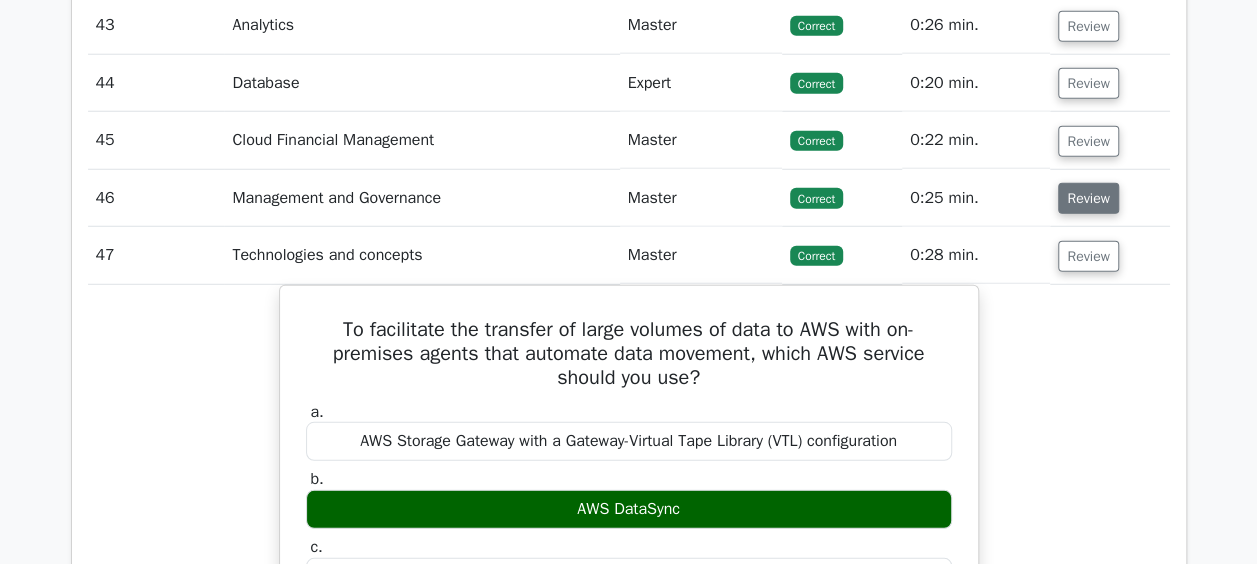 click on "Review" at bounding box center (1088, 198) 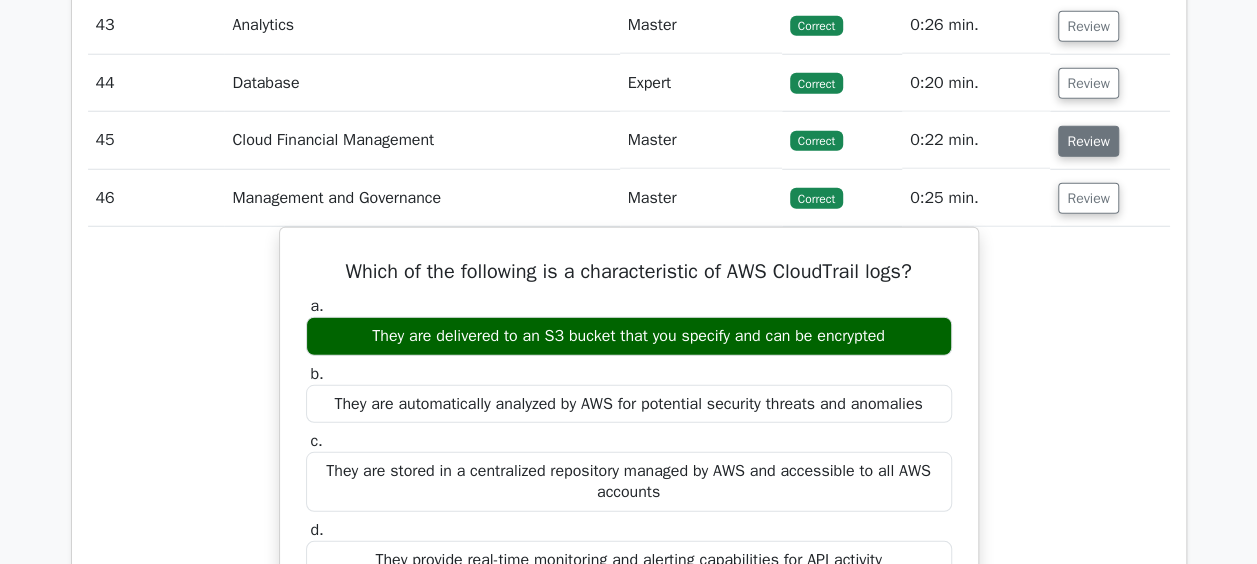 click on "Review" at bounding box center (1088, 141) 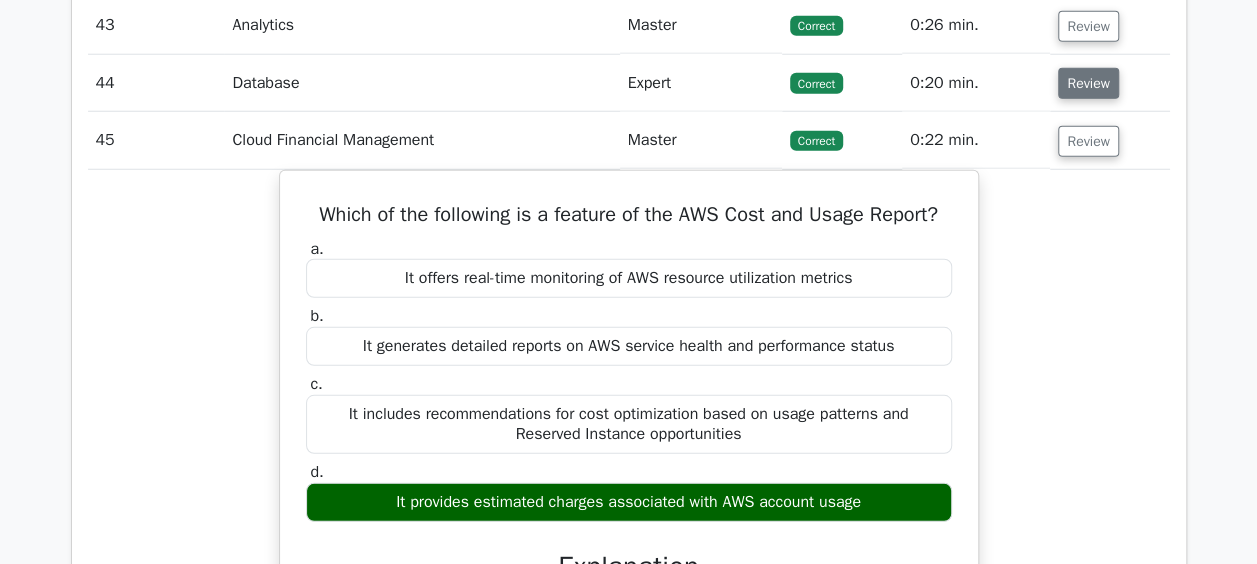 click on "Review" at bounding box center [1088, 83] 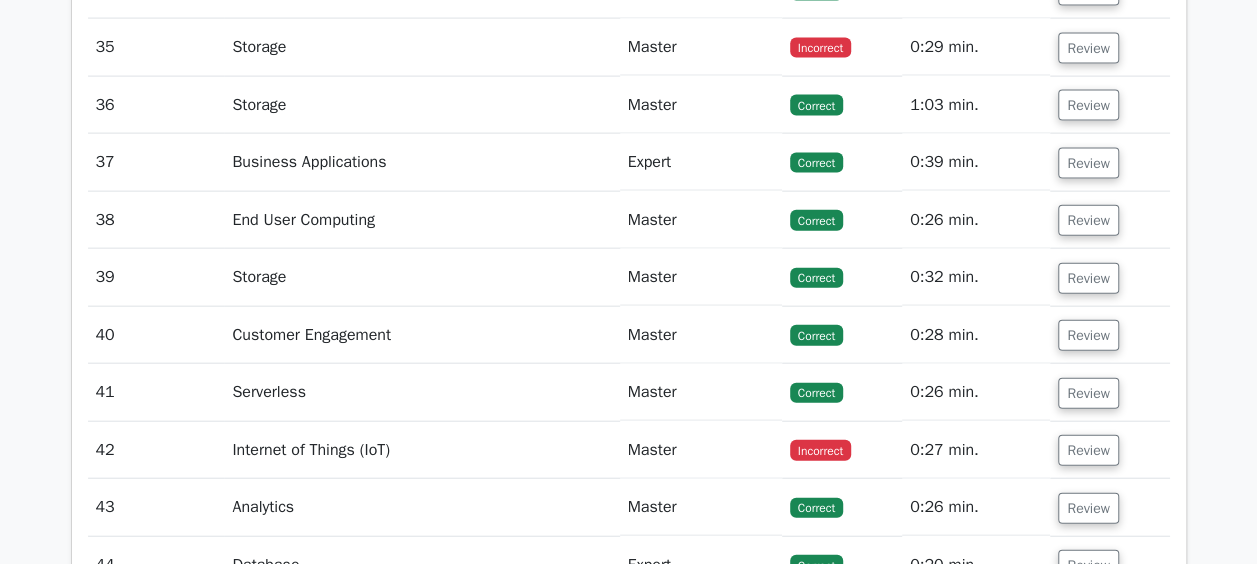 scroll, scrollTop: 5940, scrollLeft: 0, axis: vertical 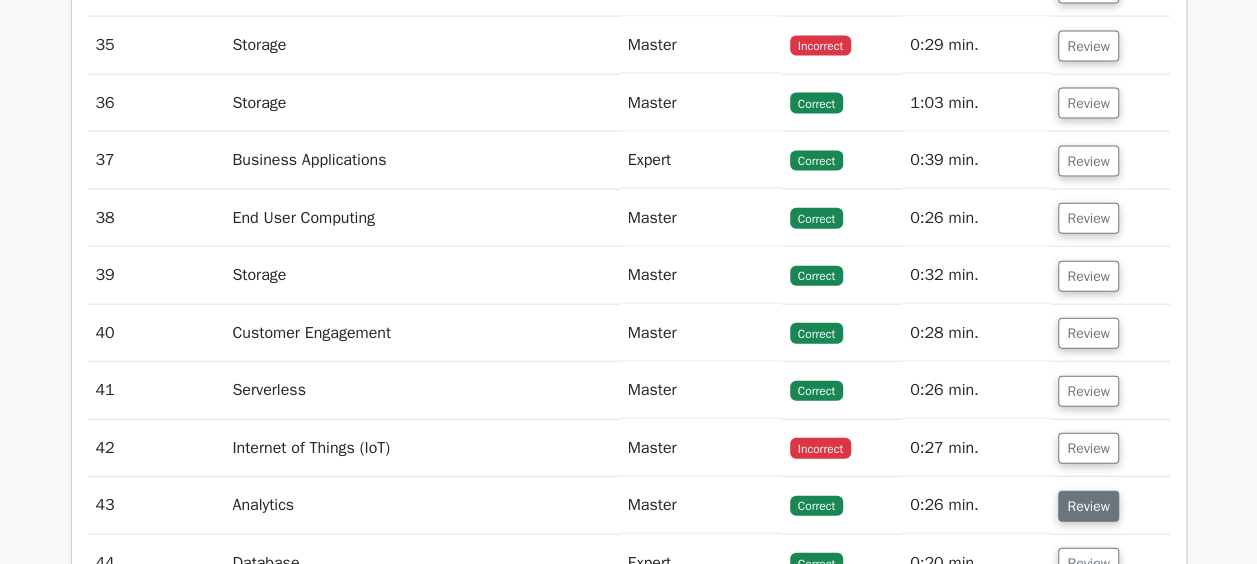 click on "Review" at bounding box center [1088, 506] 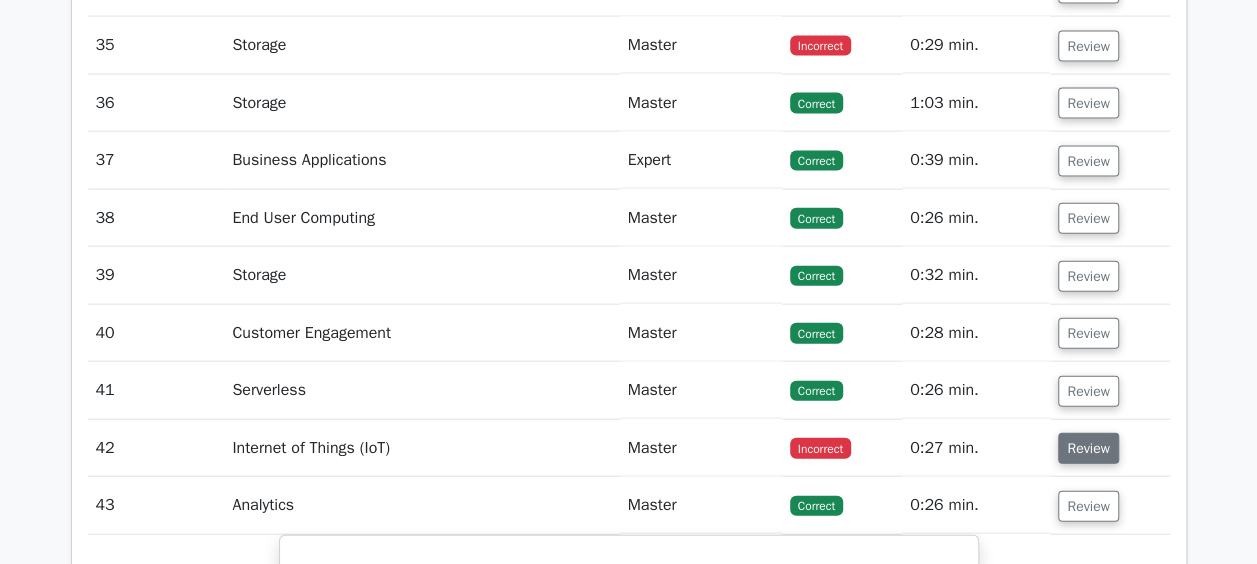 click on "Review" at bounding box center (1088, 448) 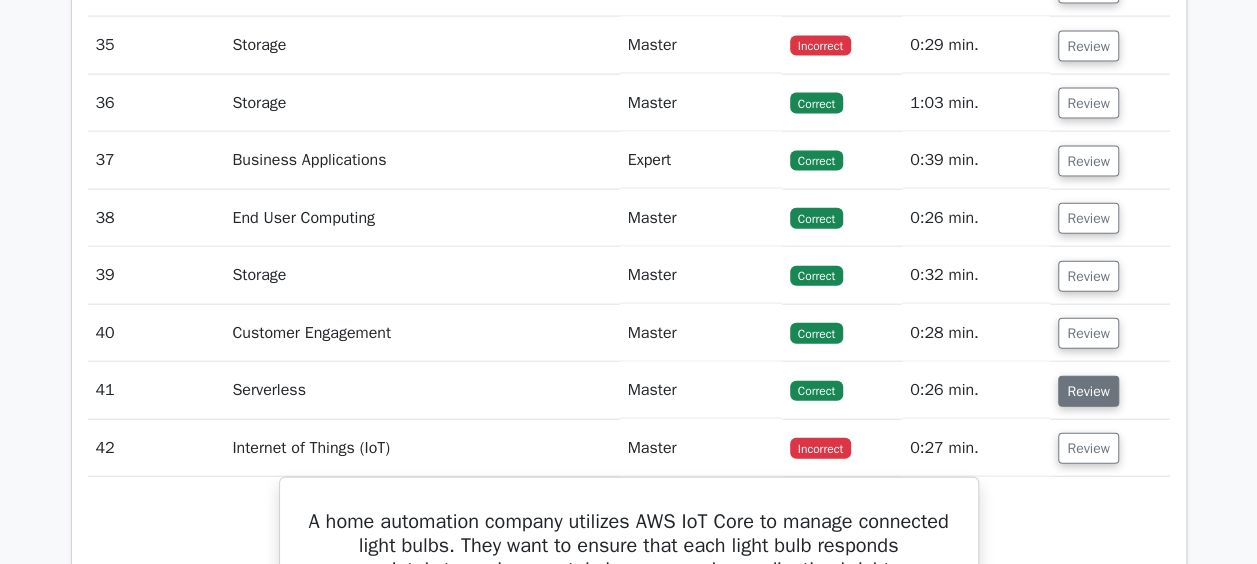 click on "Review" at bounding box center (1088, 391) 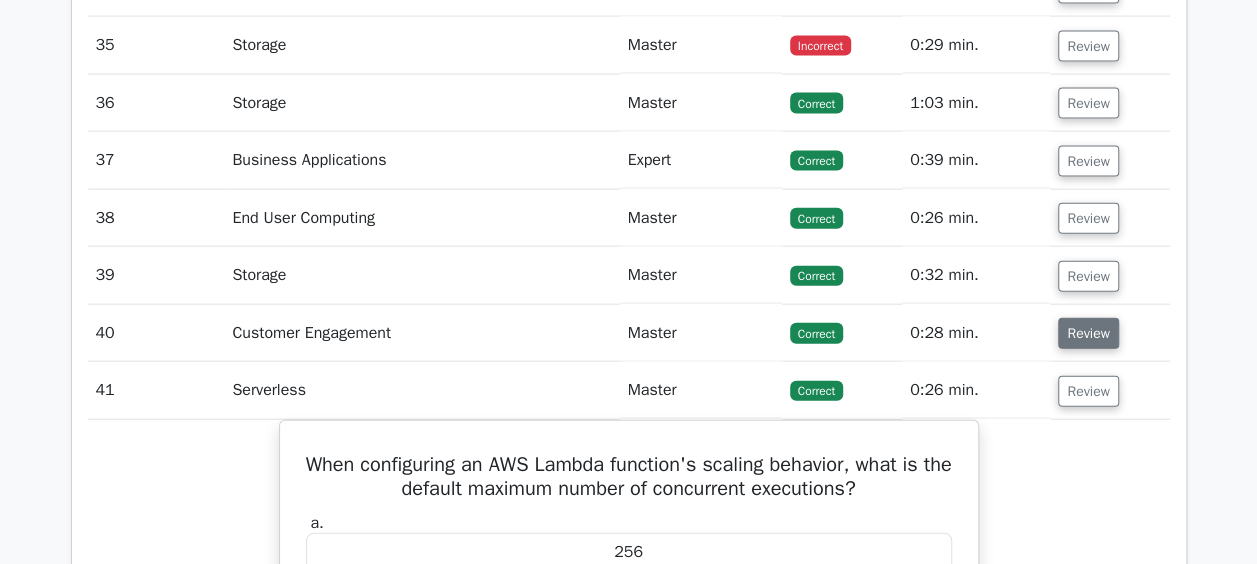 click on "Review" at bounding box center [1088, 333] 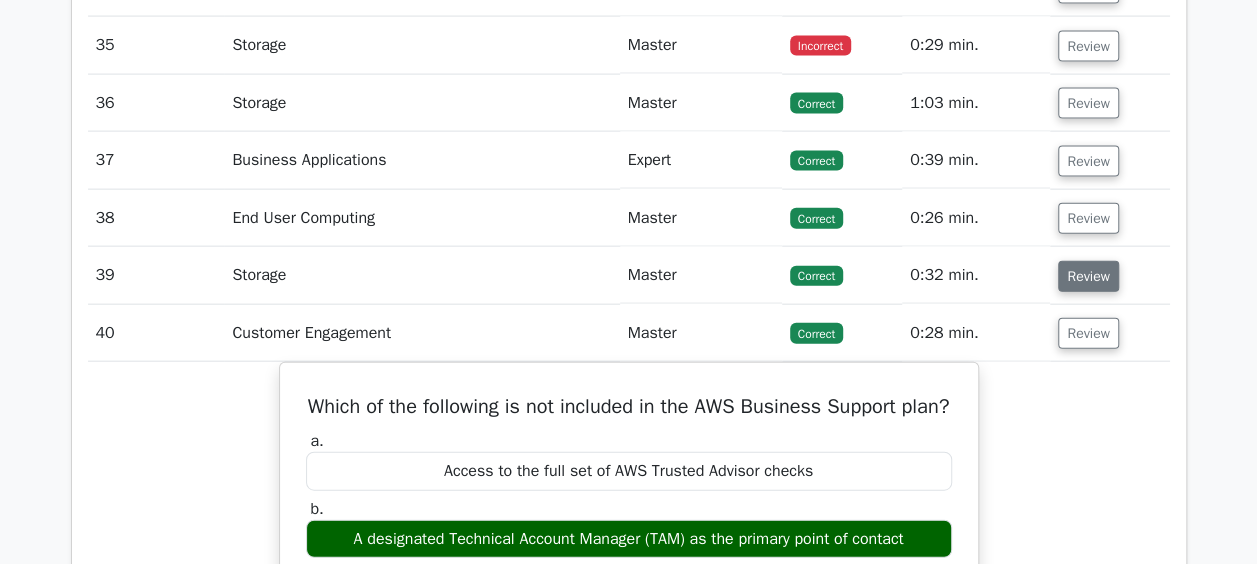 click on "Review" at bounding box center (1088, 276) 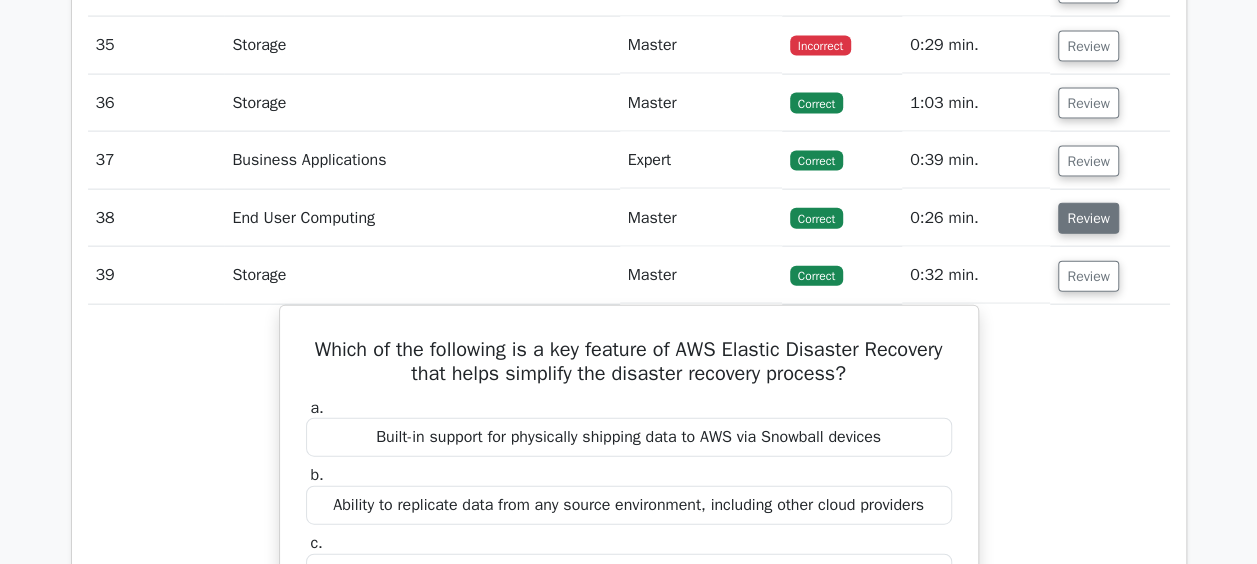 click on "Review" at bounding box center (1088, 218) 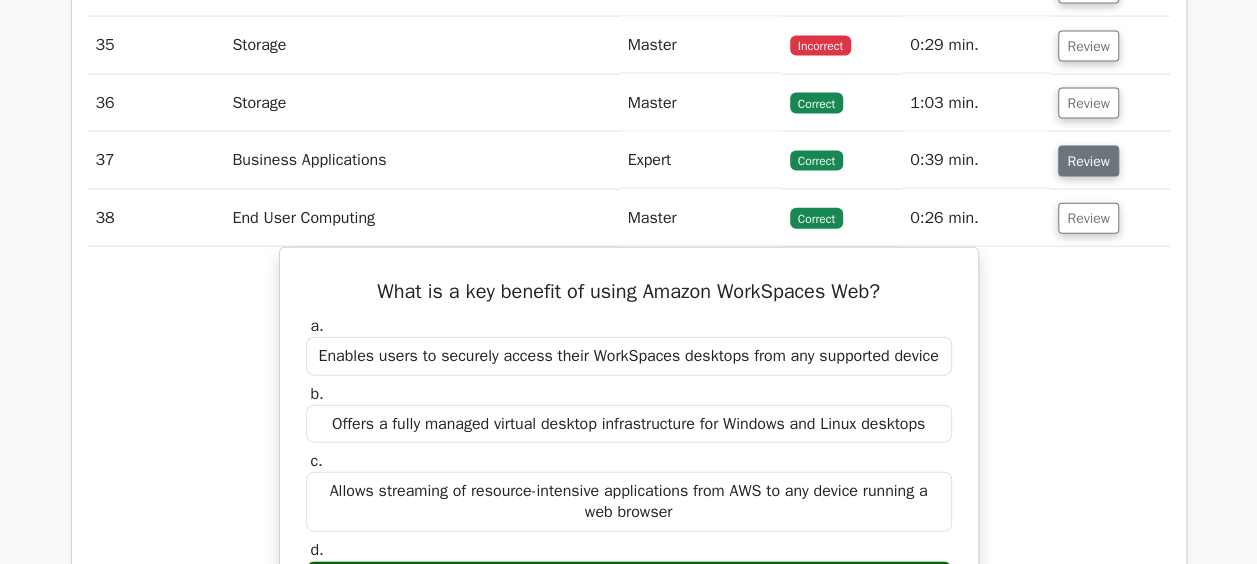 click on "Review" at bounding box center [1088, 161] 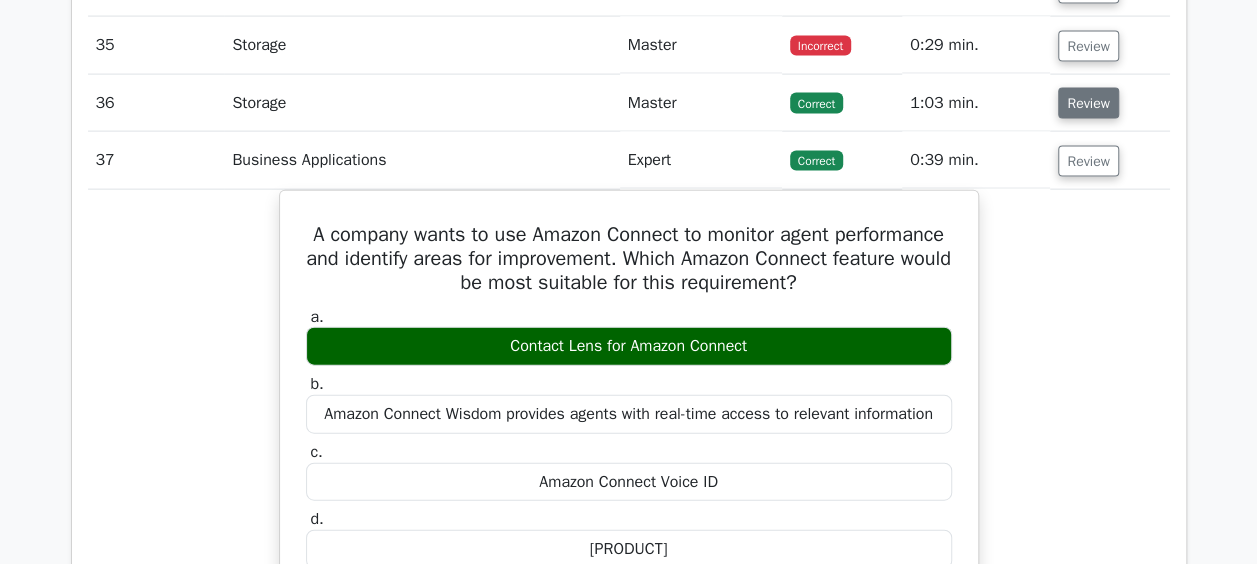 click on "Review" at bounding box center [1088, 103] 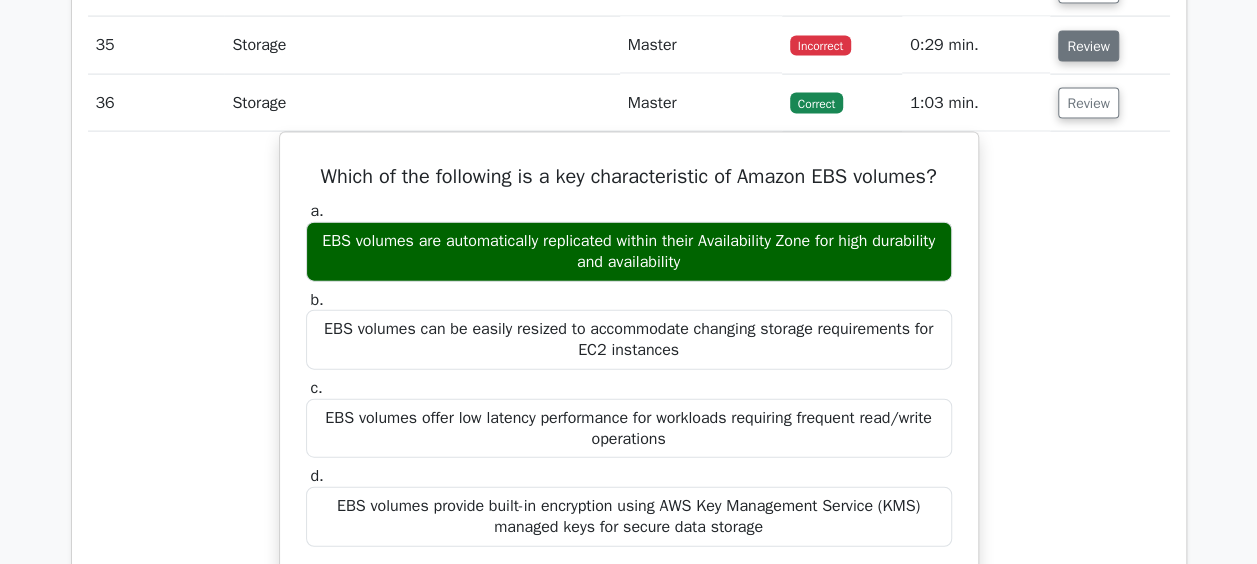 click on "Review" at bounding box center (1088, 46) 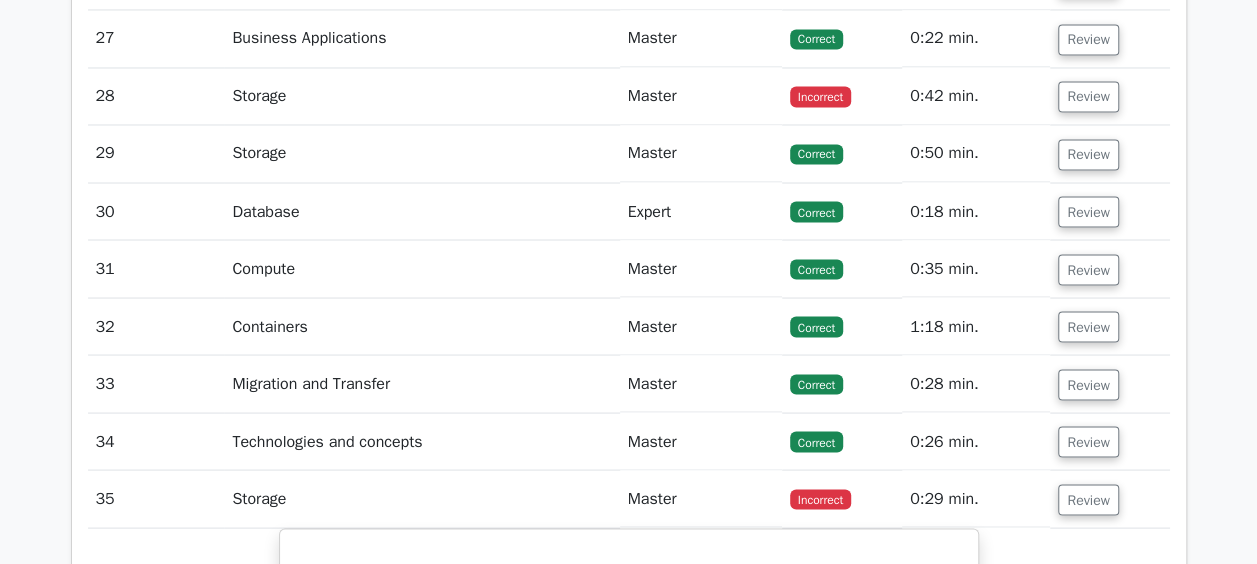 scroll, scrollTop: 5460, scrollLeft: 0, axis: vertical 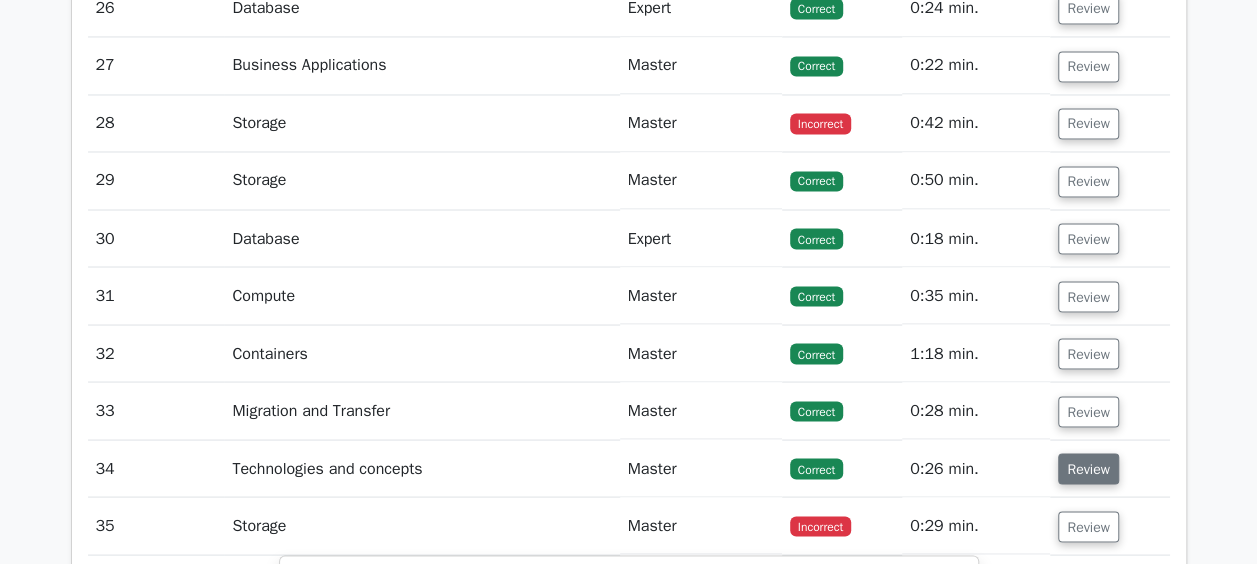 click on "Review" at bounding box center (1088, 468) 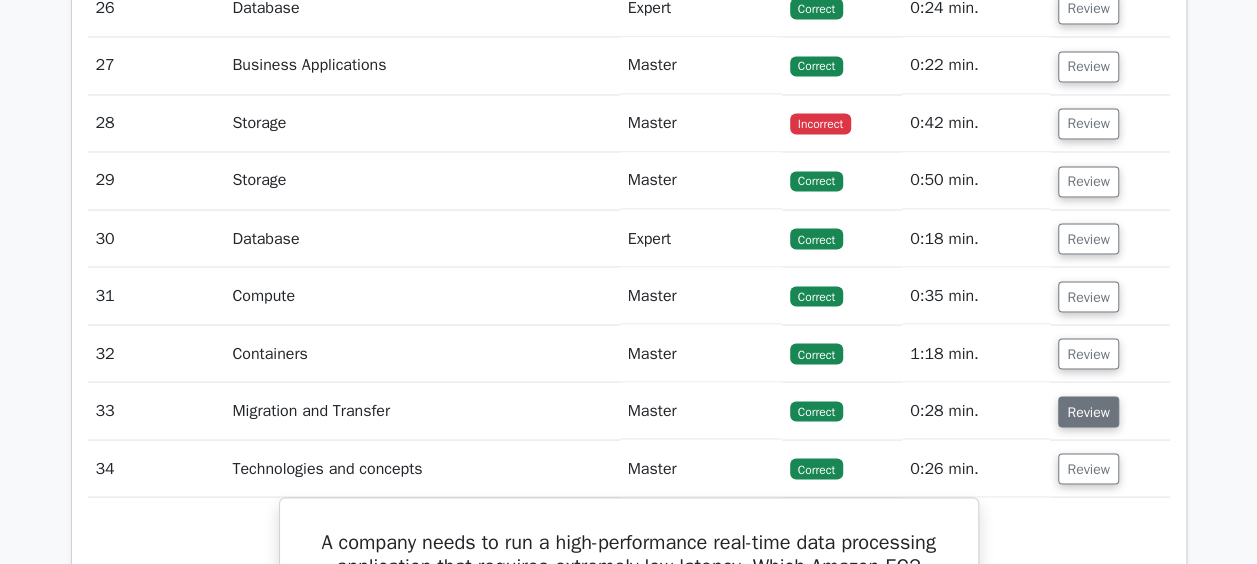click on "Review" at bounding box center (1088, 411) 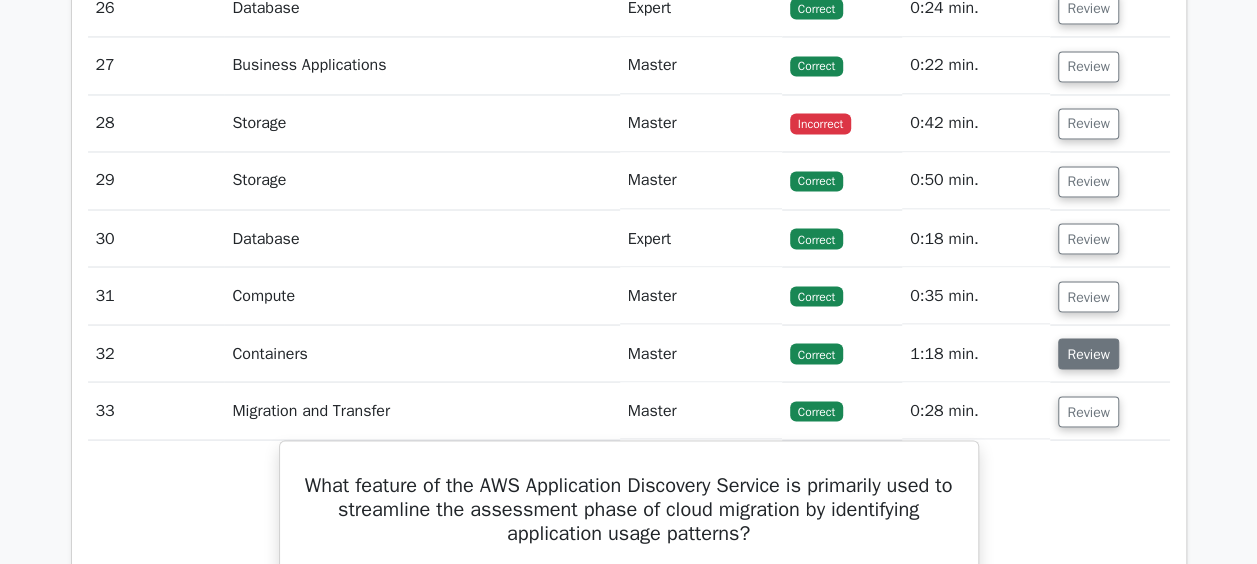 click on "Review" at bounding box center [1088, 353] 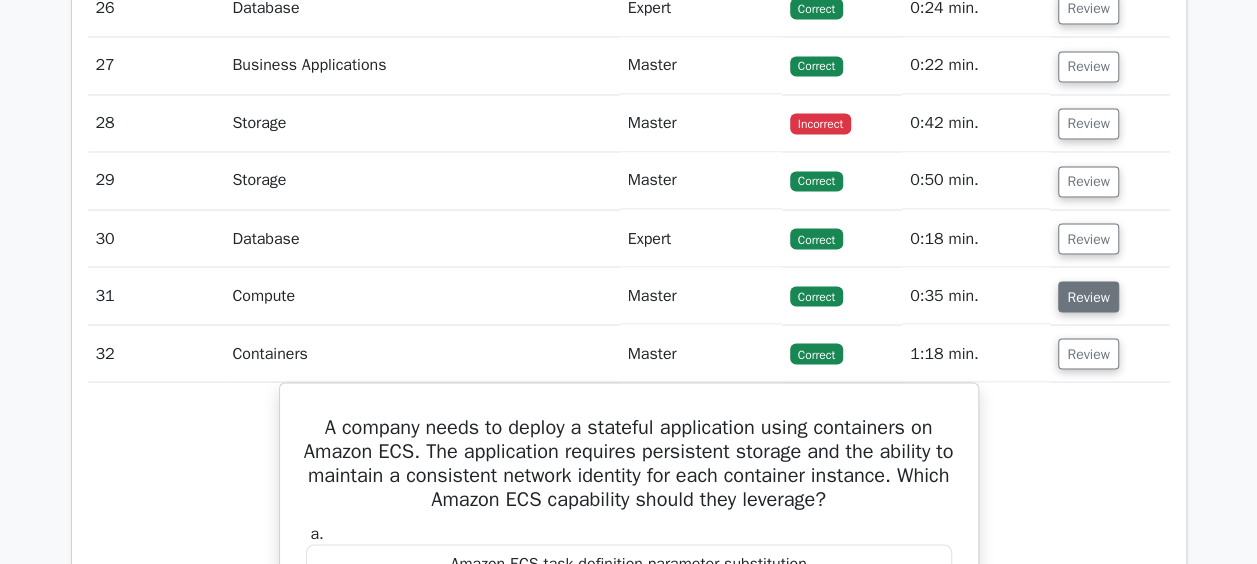 click on "Review" at bounding box center (1088, 296) 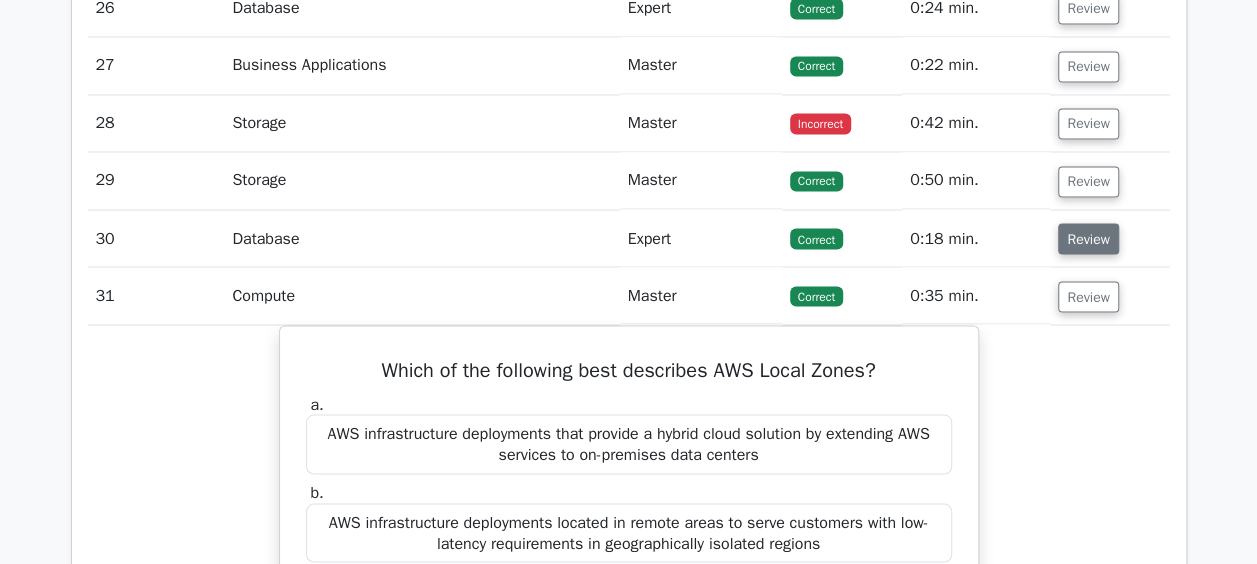 click on "Review" at bounding box center [1088, 238] 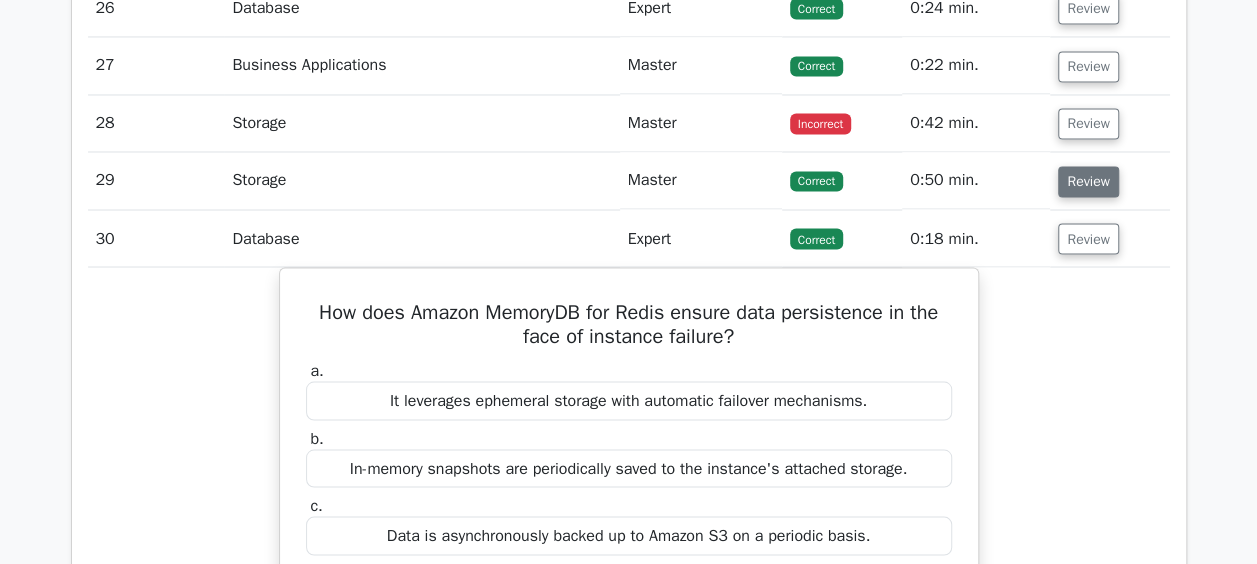 click on "Review" at bounding box center [1088, 181] 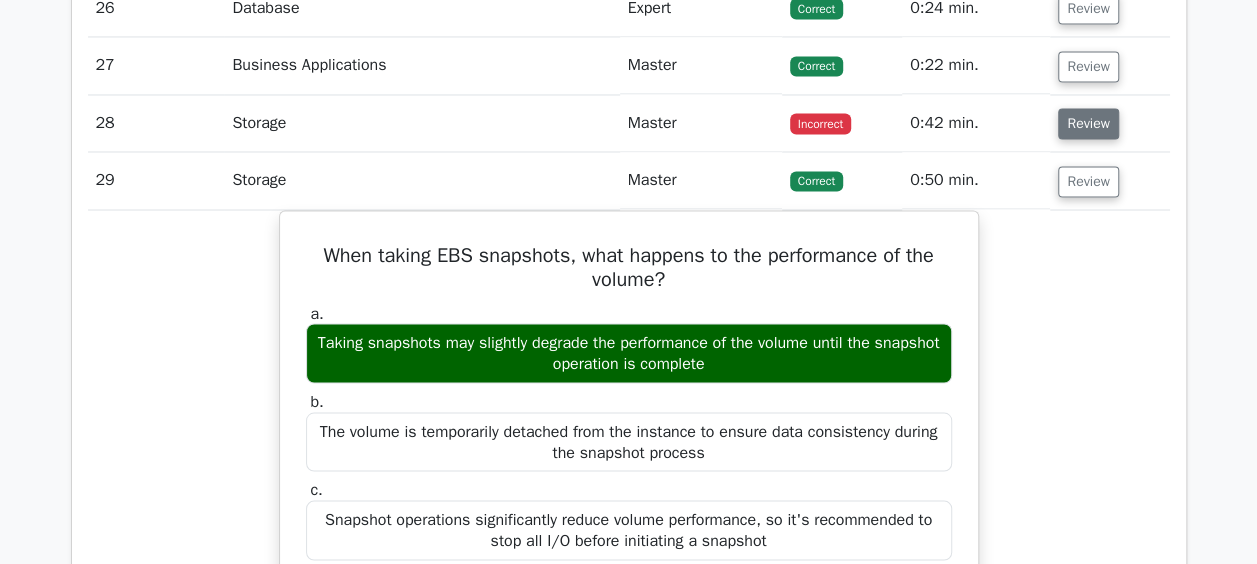 click on "Review" at bounding box center [1088, 123] 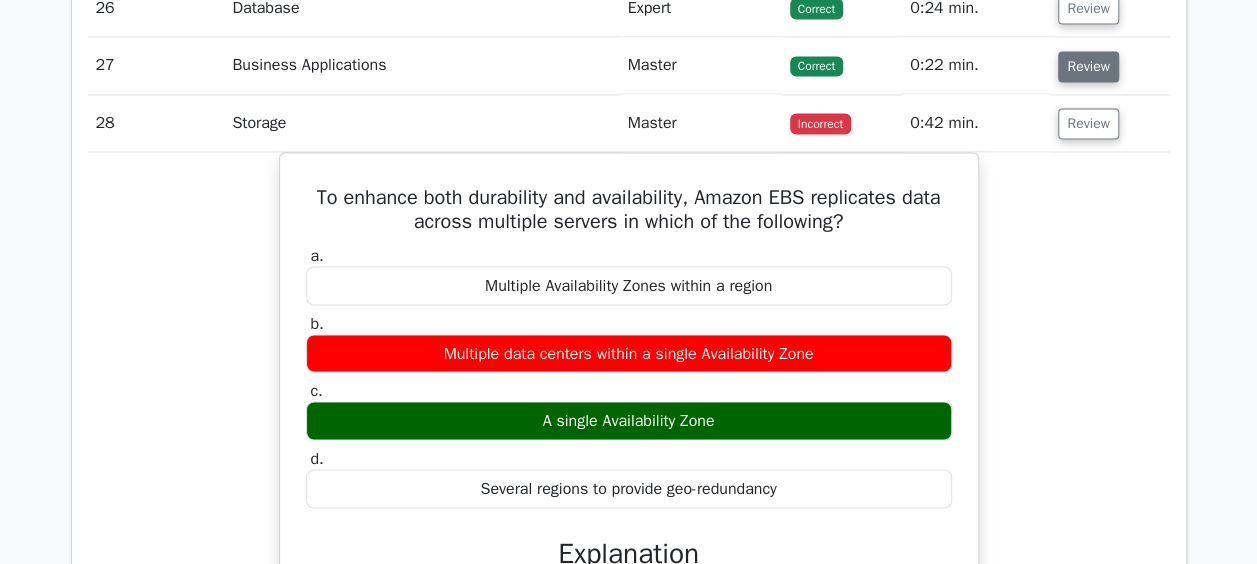 click on "Review" at bounding box center [1088, 66] 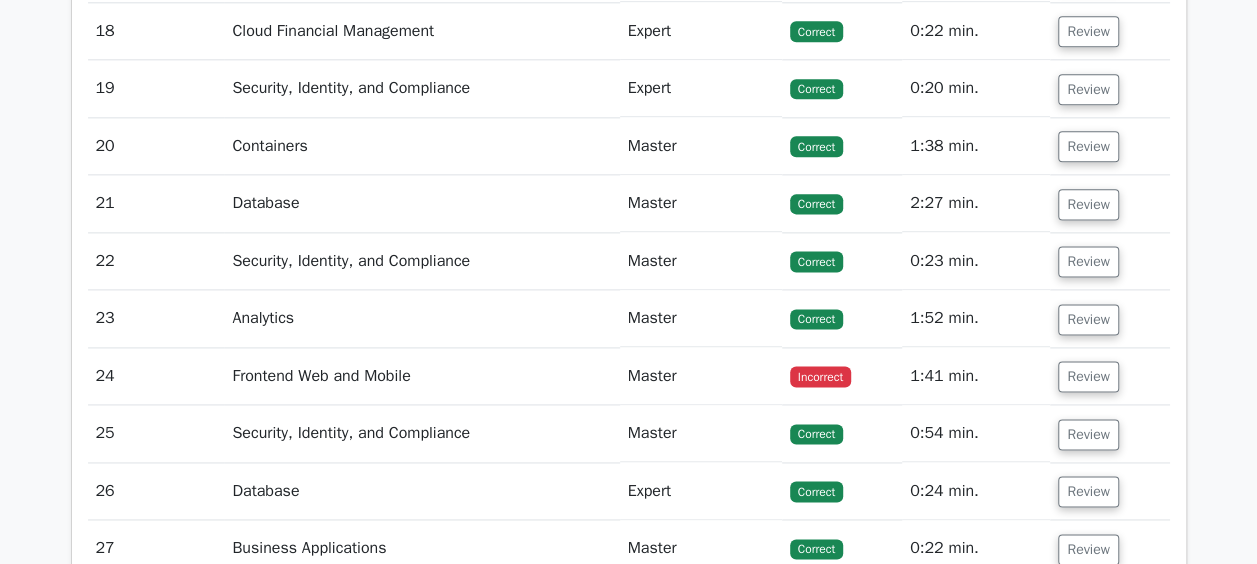 scroll, scrollTop: 4980, scrollLeft: 0, axis: vertical 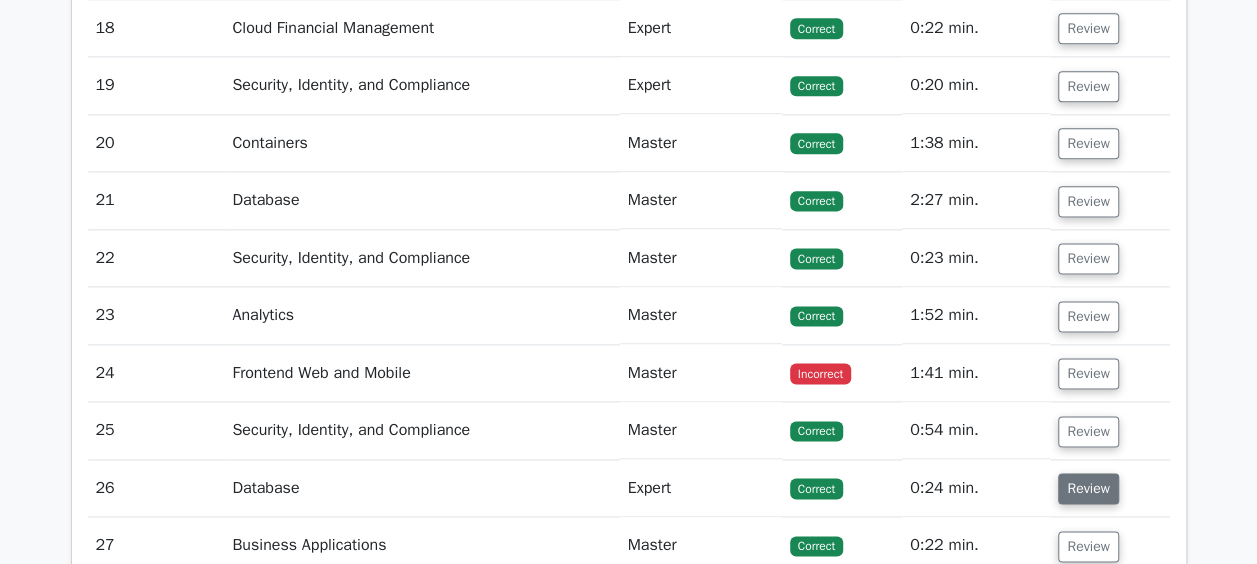click on "Review" at bounding box center (1088, 488) 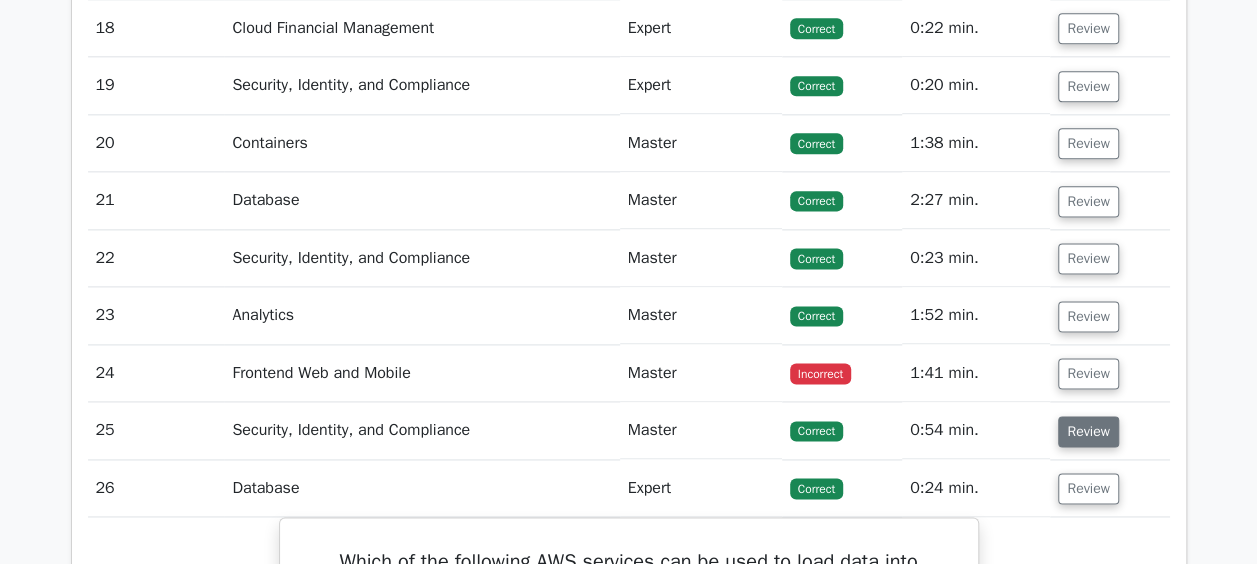 click on "Review" at bounding box center (1088, 431) 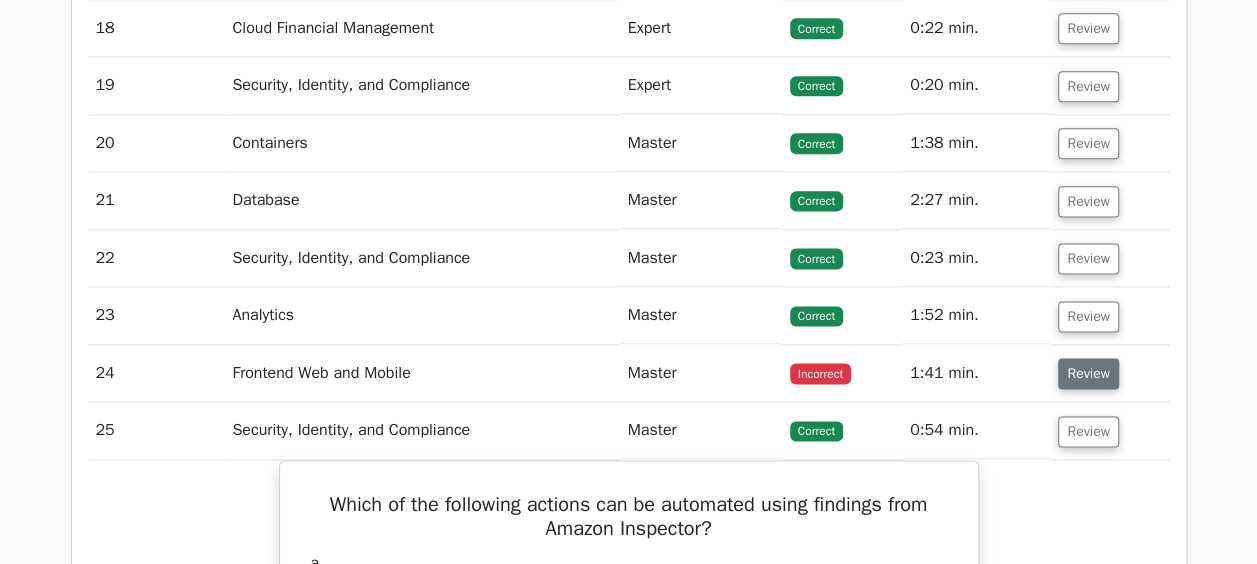 click on "Review" at bounding box center (1088, 373) 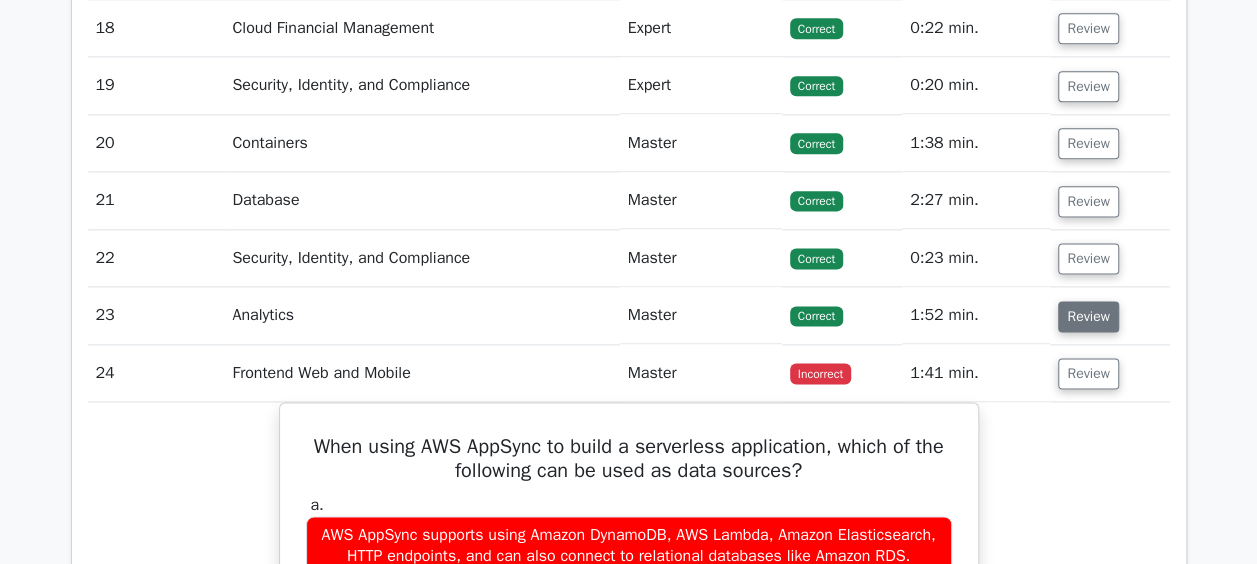 drag, startPoint x: 1093, startPoint y: 303, endPoint x: 1093, endPoint y: 286, distance: 17 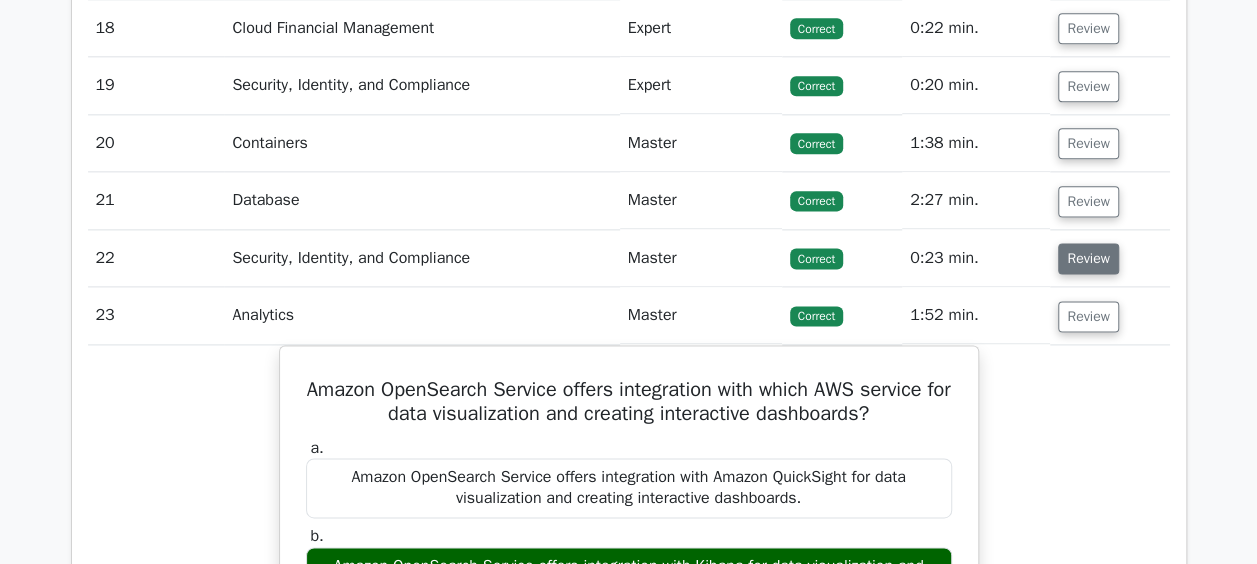 click on "Review" at bounding box center [1088, 258] 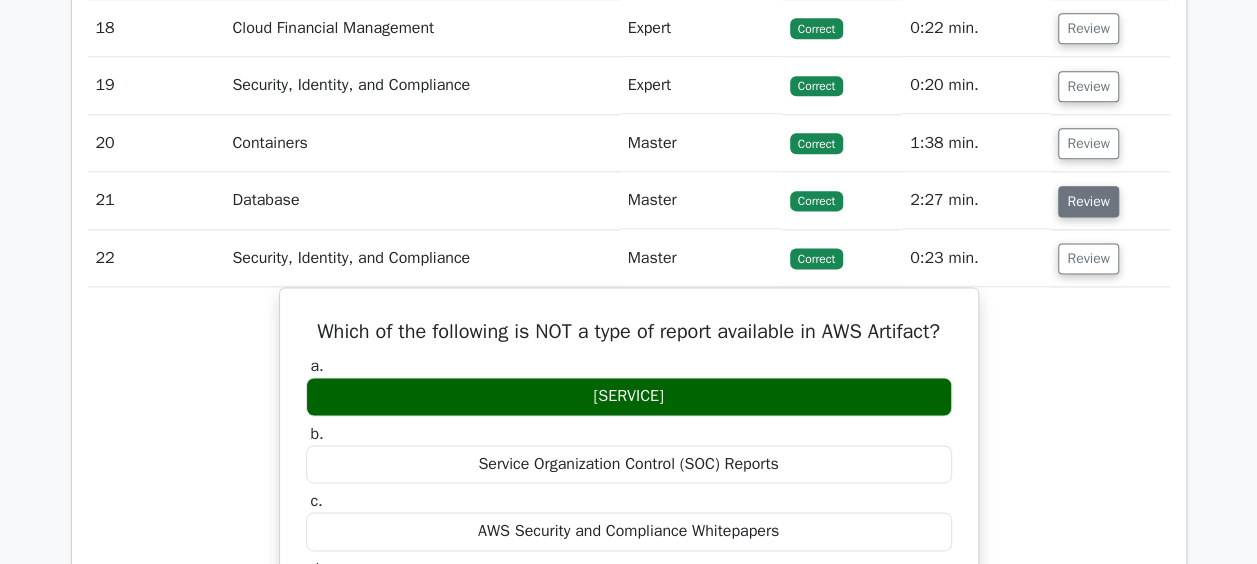 click on "Review" at bounding box center (1088, 201) 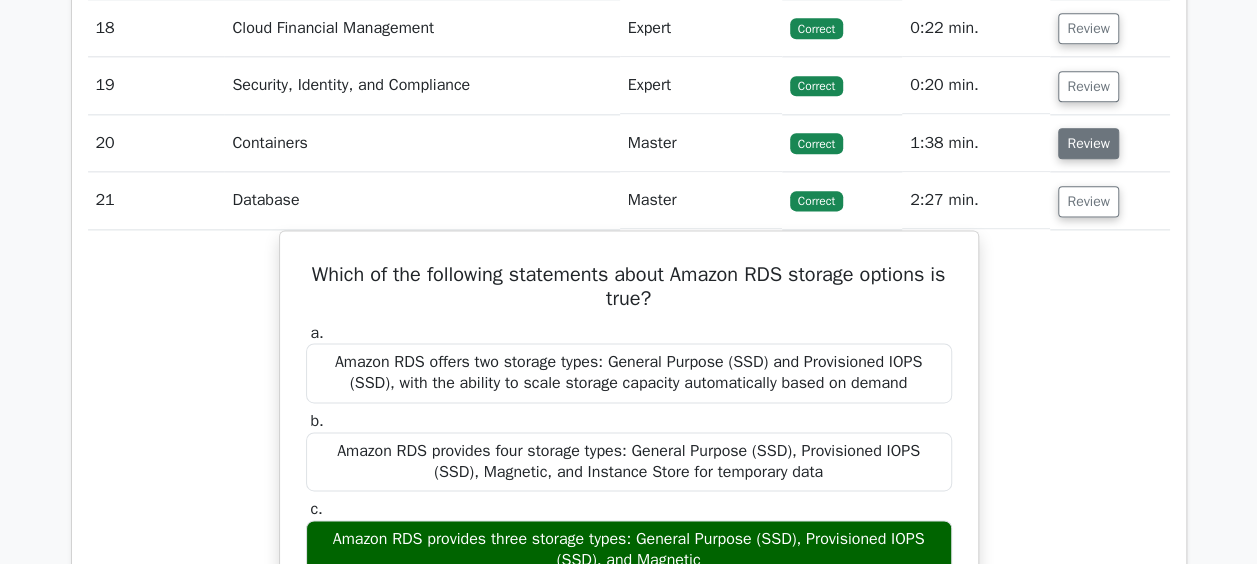 click on "Review" at bounding box center (1088, 143) 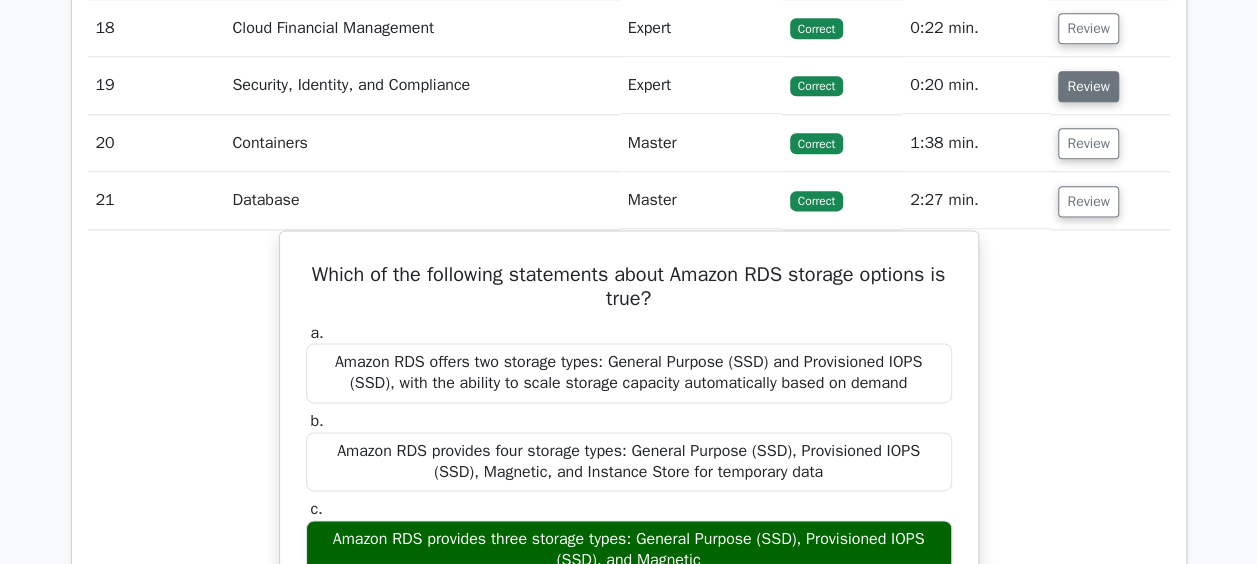 click on "Review" at bounding box center [1088, 86] 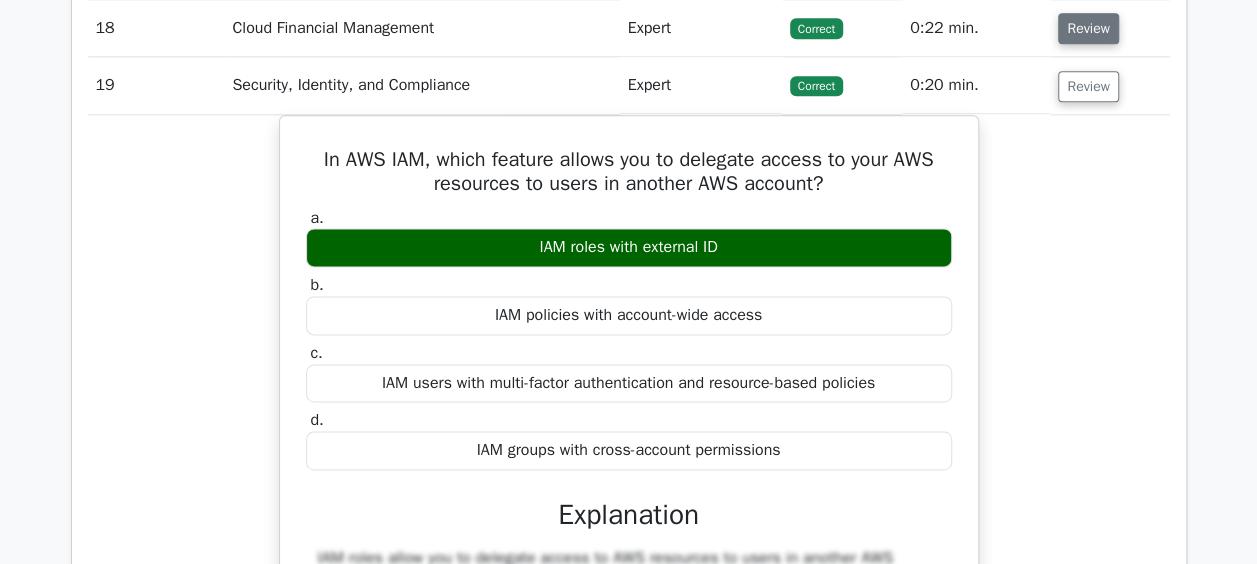 click on "Review" at bounding box center [1088, 28] 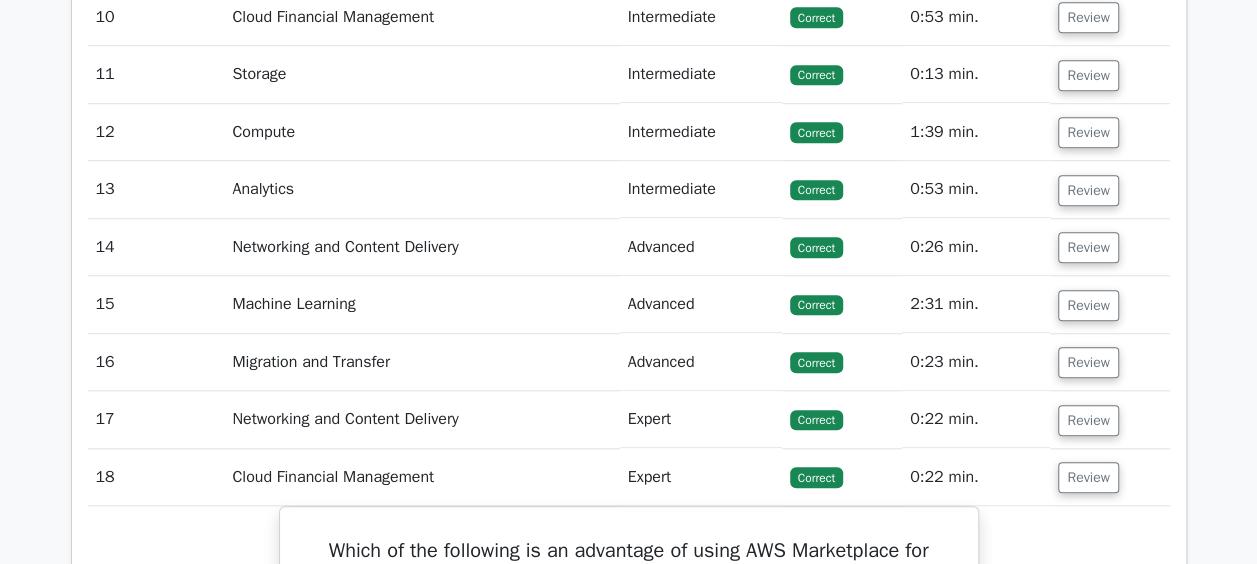 scroll, scrollTop: 4500, scrollLeft: 0, axis: vertical 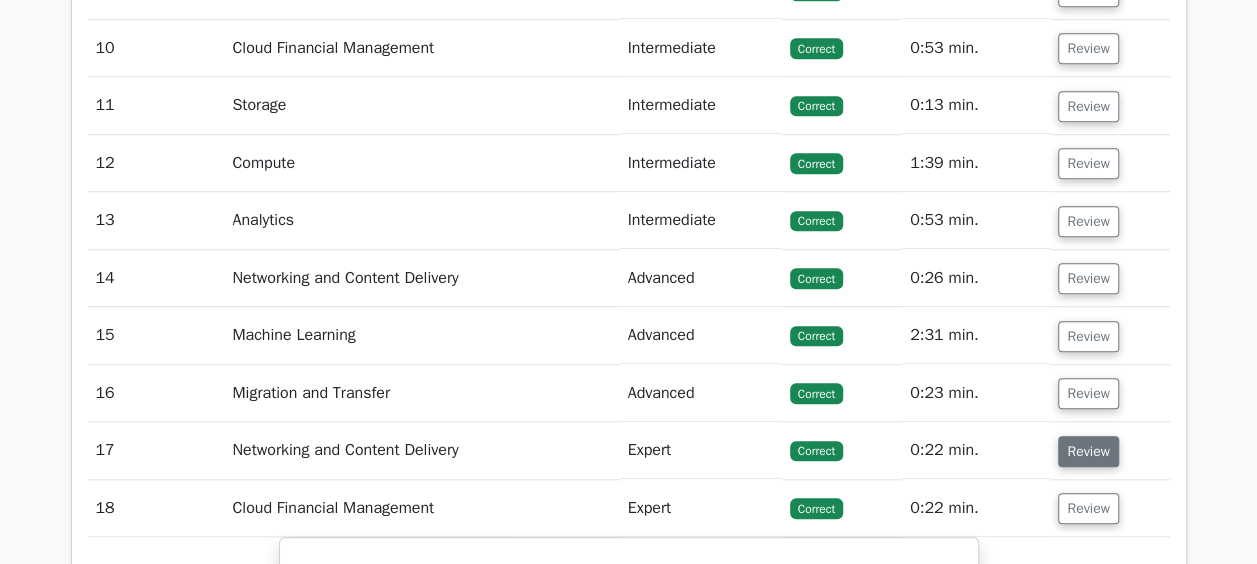 click on "Review" at bounding box center [1088, 451] 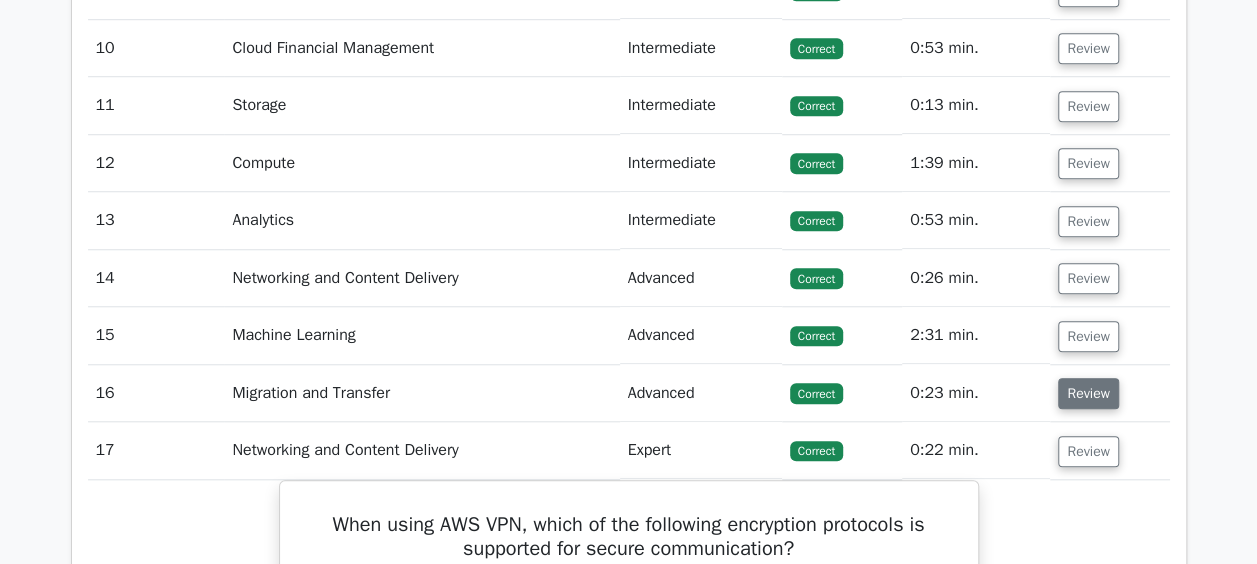 click on "Review" at bounding box center [1088, 393] 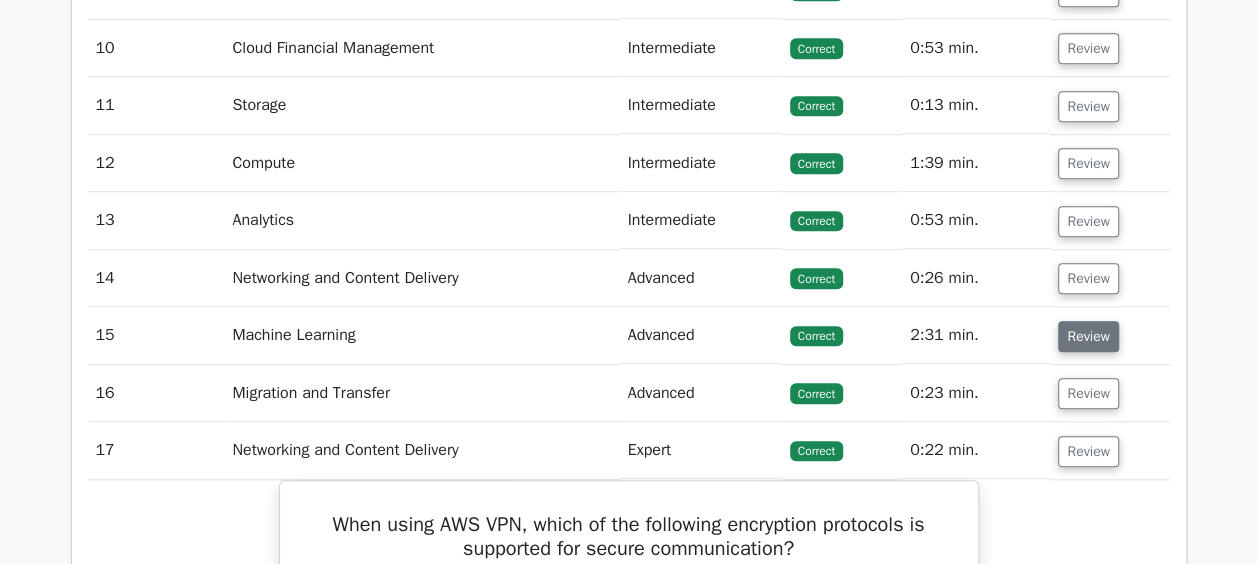 click on "Review" at bounding box center (1109, 335) 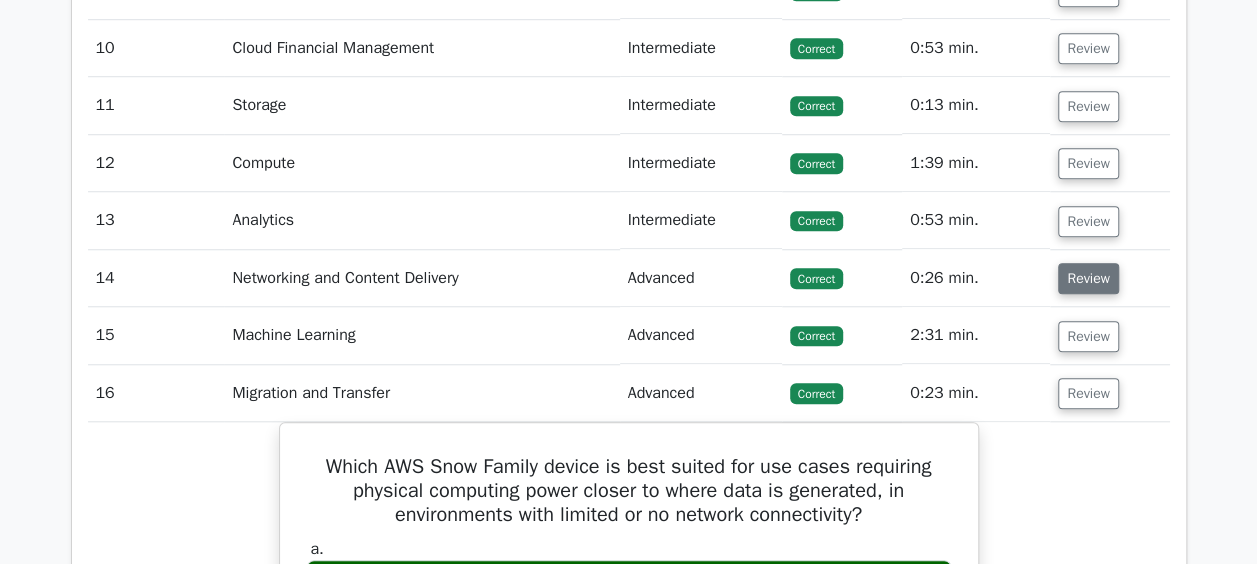 click on "Review" at bounding box center [1088, 278] 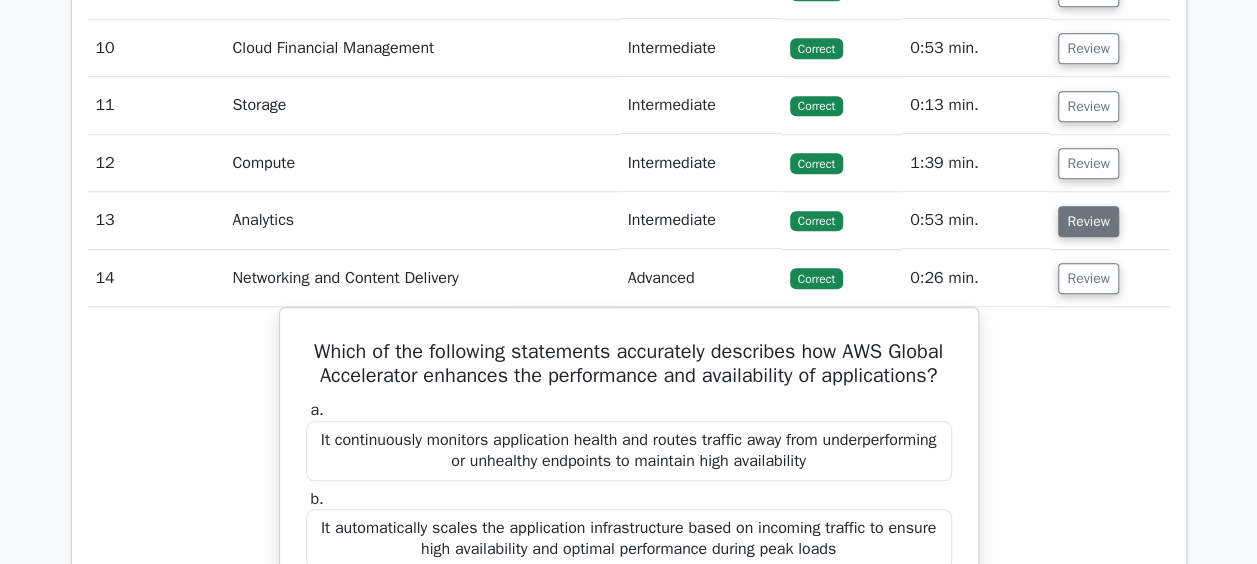 click on "Review" at bounding box center (1088, 221) 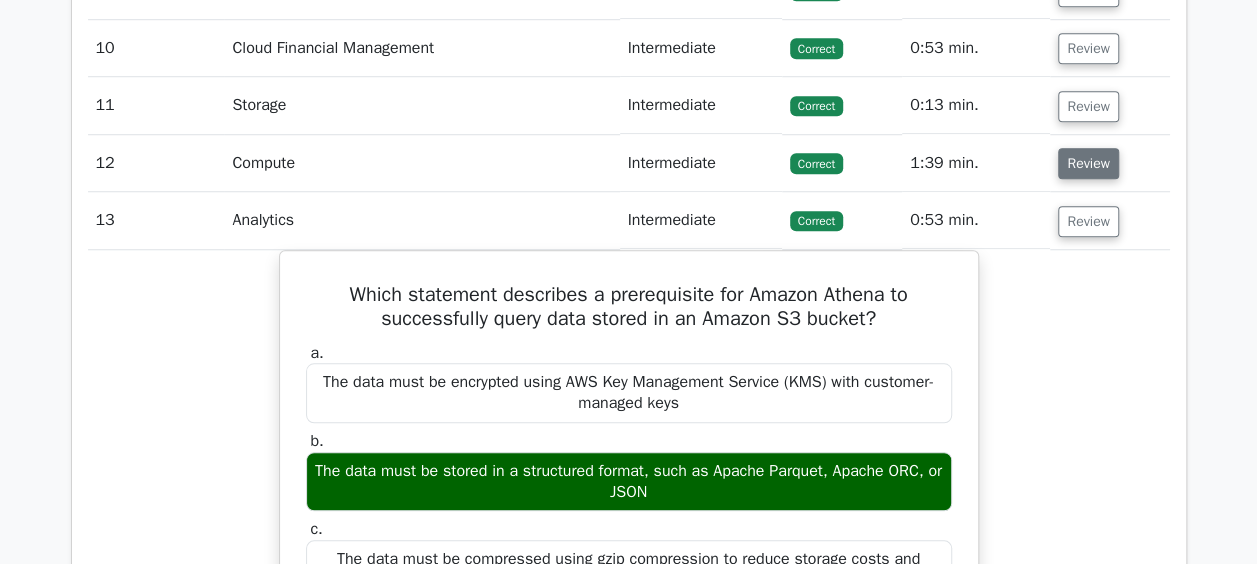 click on "Review" at bounding box center [1088, 163] 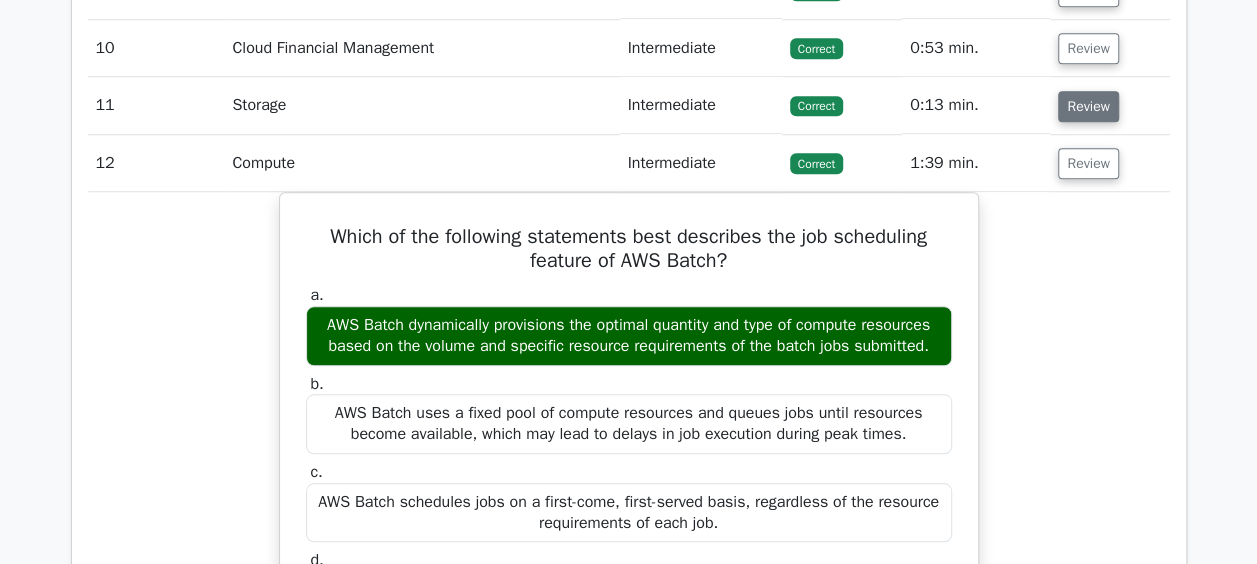 click on "Review" at bounding box center (1088, 106) 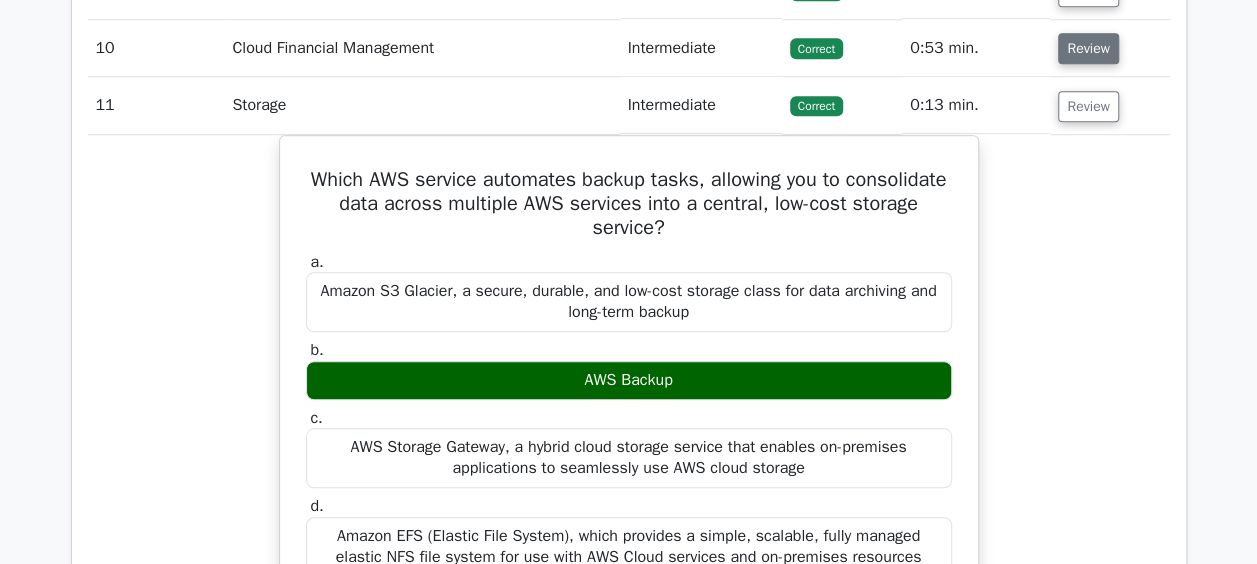 click on "Review" at bounding box center [1088, 48] 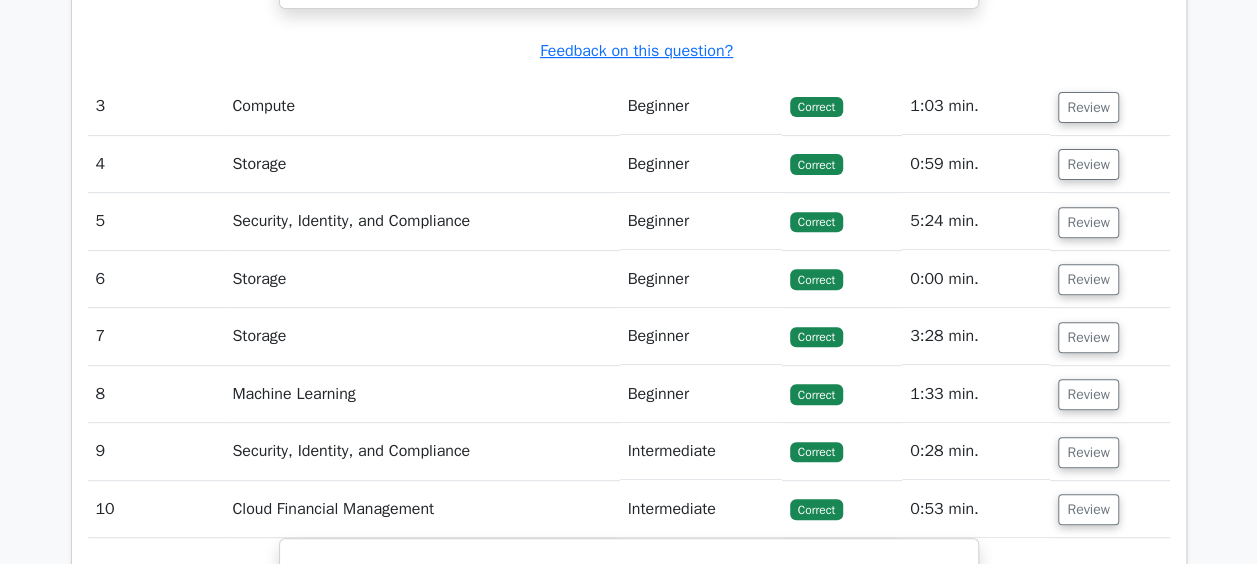 scroll, scrollTop: 4020, scrollLeft: 0, axis: vertical 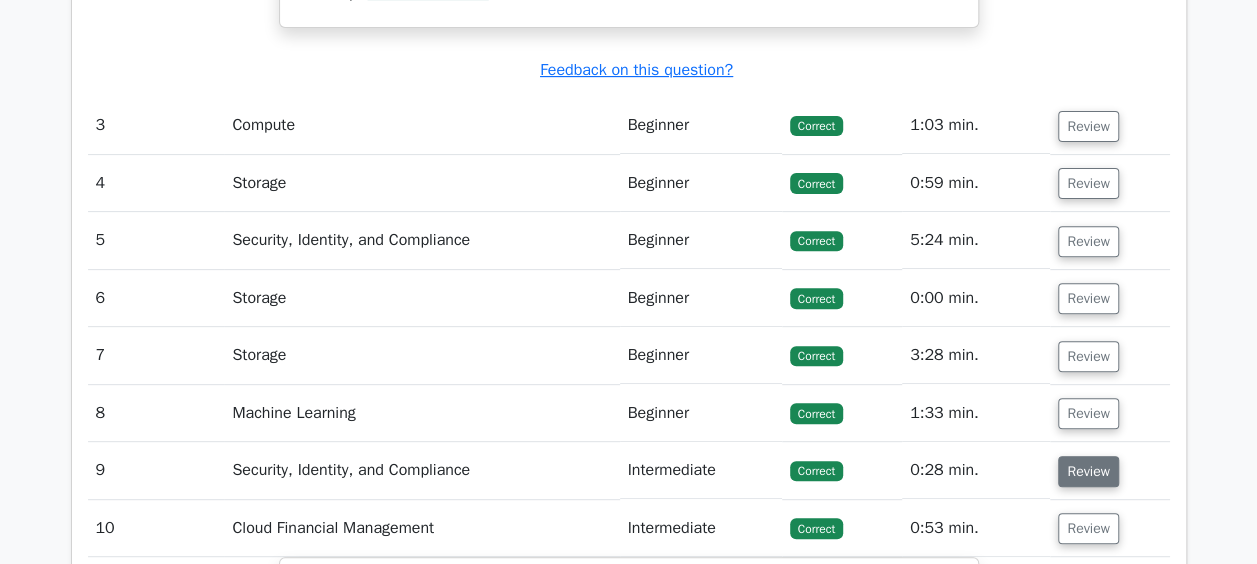 click on "Review" at bounding box center (1088, 471) 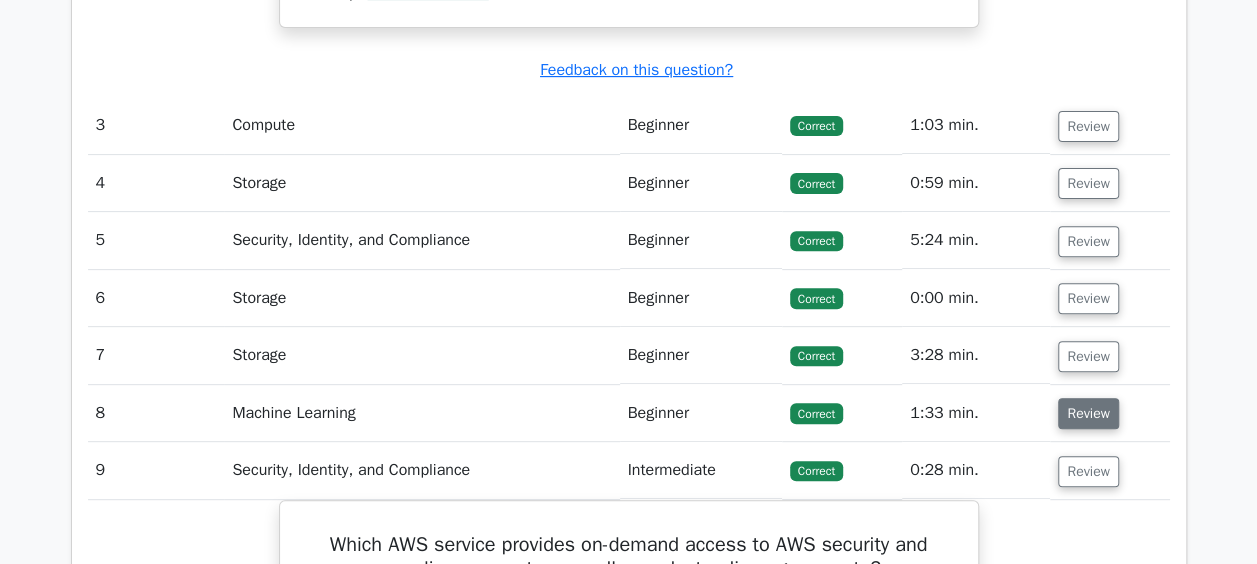 click on "Review" at bounding box center [1088, 413] 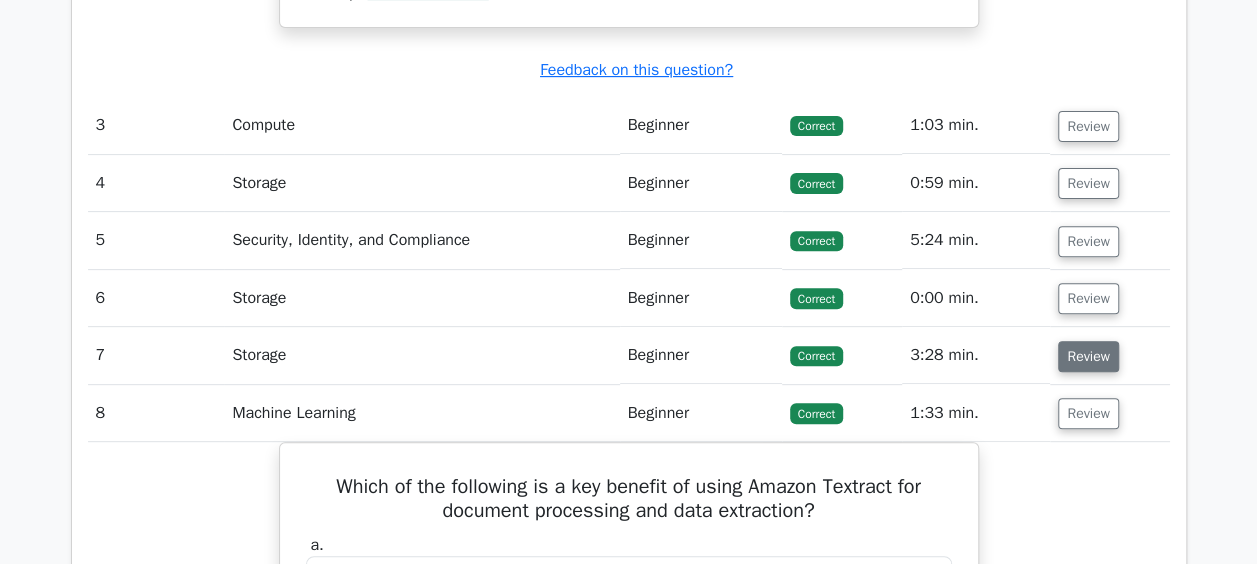 click on "Review" at bounding box center (1088, 356) 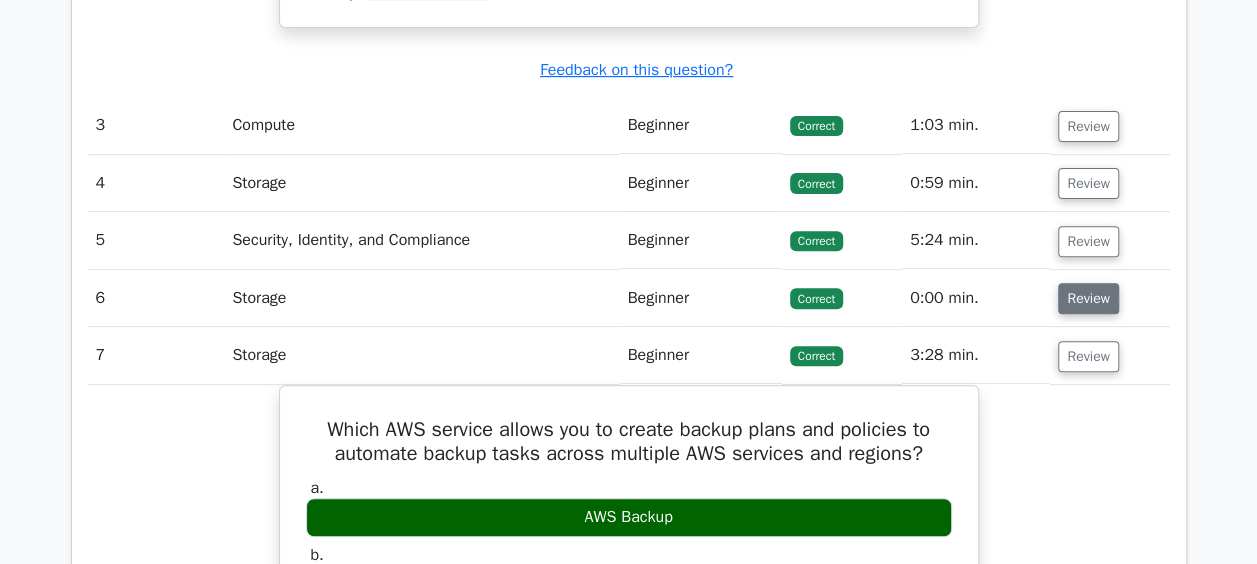 click on "Review" at bounding box center (1088, 298) 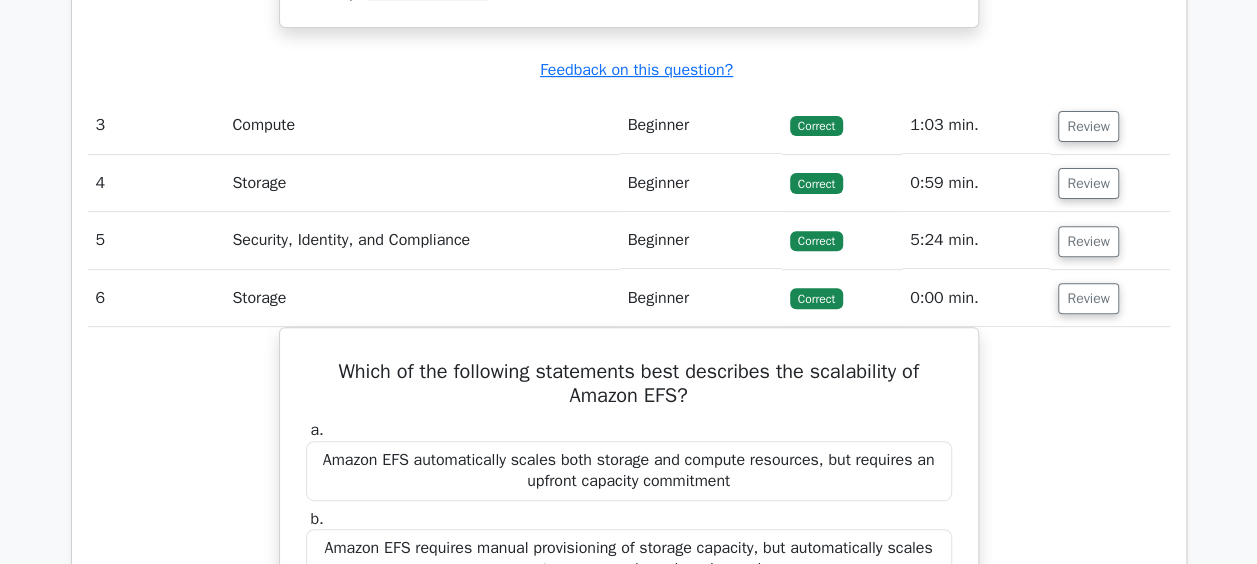 click on "Review" at bounding box center [1109, 240] 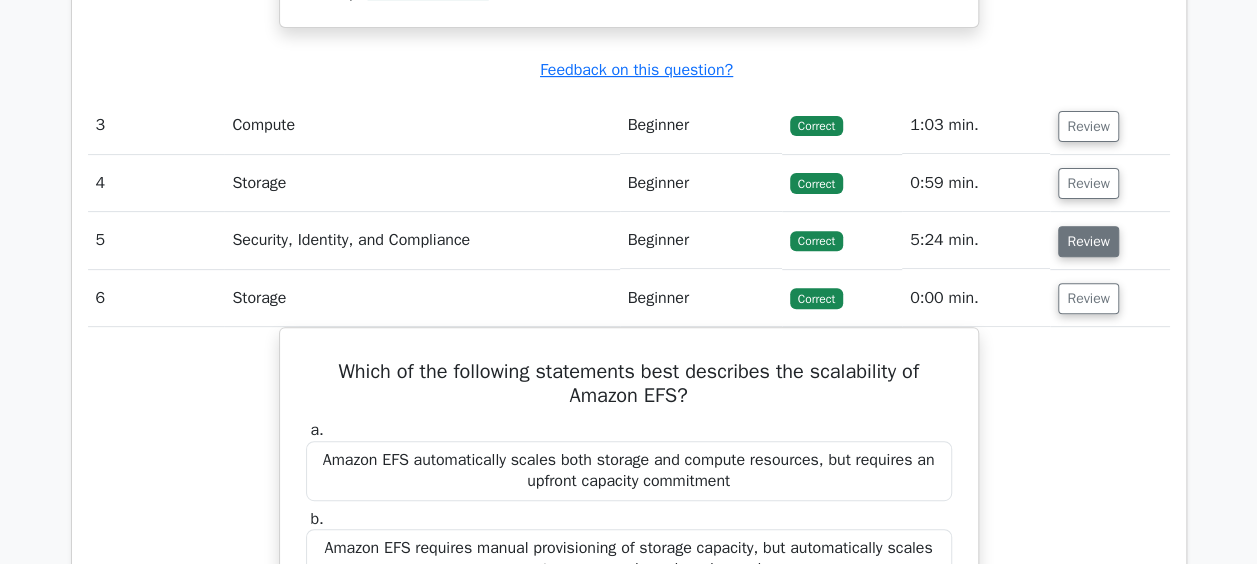 click on "Review" at bounding box center [1088, 241] 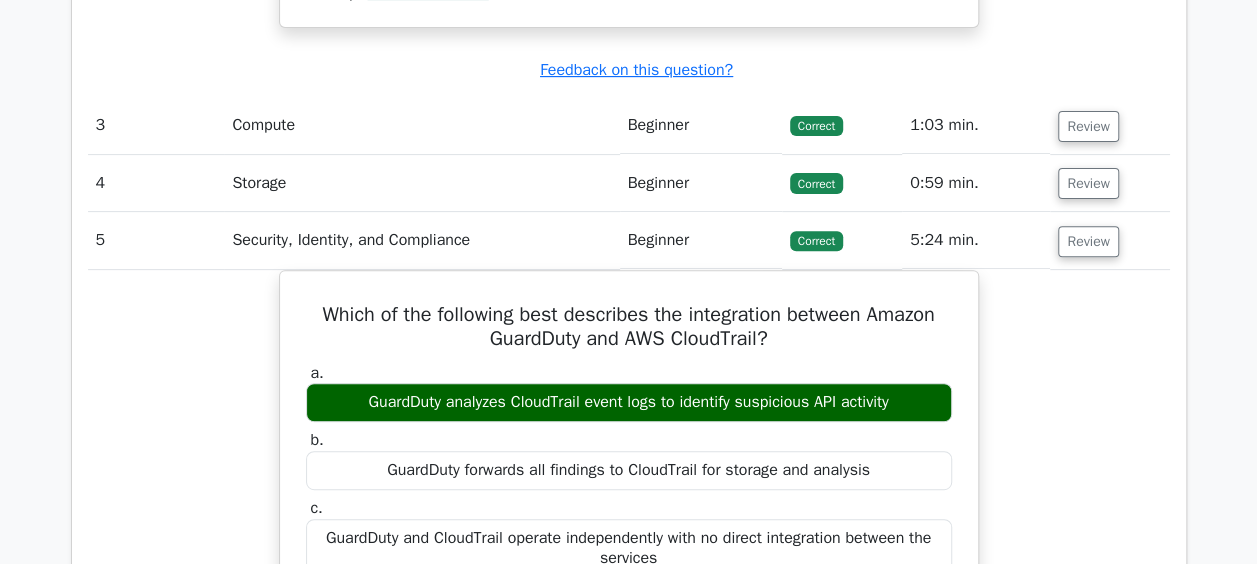 click on "Review" at bounding box center [1109, 183] 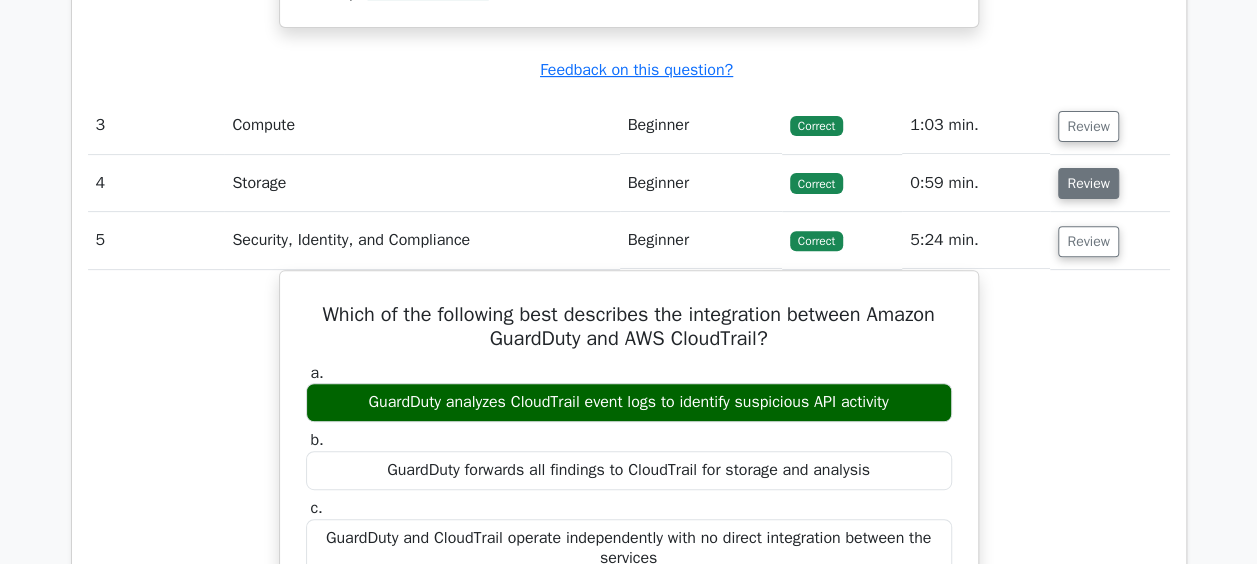 click on "Review" at bounding box center (1088, 183) 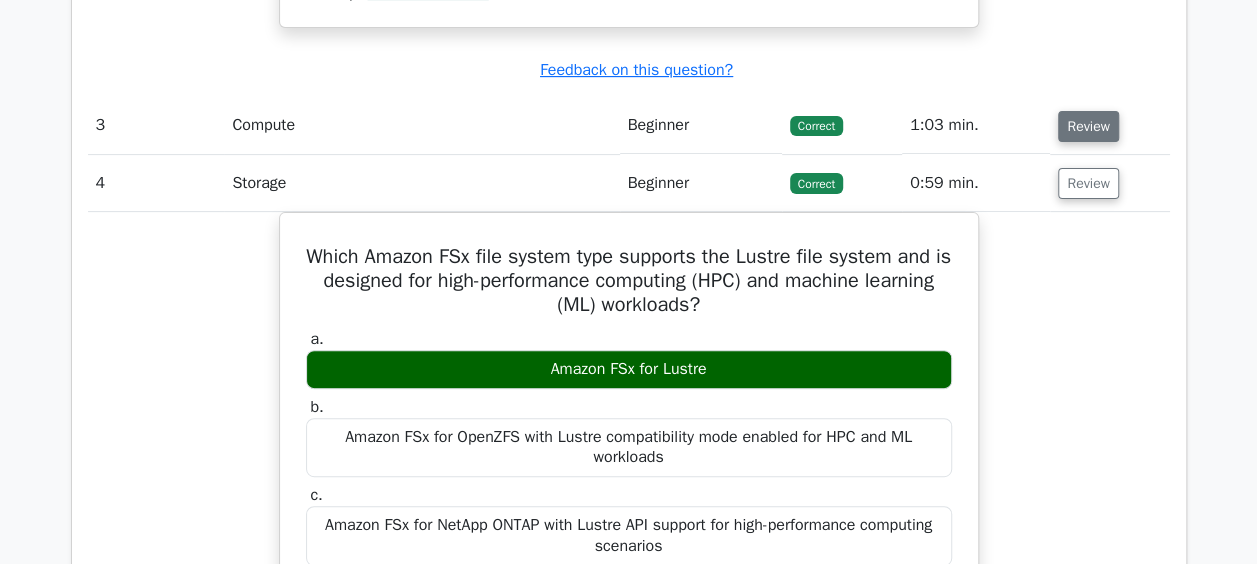 click on "Review" at bounding box center (1088, 126) 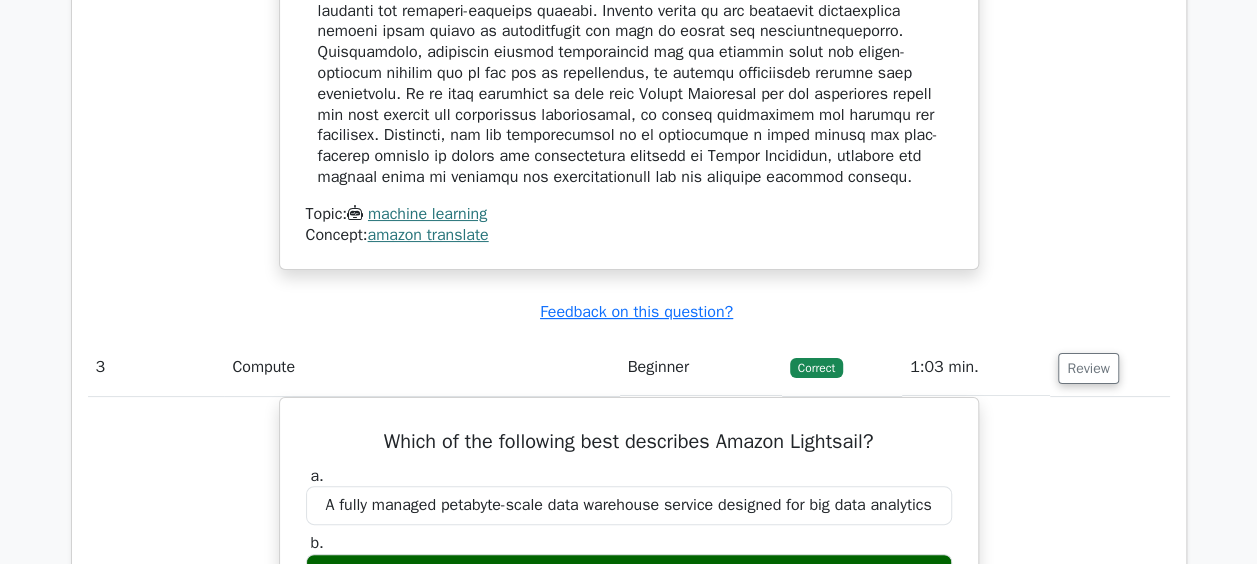 scroll, scrollTop: 3780, scrollLeft: 0, axis: vertical 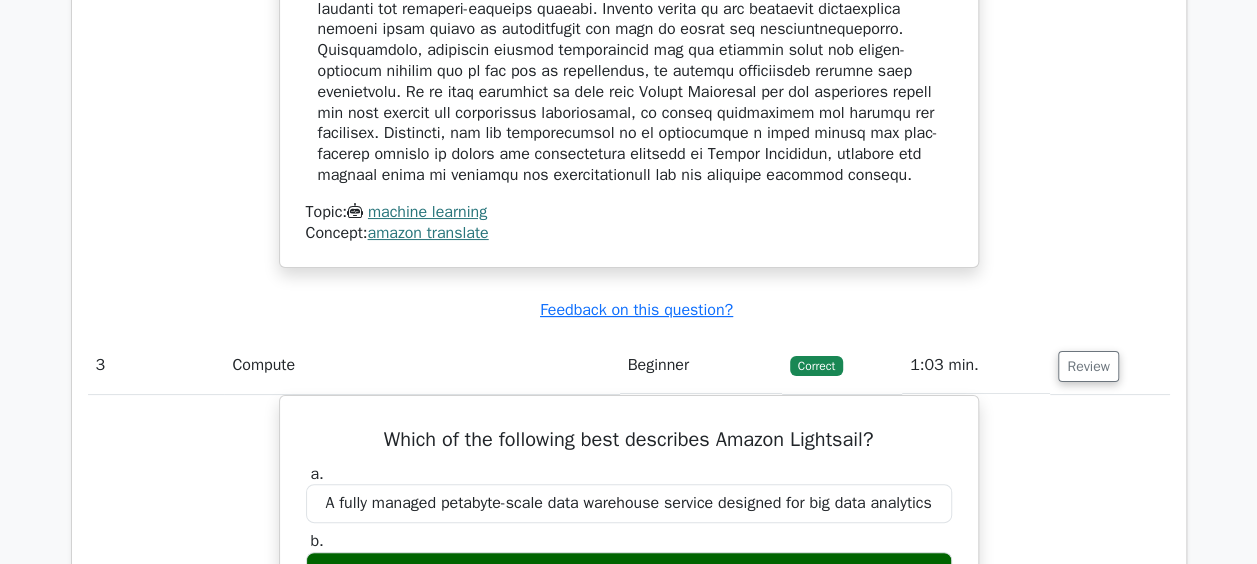 type 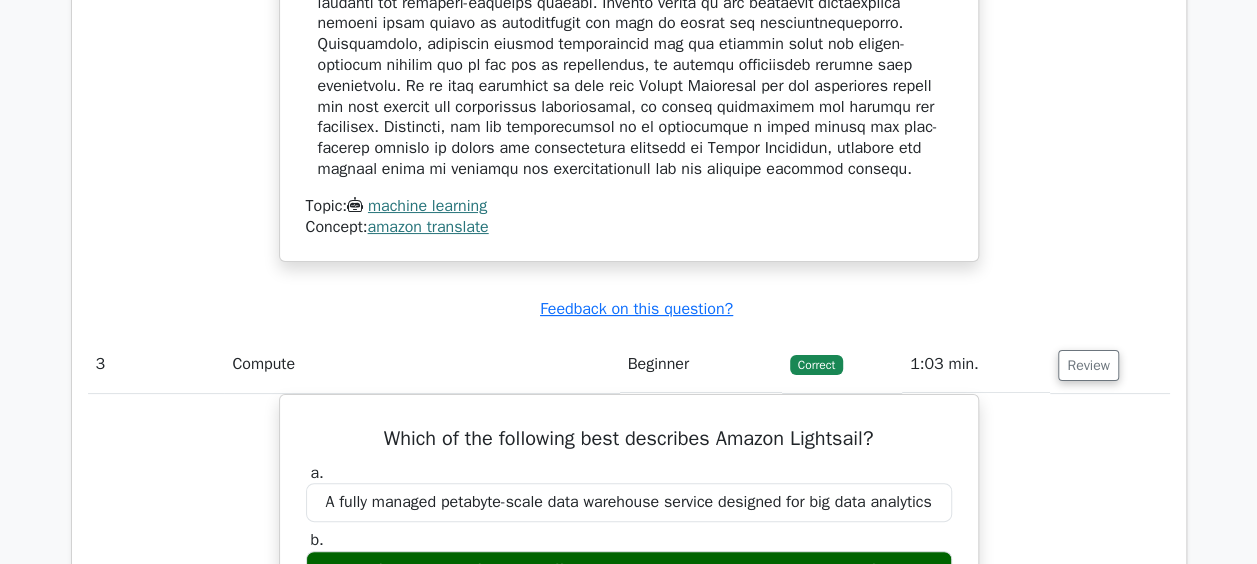 copy on "Khadija
Profile
Settings
.st0{fill:#252F3E;} .st1{fill-rule:evenodd;clip-rule:evenodd;fill:#FF9900;}
Go Premium
AWS Certified Cloud Practitioner Preparation Package (2025)
2273 Superior-grade  AWS Certified Cloud Practitioner practice questions.
Accelerated Mastery: Deep dive into critical topics to fast-track your mastery.
Unlock Effortless CCP preparation: 5 full exams.
100% Satisfaction Guaranteed: Full refund with no questions if unsatisfied.
Bonus:  If you upgrade now you get upgraded access to  all courses
Risk-Free Decision:  Start with a 7-day free trial - get premium features at no cost!
Start Your Free 7-Day Trial
Your Test Results
AWS Certified Cloud Practitioner
91%
..." 